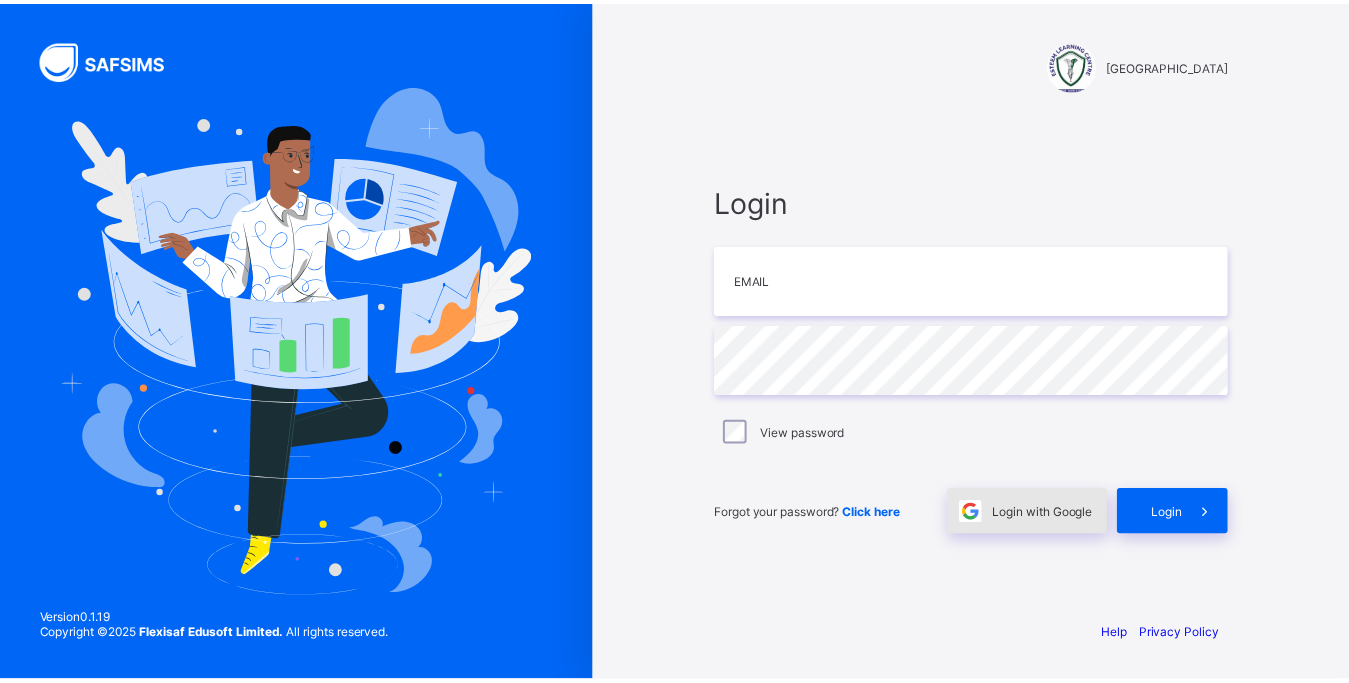 scroll, scrollTop: 0, scrollLeft: 0, axis: both 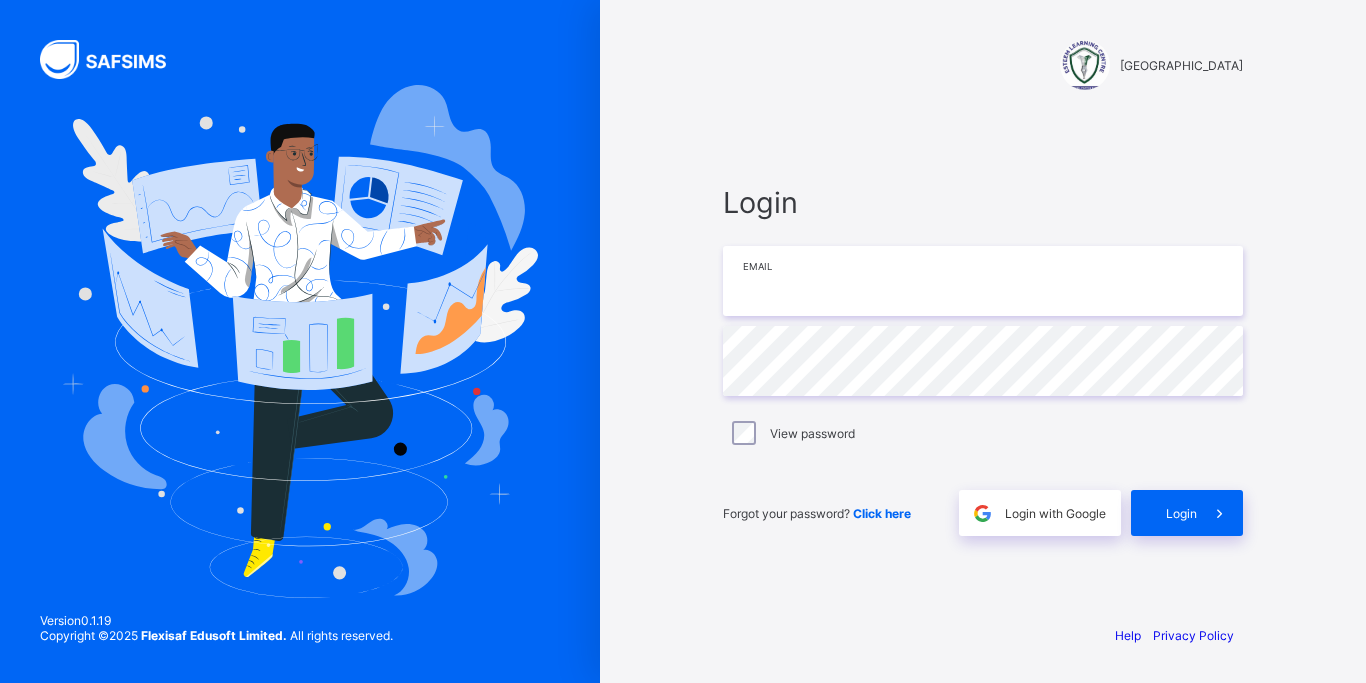 paste on "**********" 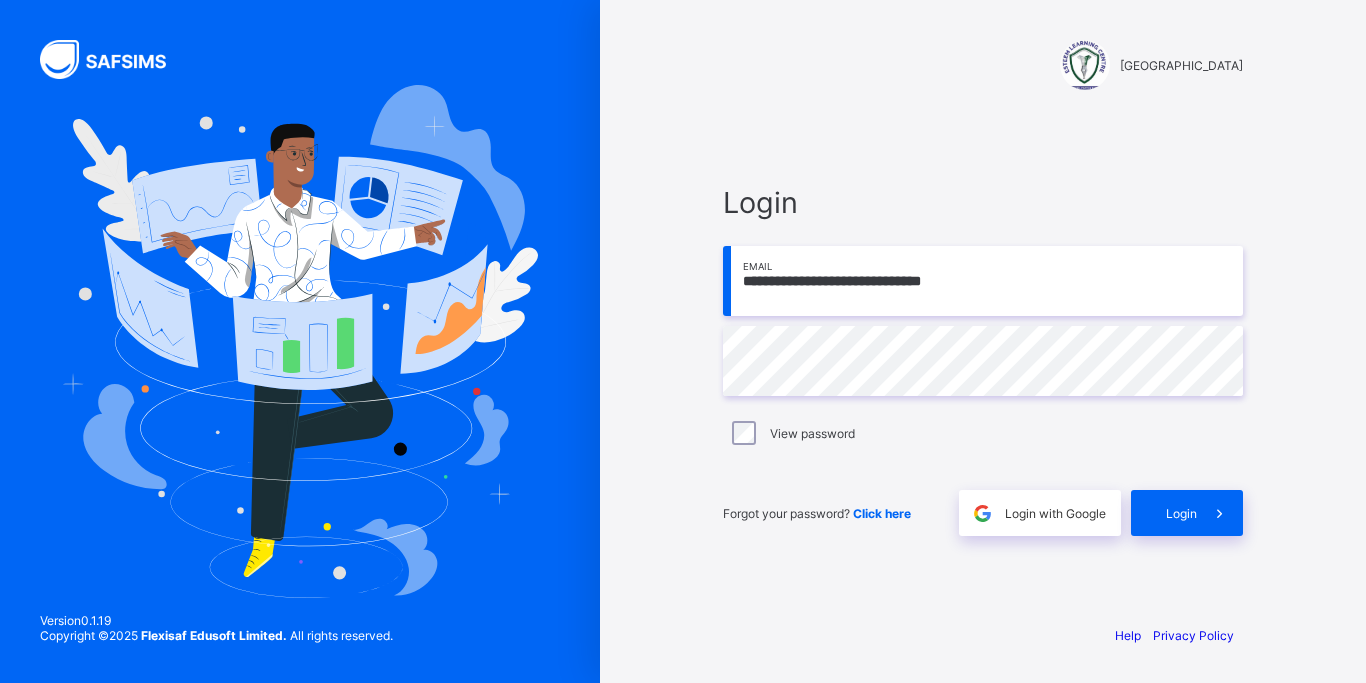 type on "**********" 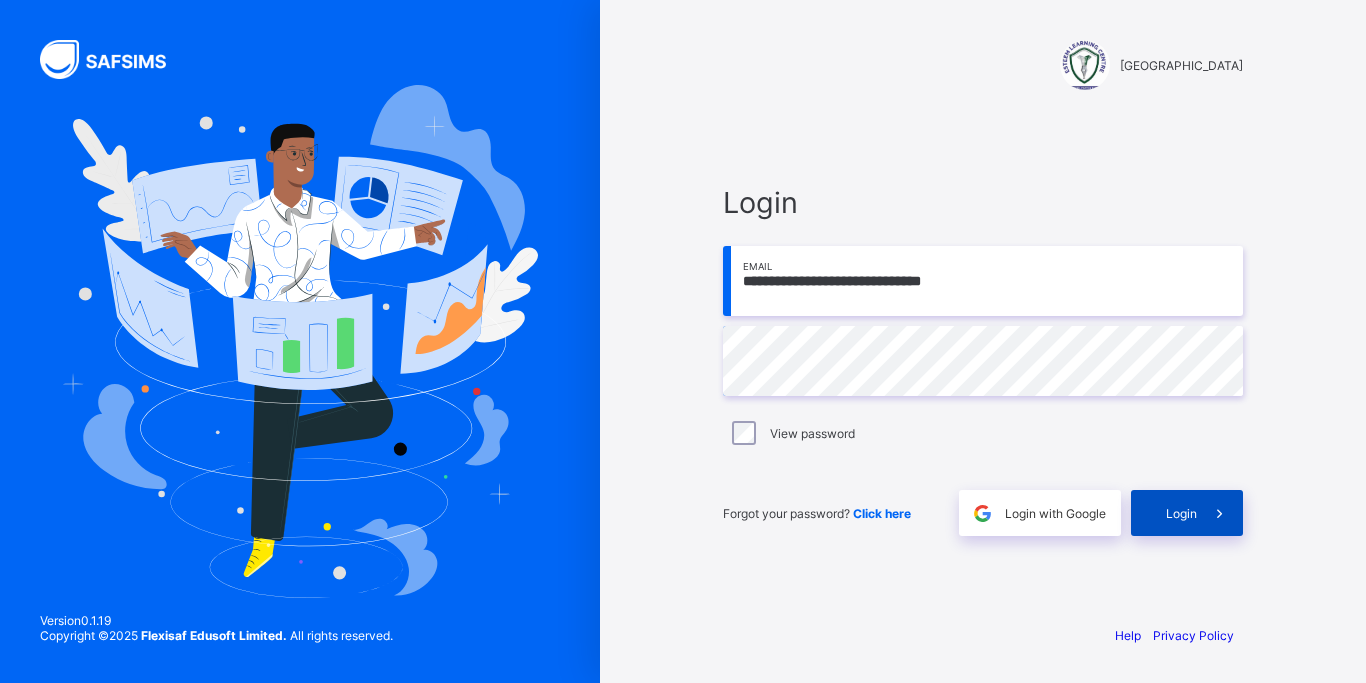 drag, startPoint x: 1212, startPoint y: 514, endPoint x: 1200, endPoint y: 520, distance: 13.416408 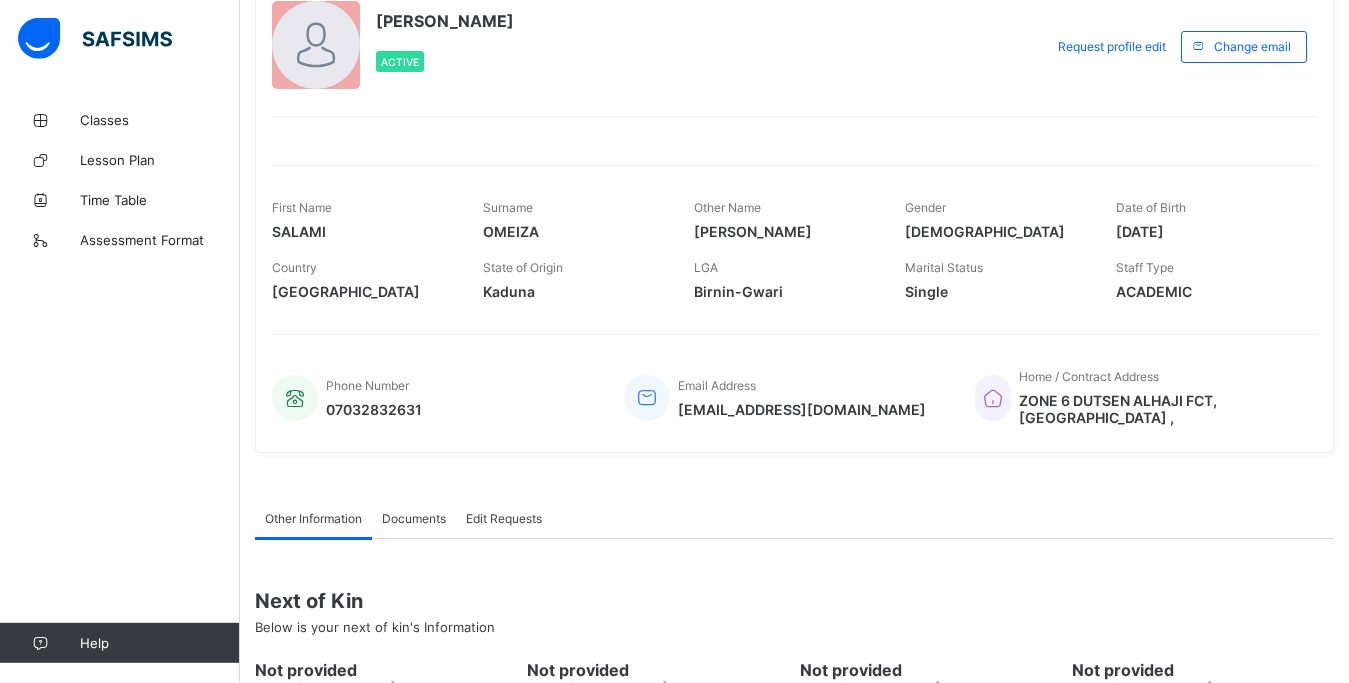 scroll, scrollTop: 0, scrollLeft: 0, axis: both 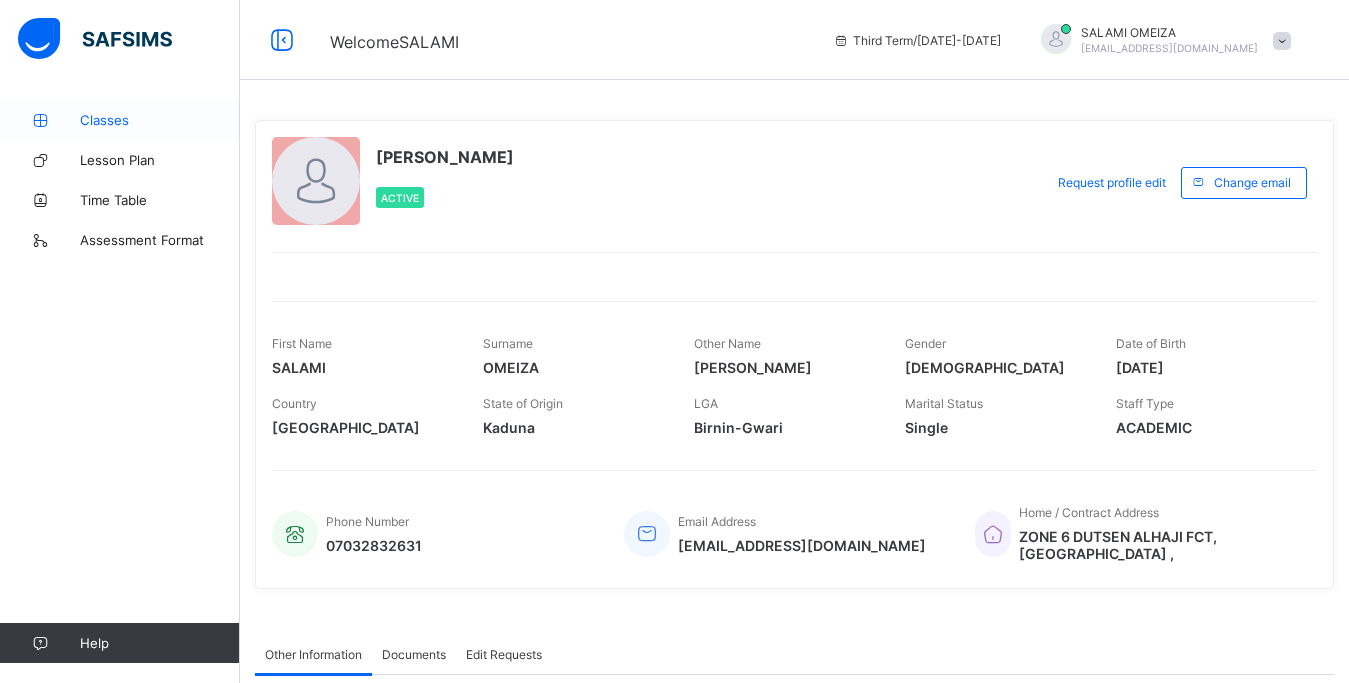 click on "Classes" at bounding box center [160, 120] 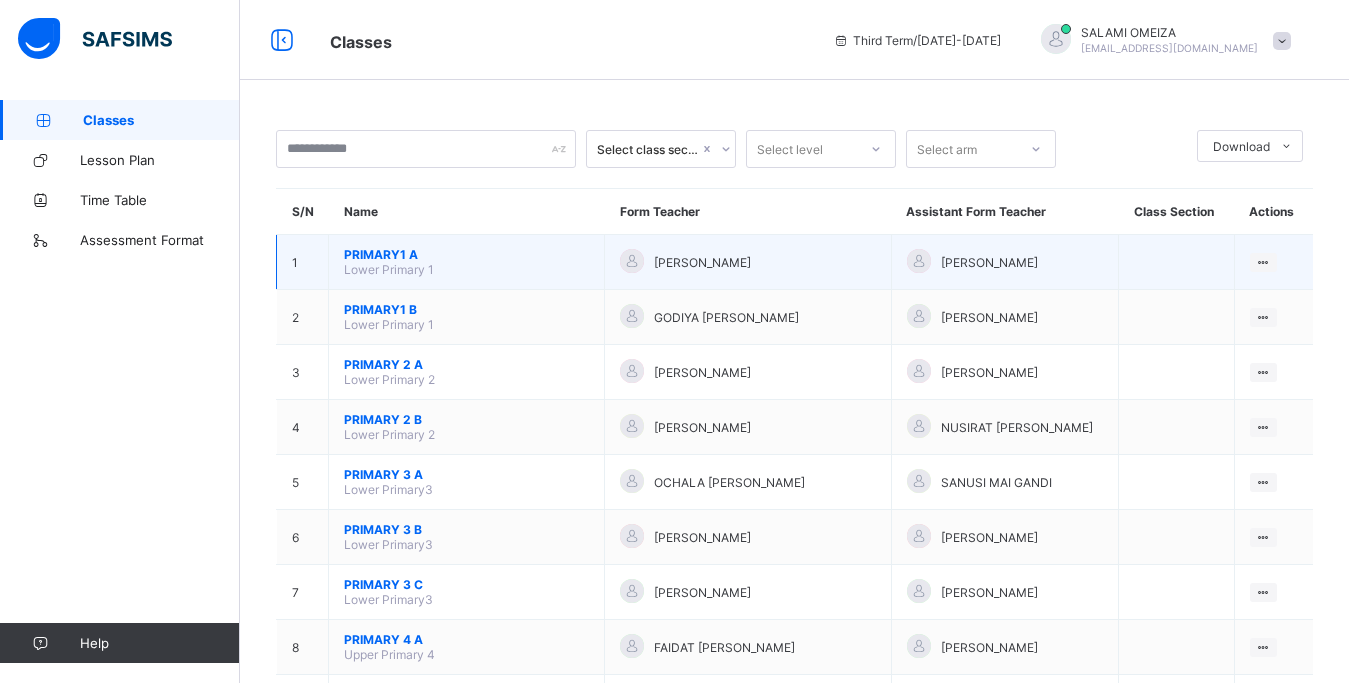 click on "PRIMARY1   A" at bounding box center (466, 254) 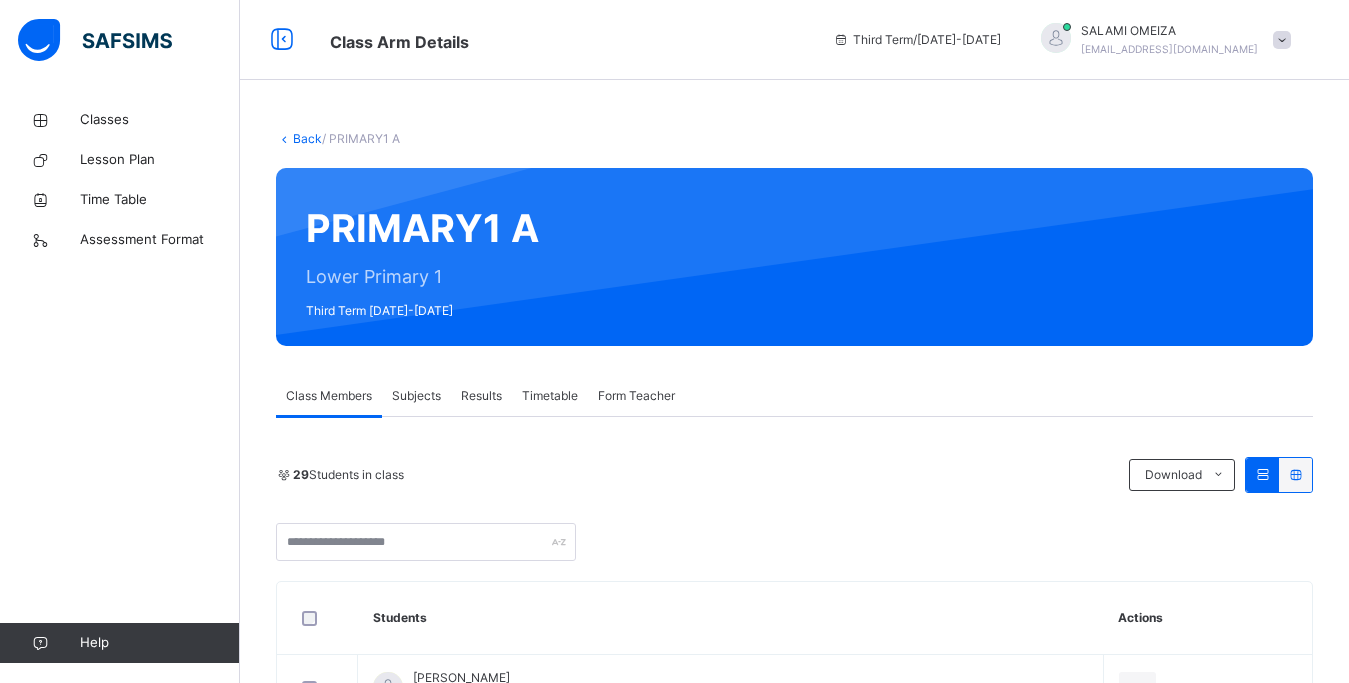 click on "Subjects" at bounding box center [416, 396] 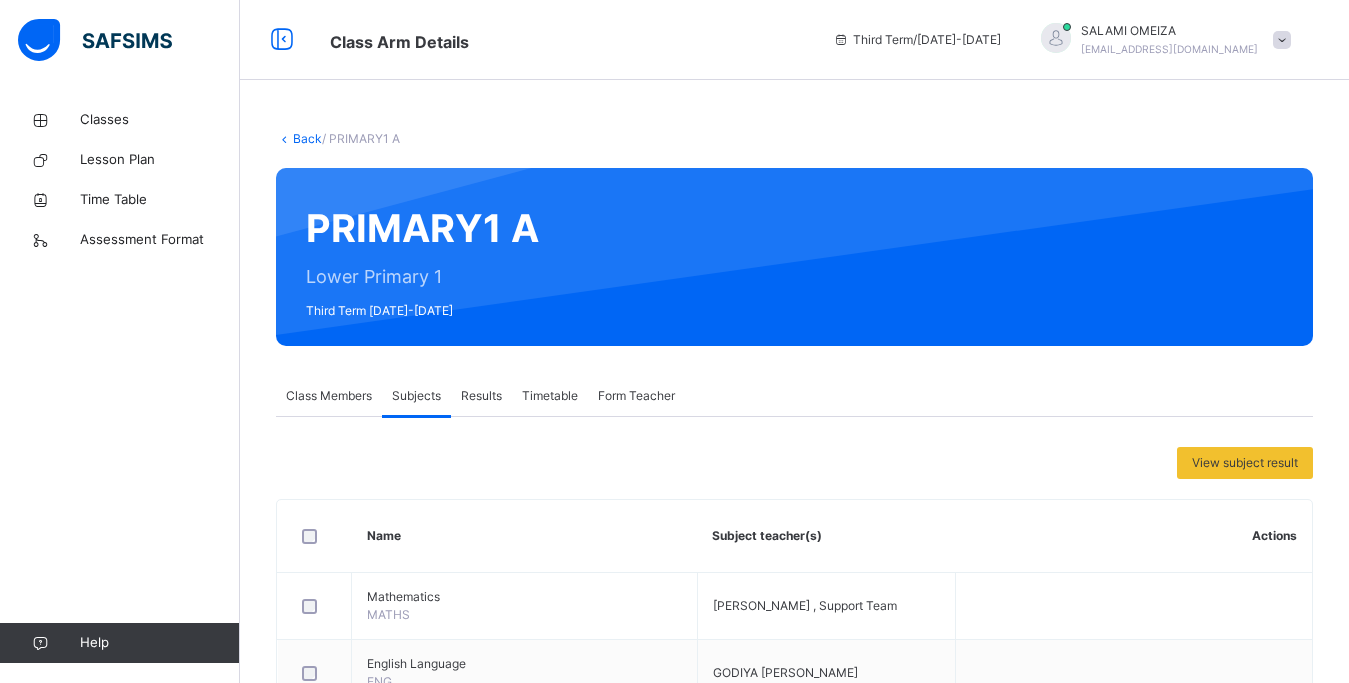 click on "Assess Students" at bounding box center [1111, 1142] 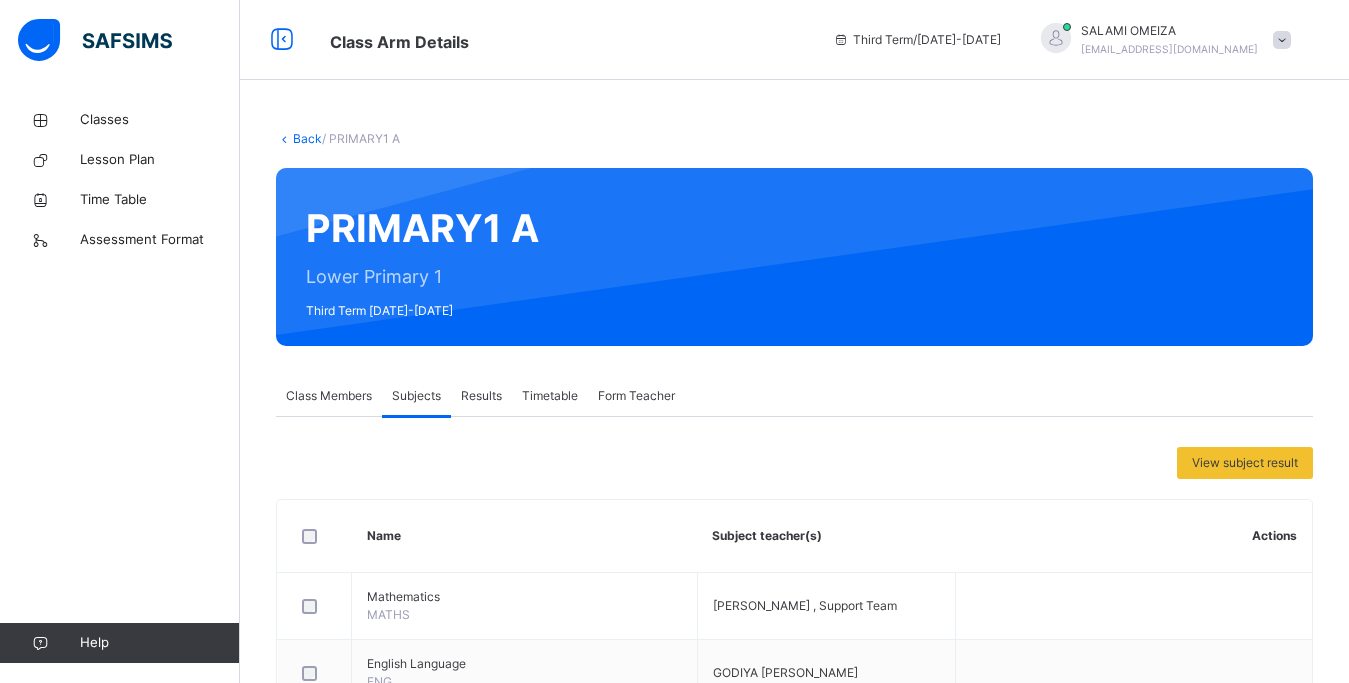 scroll, scrollTop: 714, scrollLeft: 0, axis: vertical 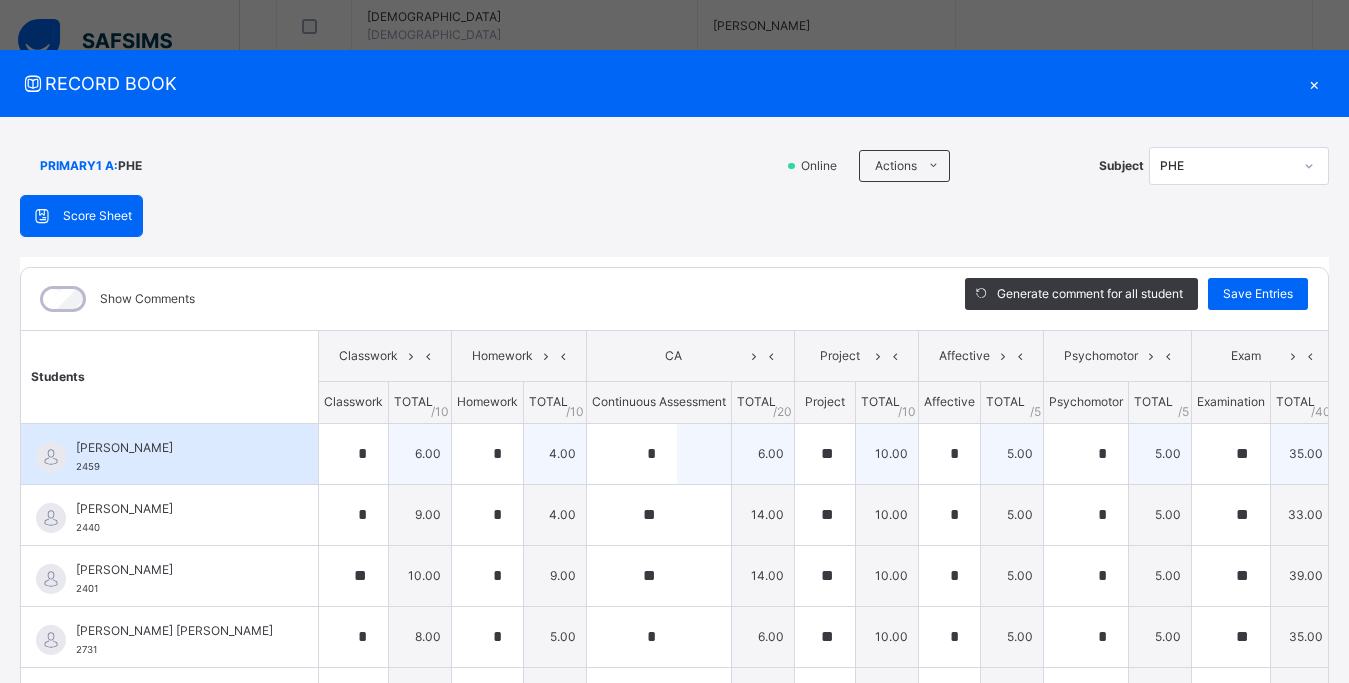 type on "*" 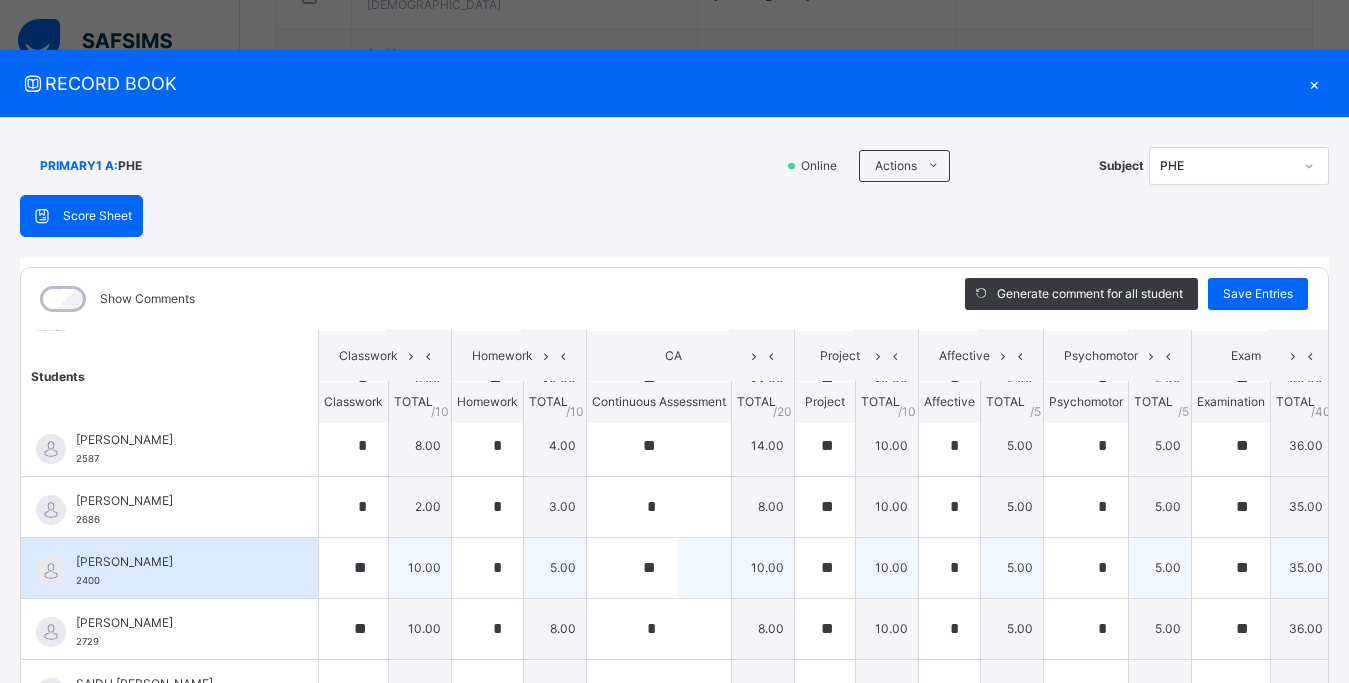 scroll, scrollTop: 1380, scrollLeft: 0, axis: vertical 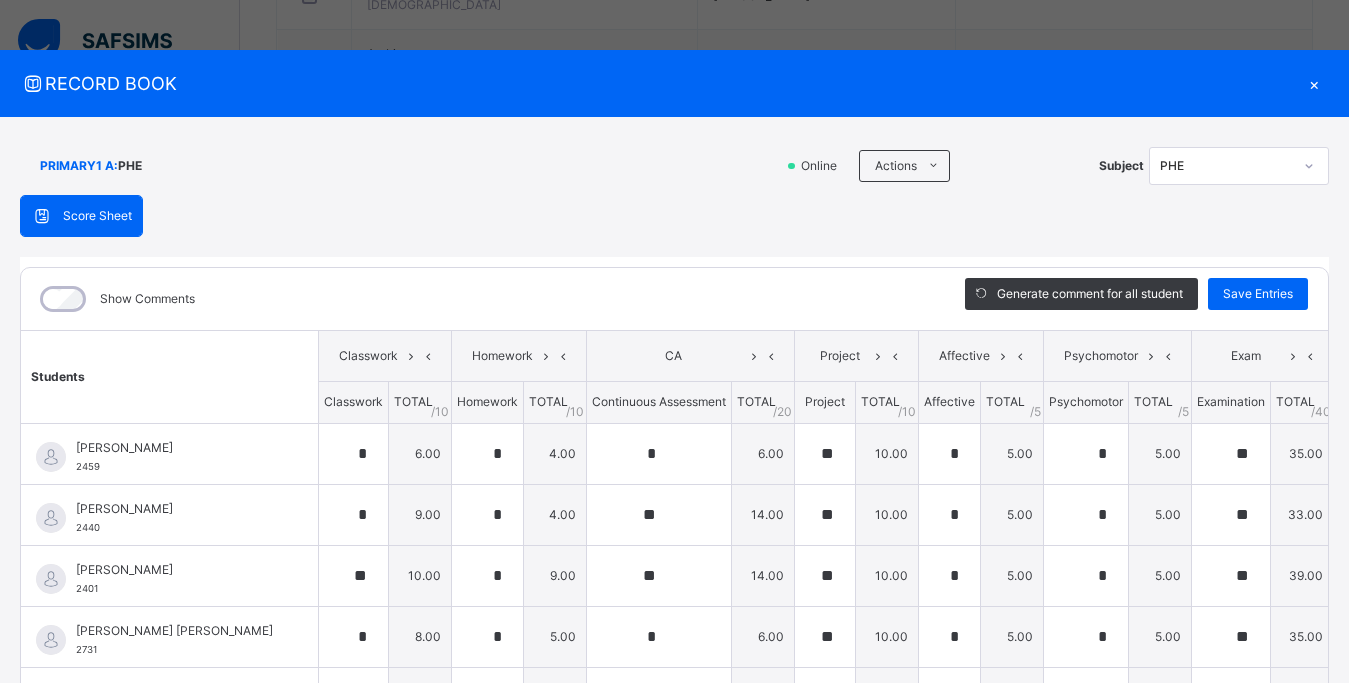 click on "×" at bounding box center [1314, 83] 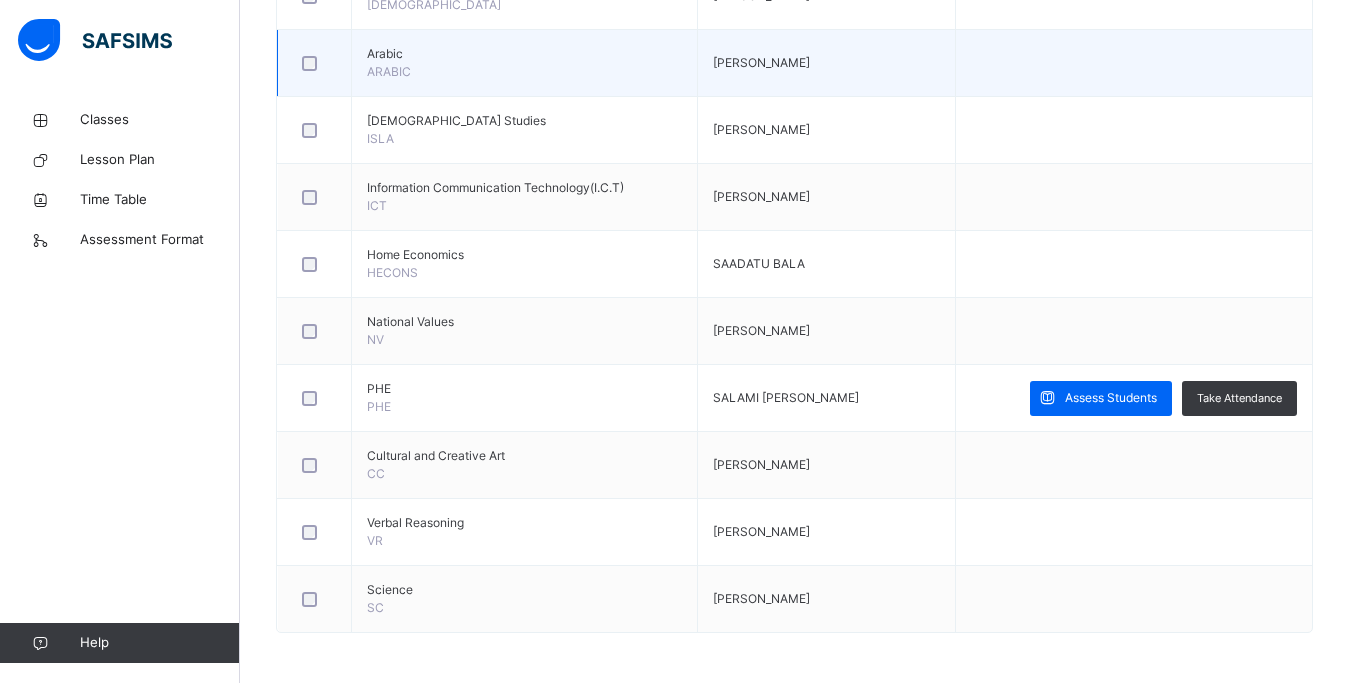 click at bounding box center (1133, 63) 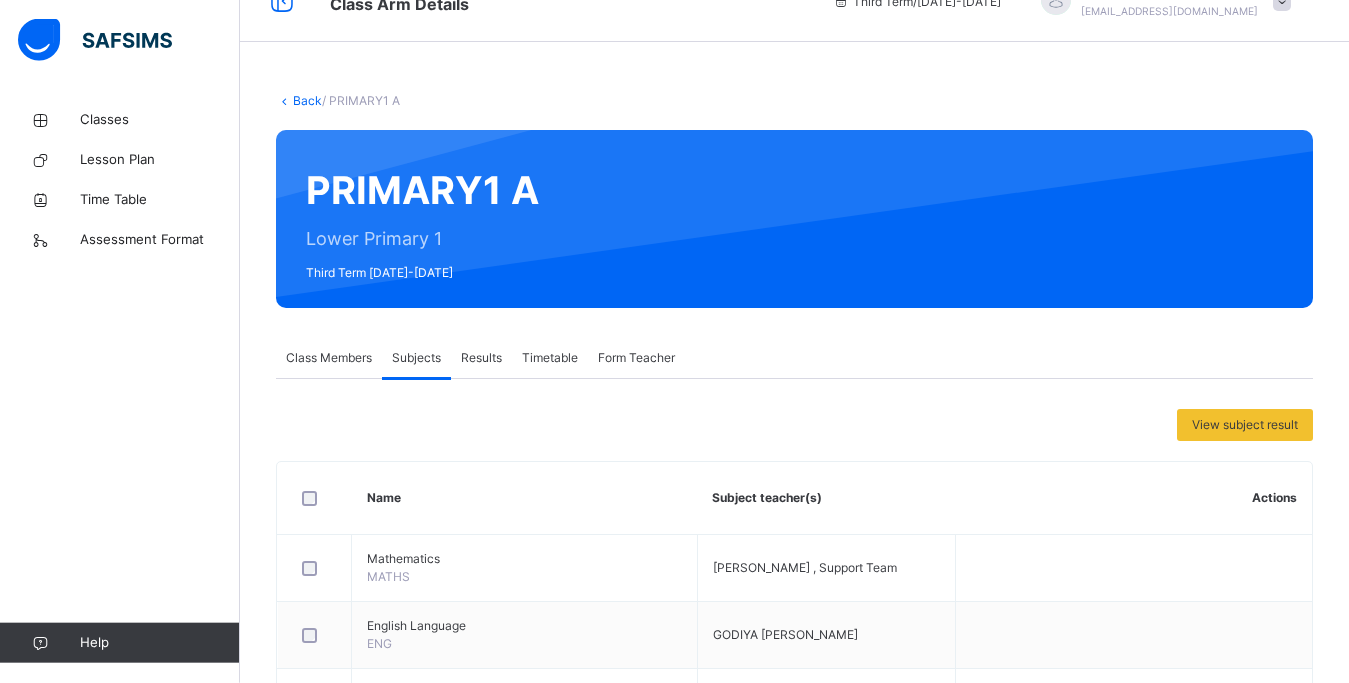 scroll, scrollTop: 0, scrollLeft: 0, axis: both 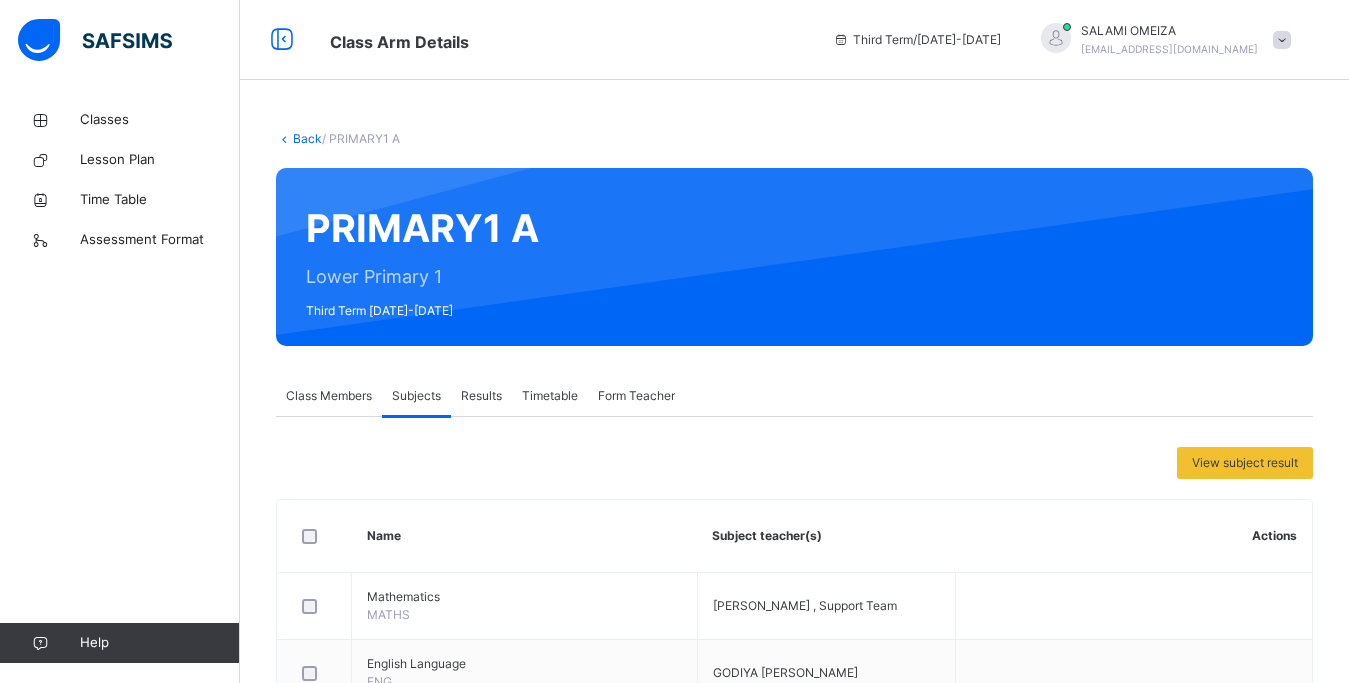 click on "Back" at bounding box center (307, 138) 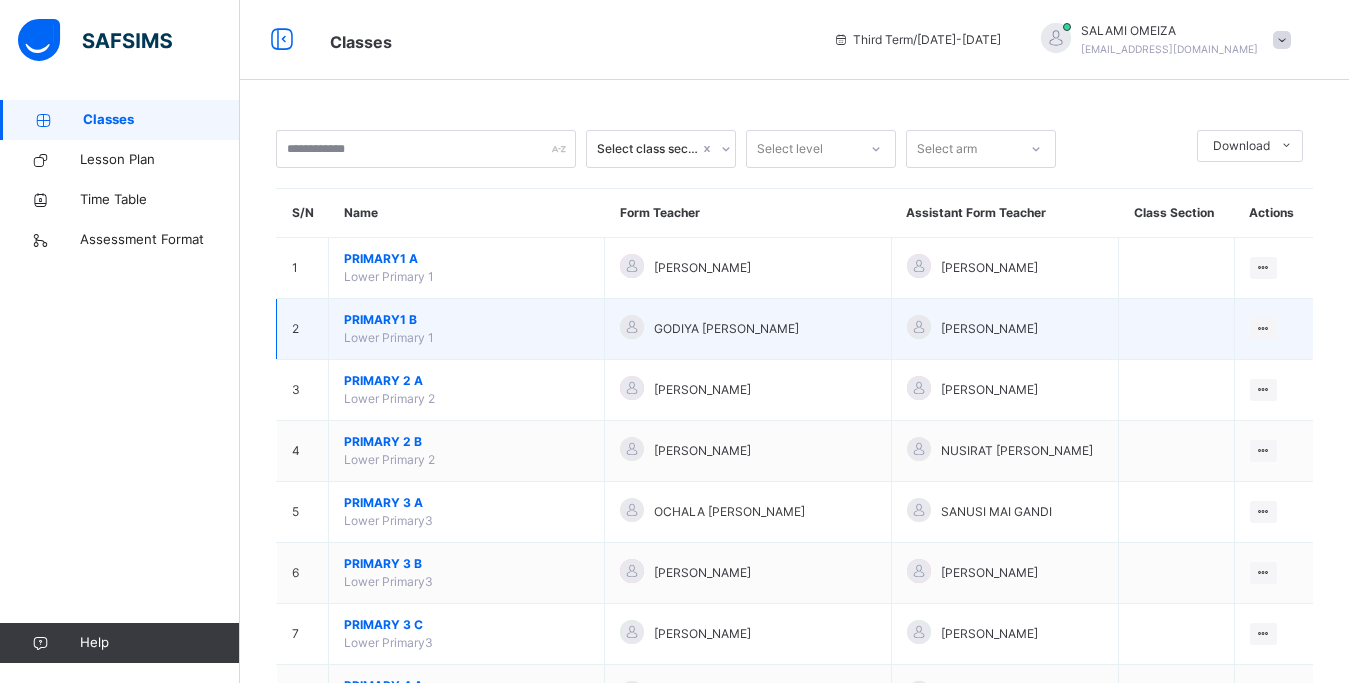 click on "PRIMARY1   B" at bounding box center (466, 320) 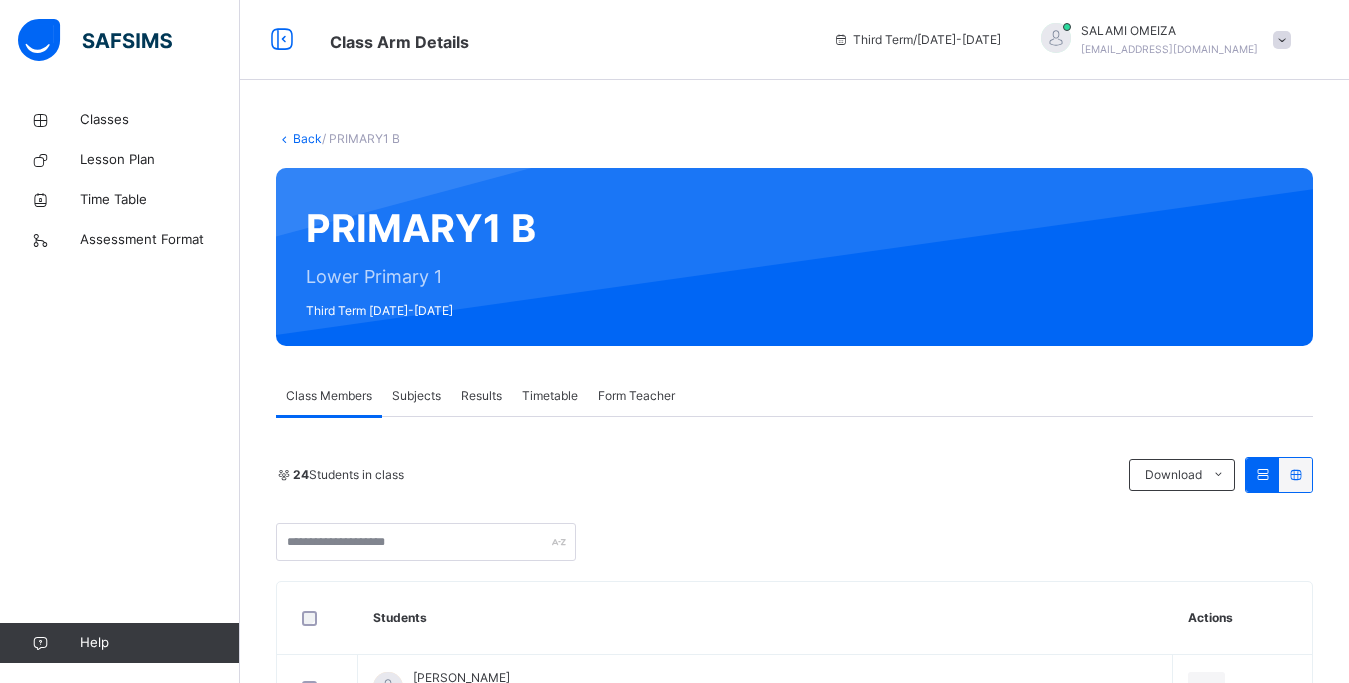 click on "Subjects" at bounding box center (416, 396) 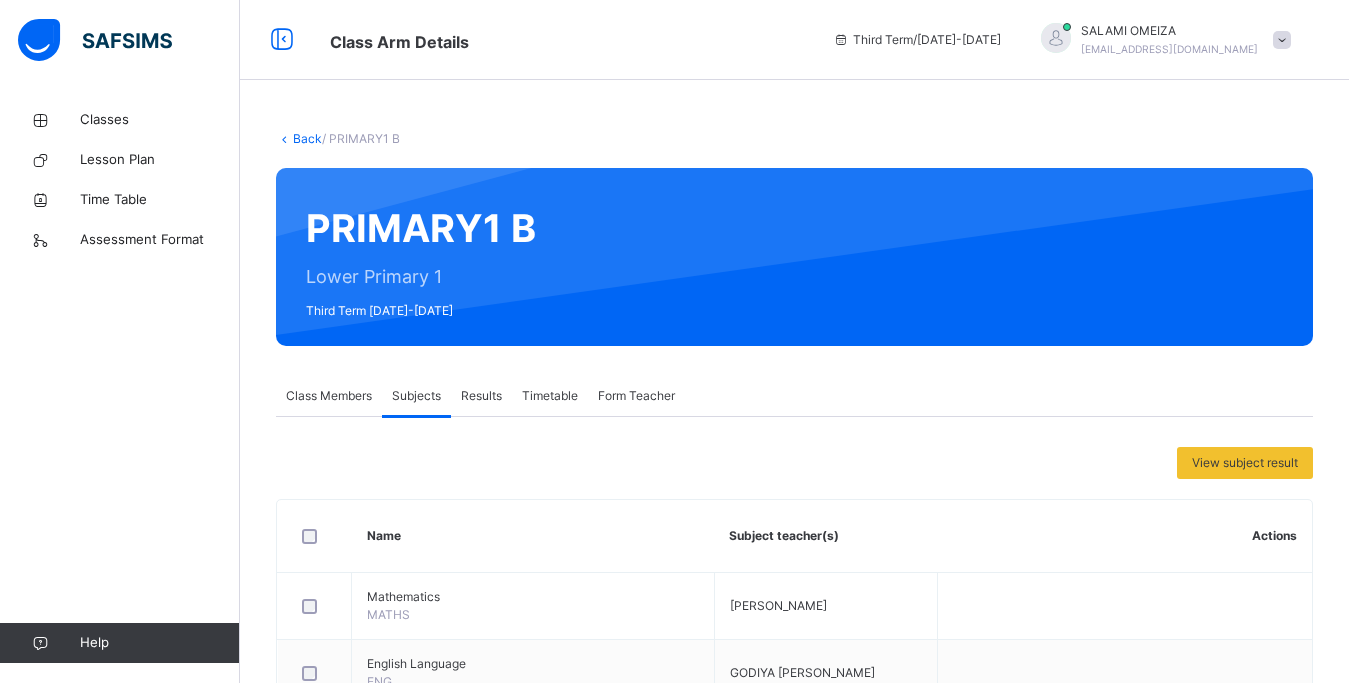scroll, scrollTop: 510, scrollLeft: 0, axis: vertical 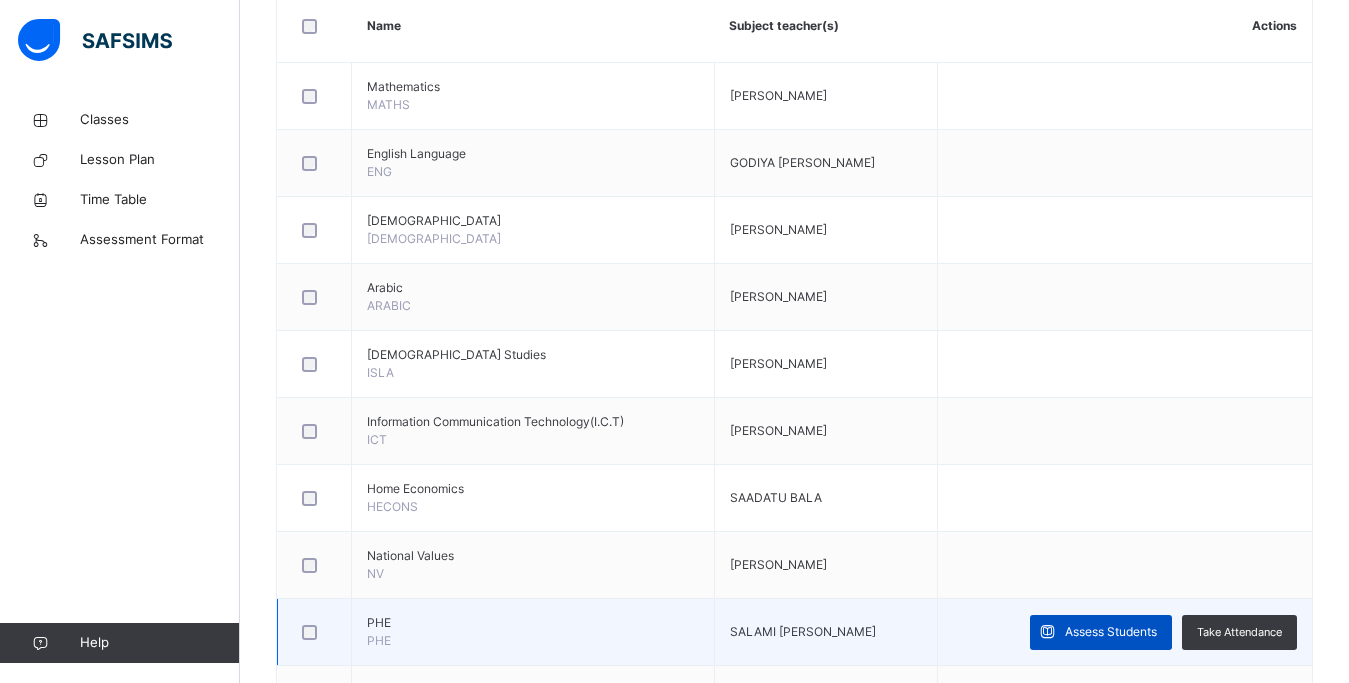 click on "Assess Students" at bounding box center (1111, 632) 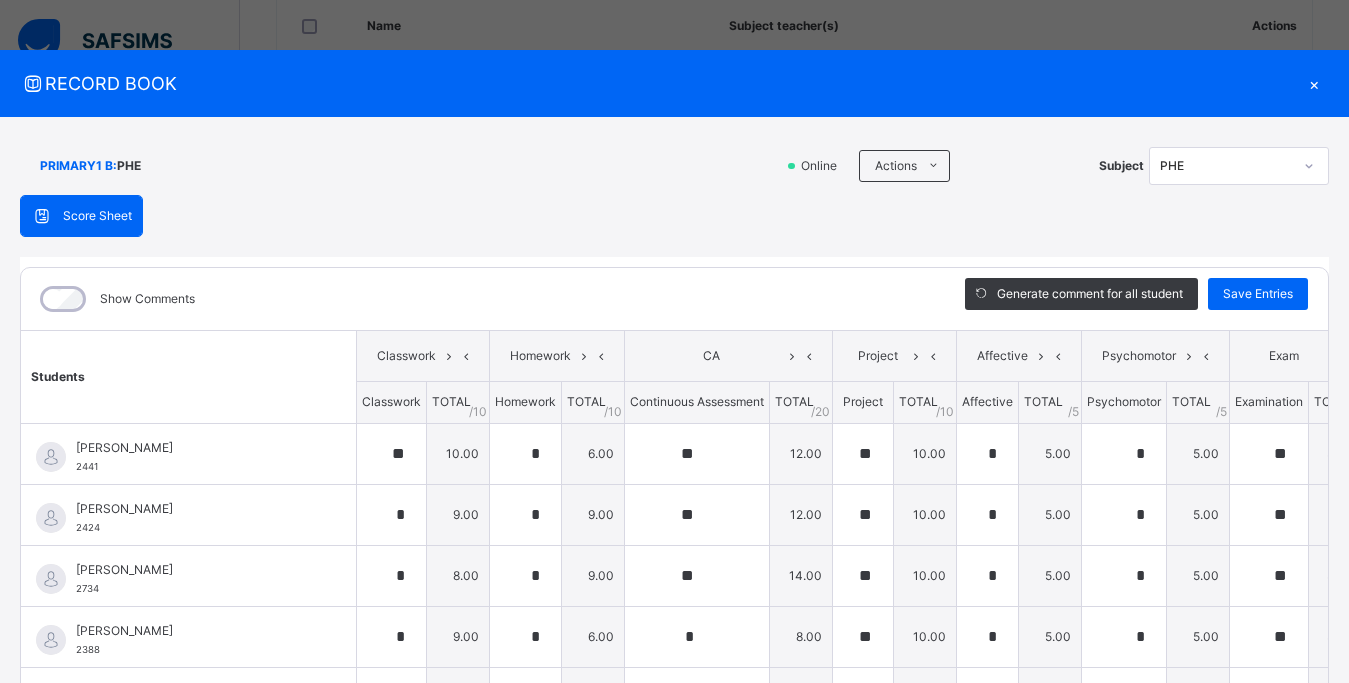 scroll, scrollTop: 408, scrollLeft: 0, axis: vertical 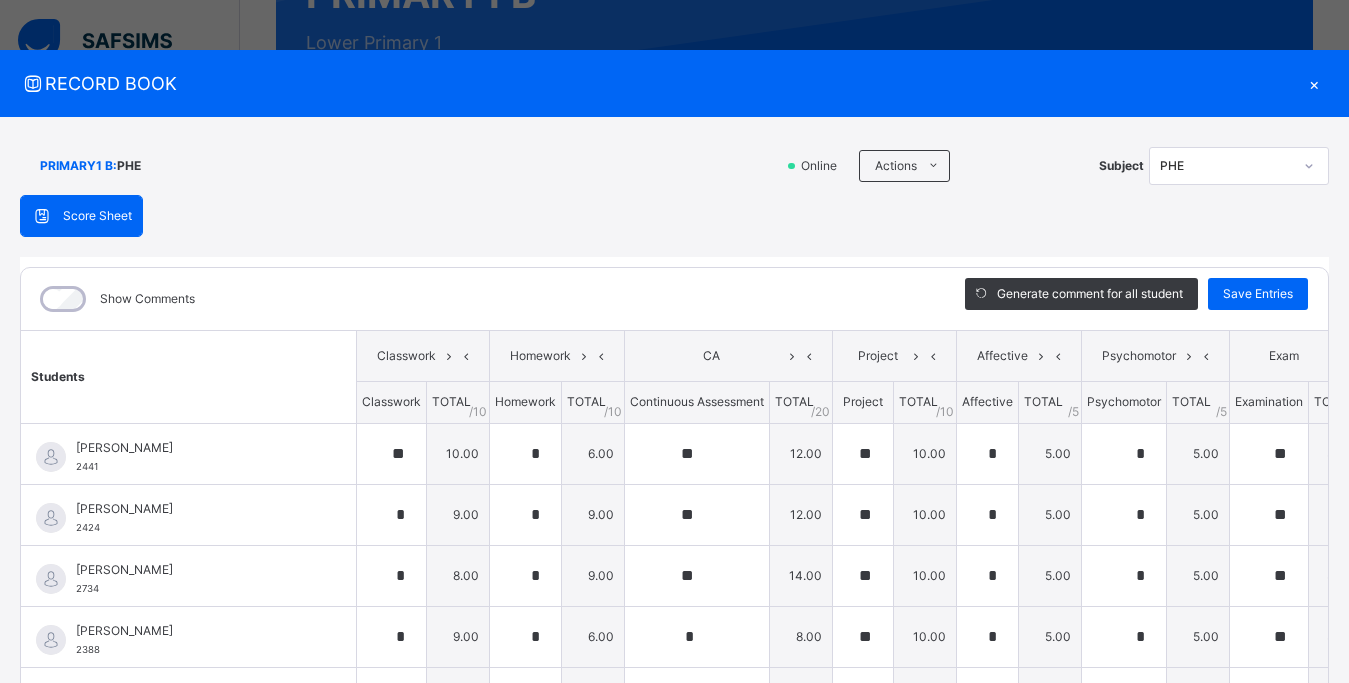click on "×" at bounding box center (1314, 83) 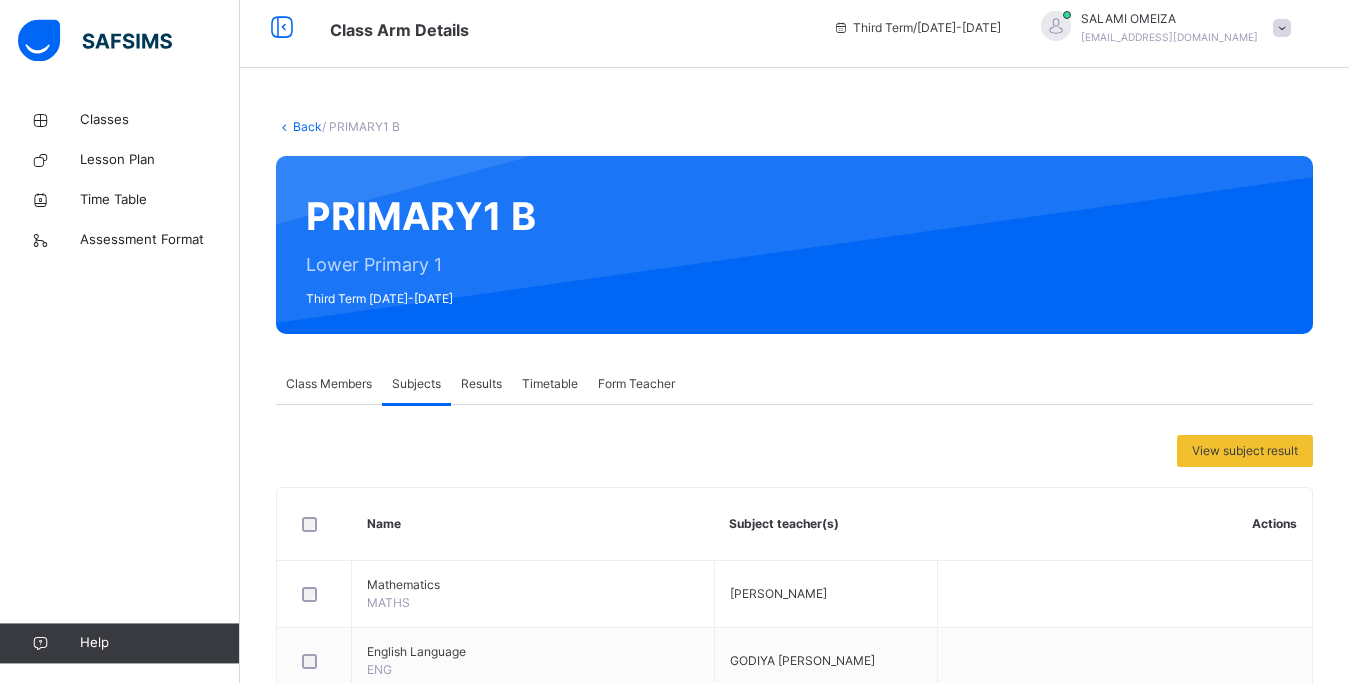 scroll, scrollTop: 0, scrollLeft: 0, axis: both 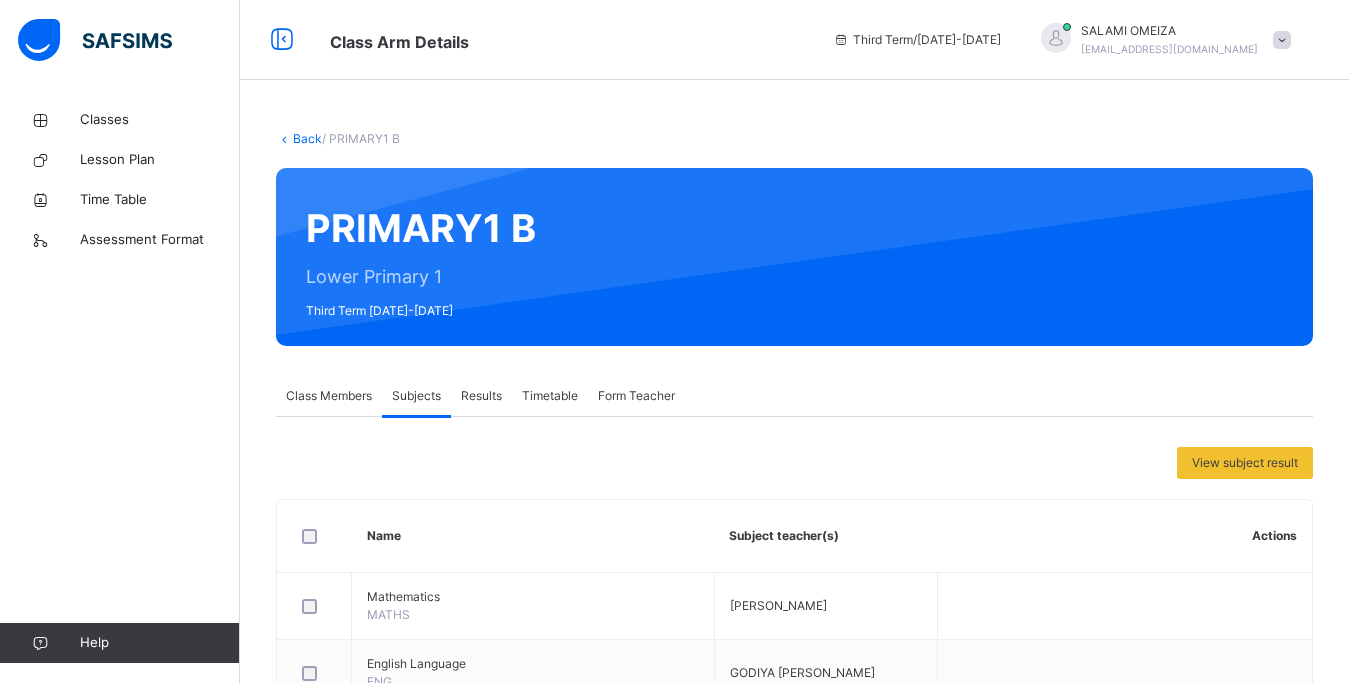 click on "Back" at bounding box center (307, 138) 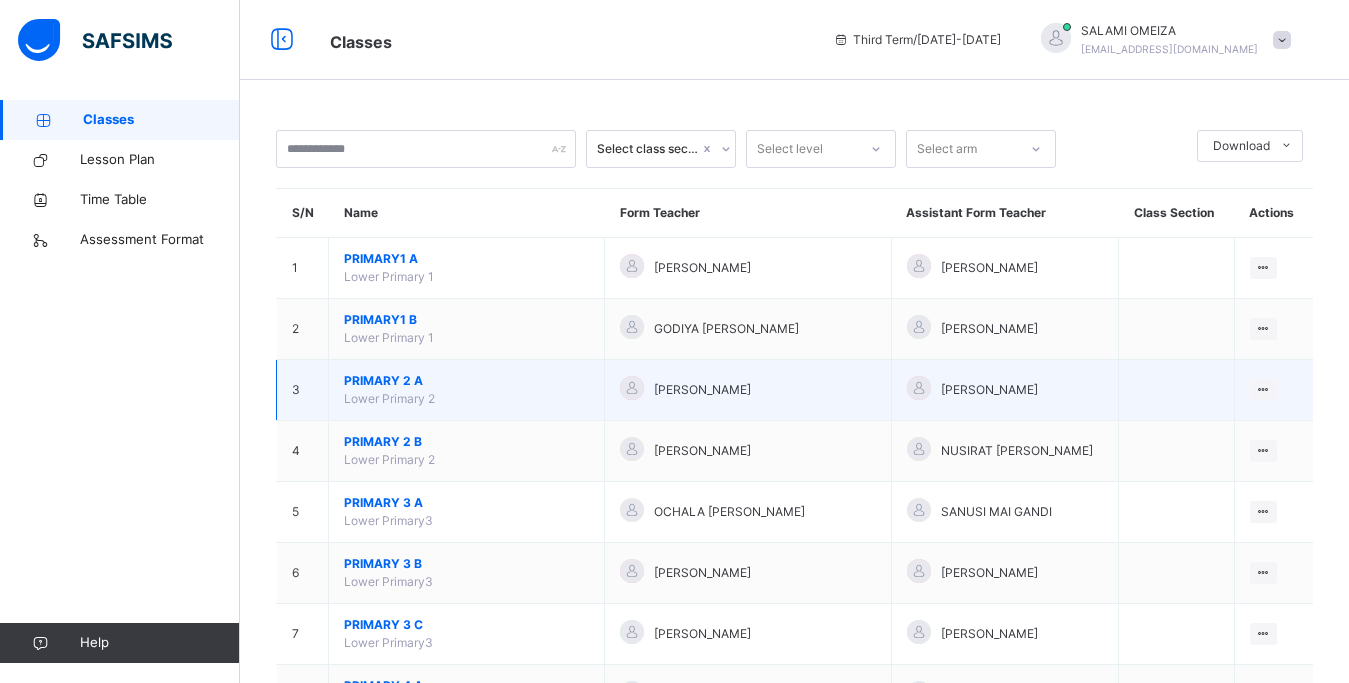 click on "PRIMARY 2   A" at bounding box center (466, 381) 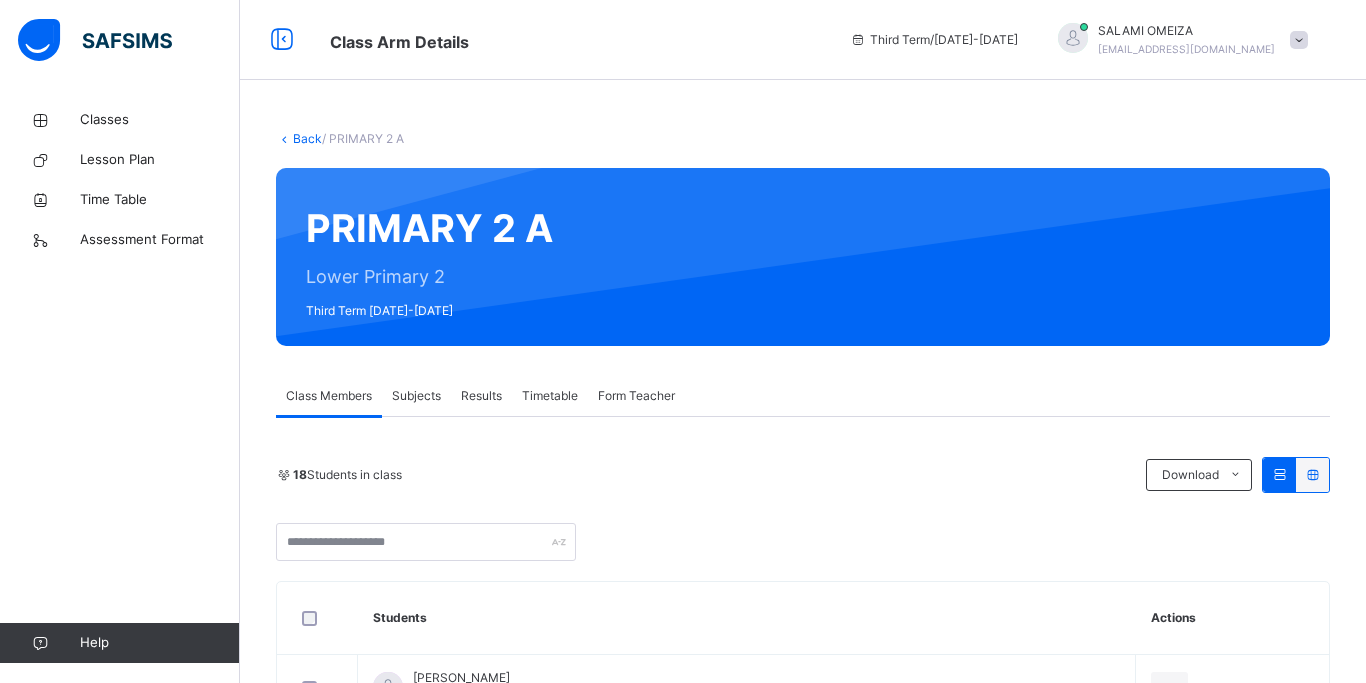 click on "Subjects" at bounding box center (416, 396) 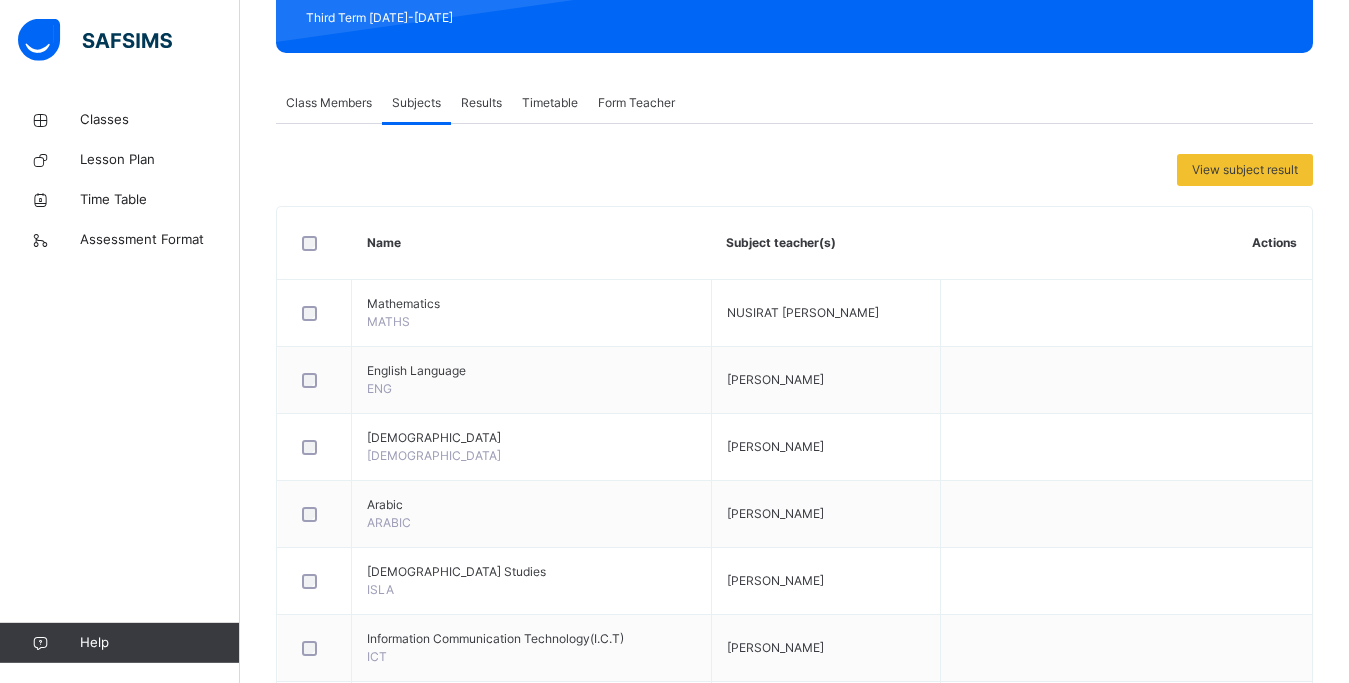 scroll, scrollTop: 510, scrollLeft: 0, axis: vertical 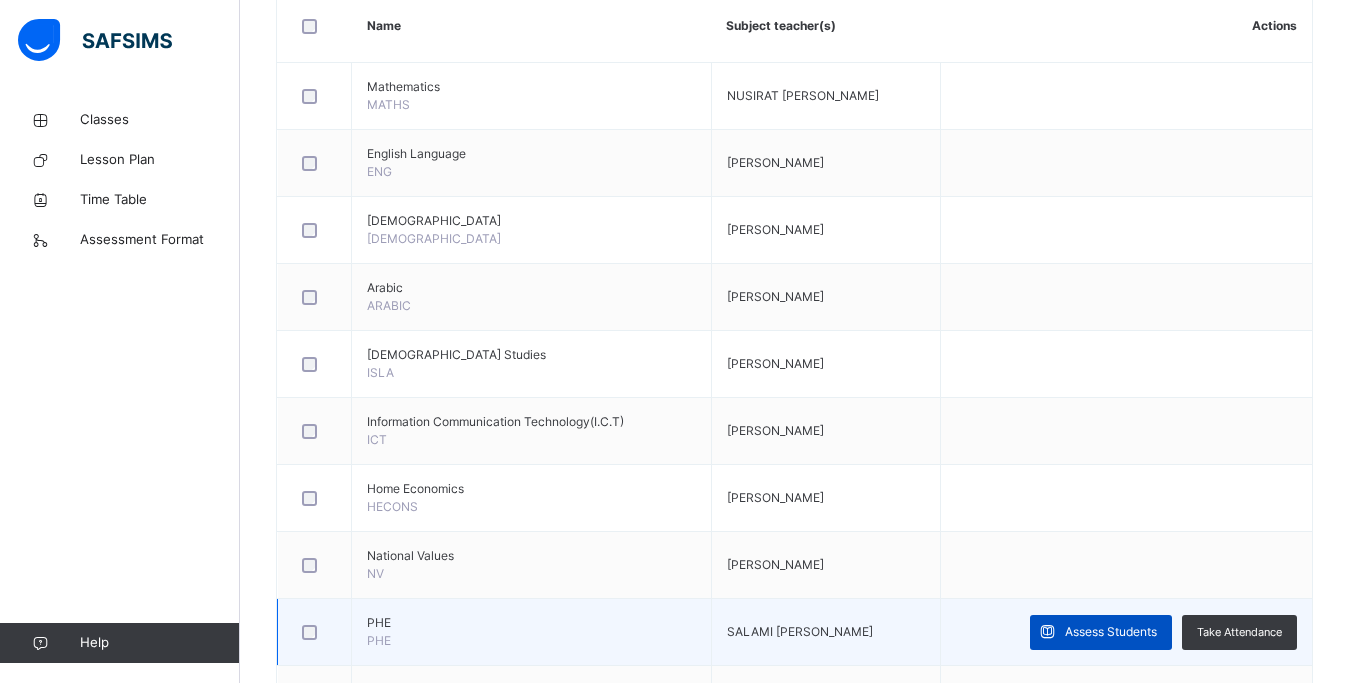 click on "Assess Students" at bounding box center (1111, 632) 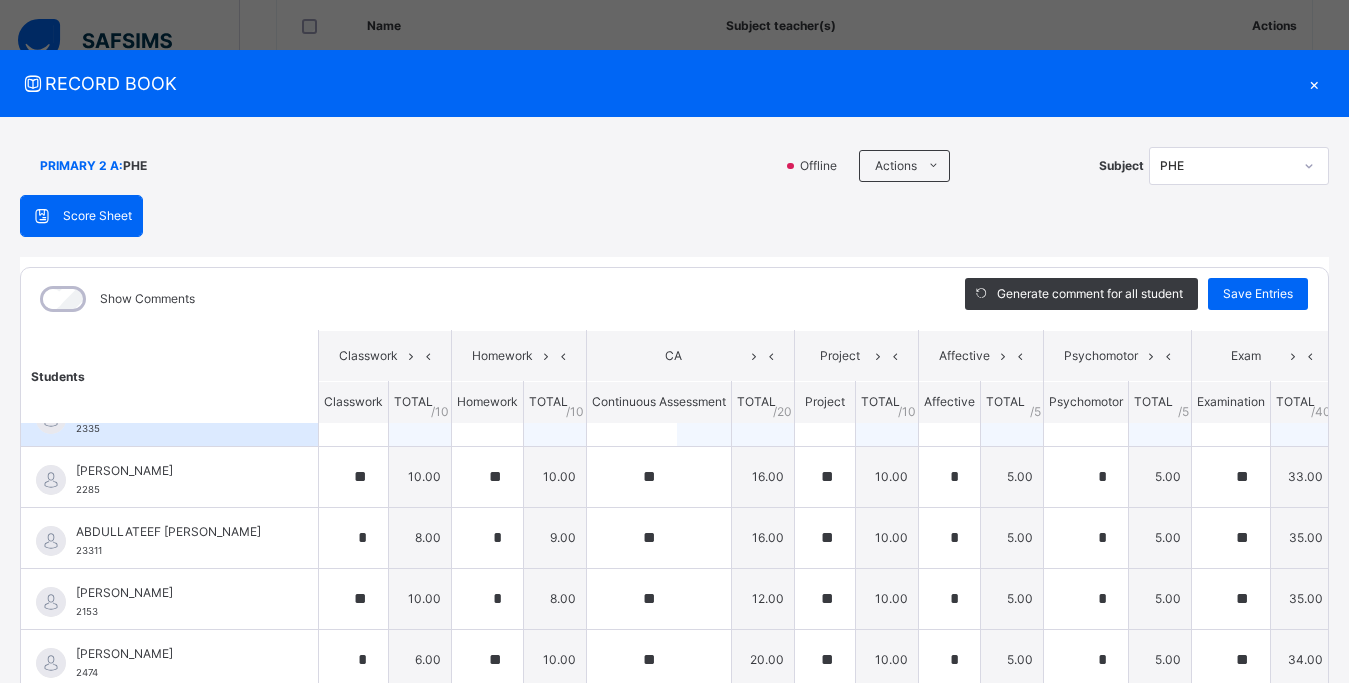 scroll, scrollTop: 0, scrollLeft: 0, axis: both 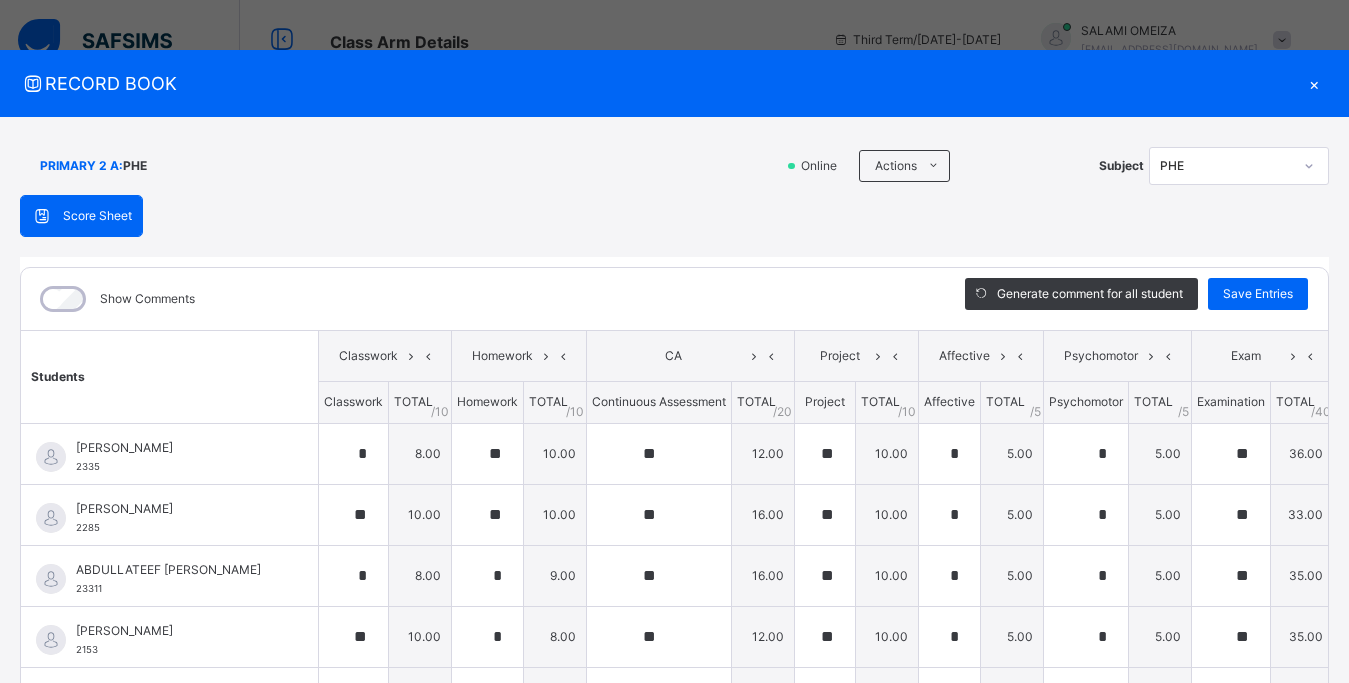 drag, startPoint x: 1328, startPoint y: 81, endPoint x: 1295, endPoint y: 111, distance: 44.598206 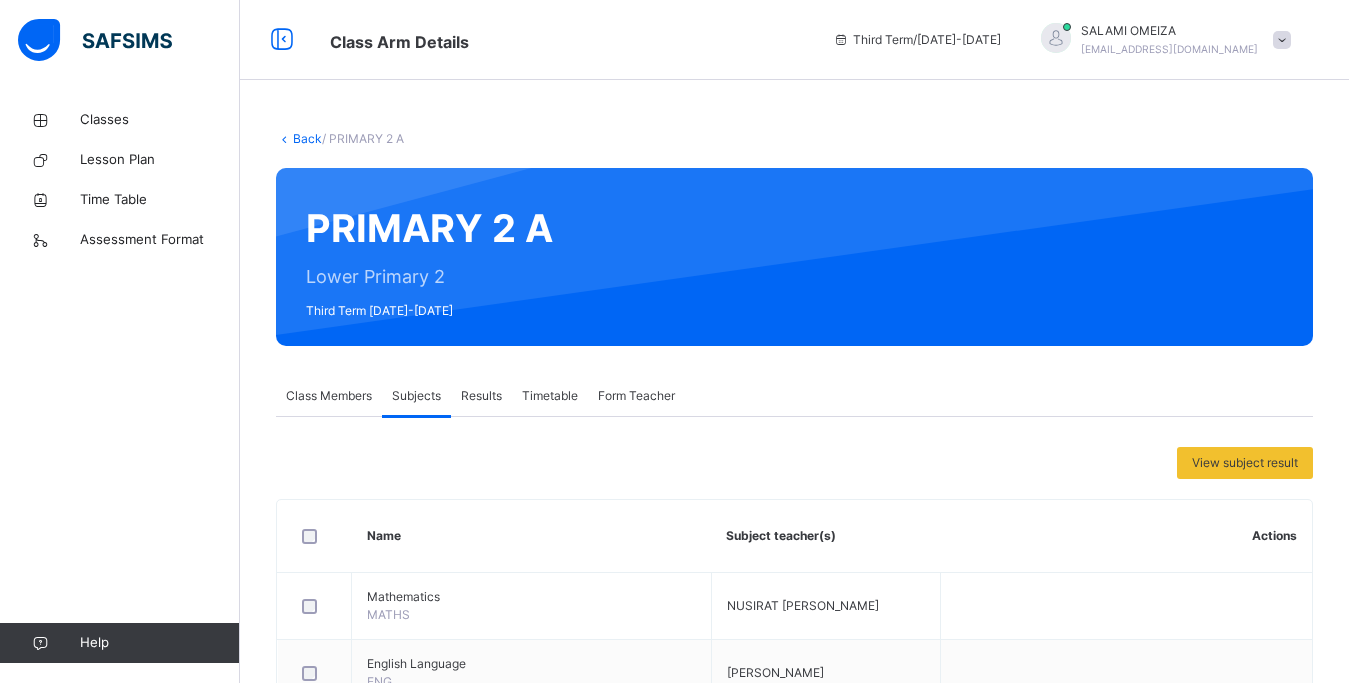 click on "Back" at bounding box center (307, 138) 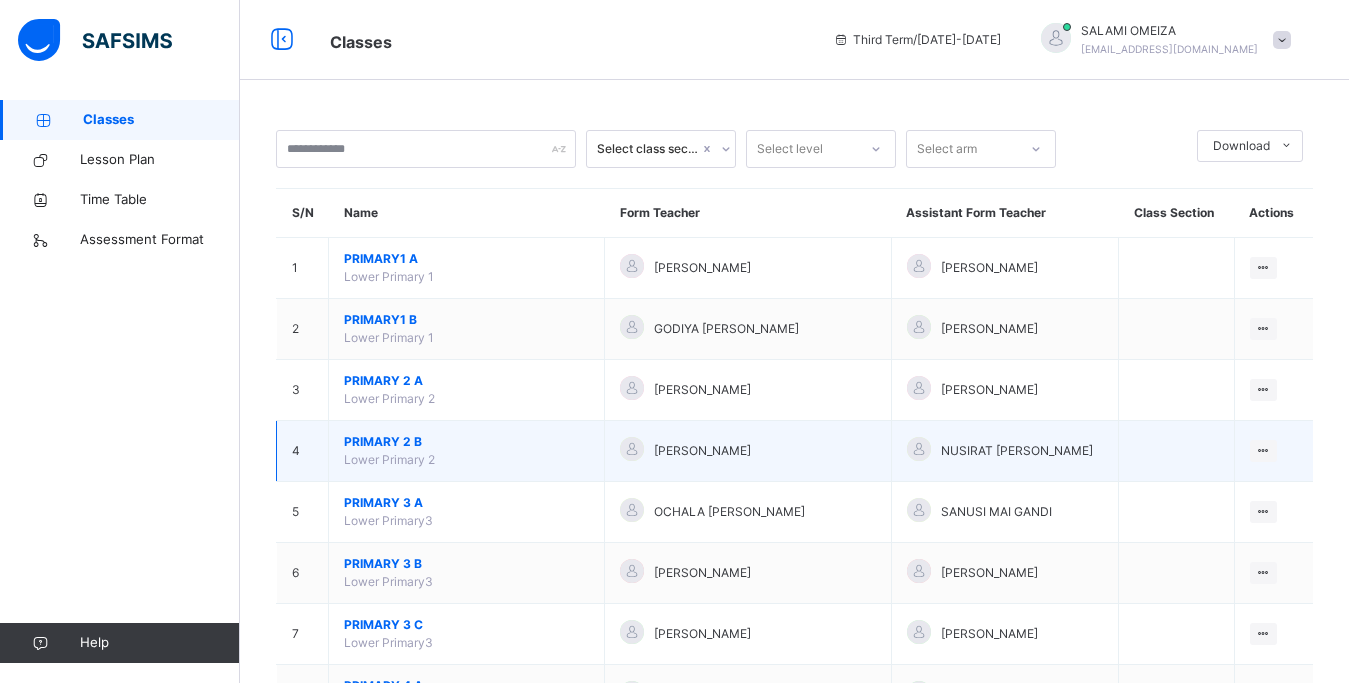 click on "Lower Primary 2" at bounding box center (389, 459) 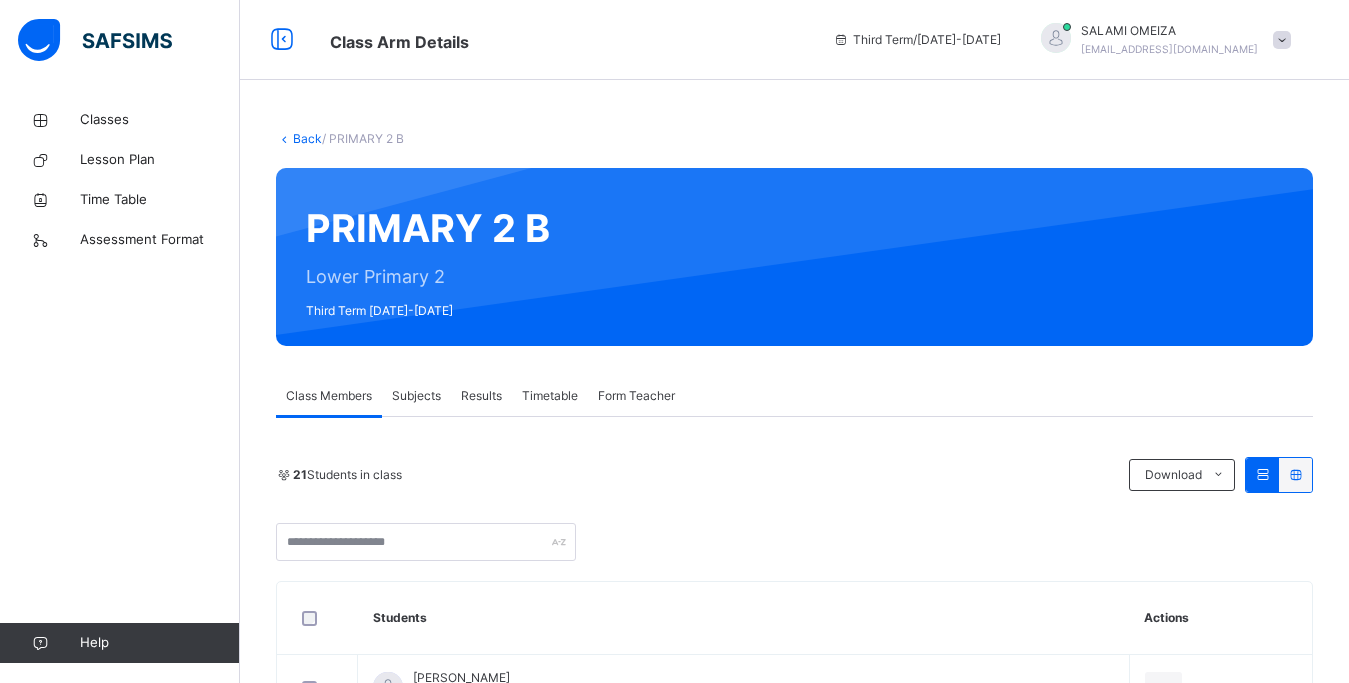 click on "Subjects" at bounding box center (416, 396) 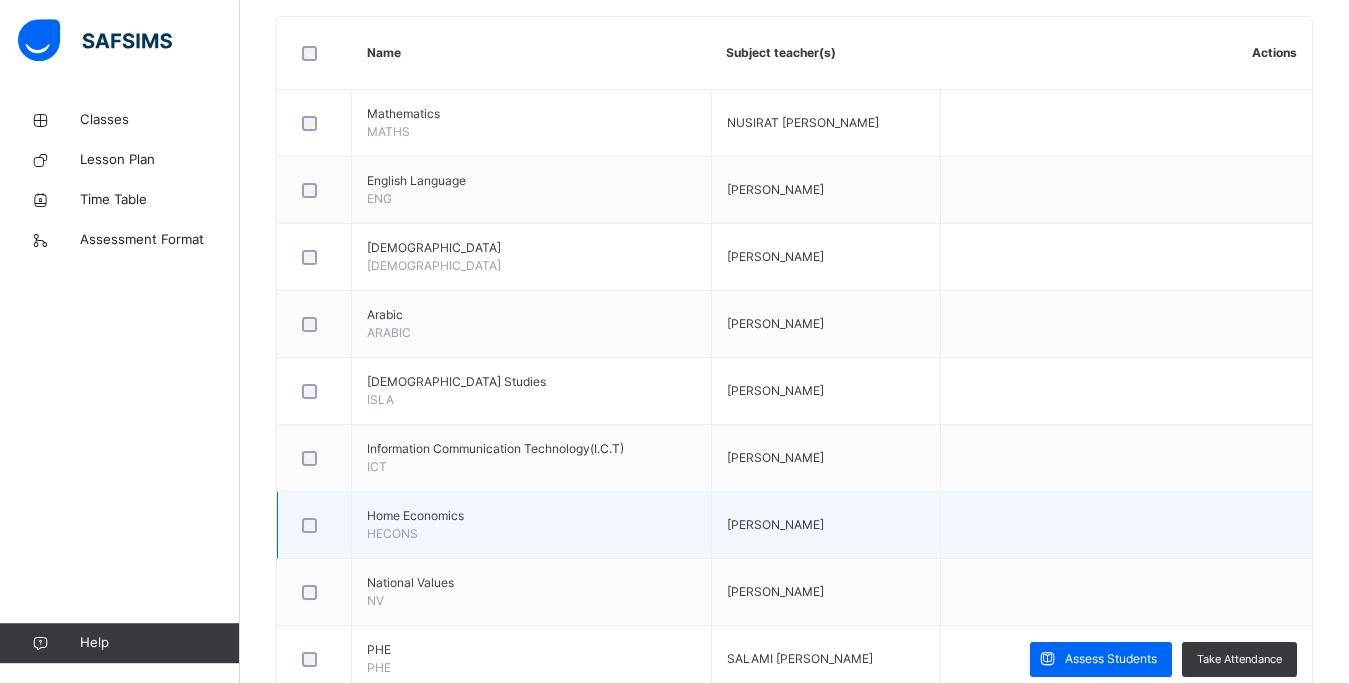 scroll, scrollTop: 510, scrollLeft: 0, axis: vertical 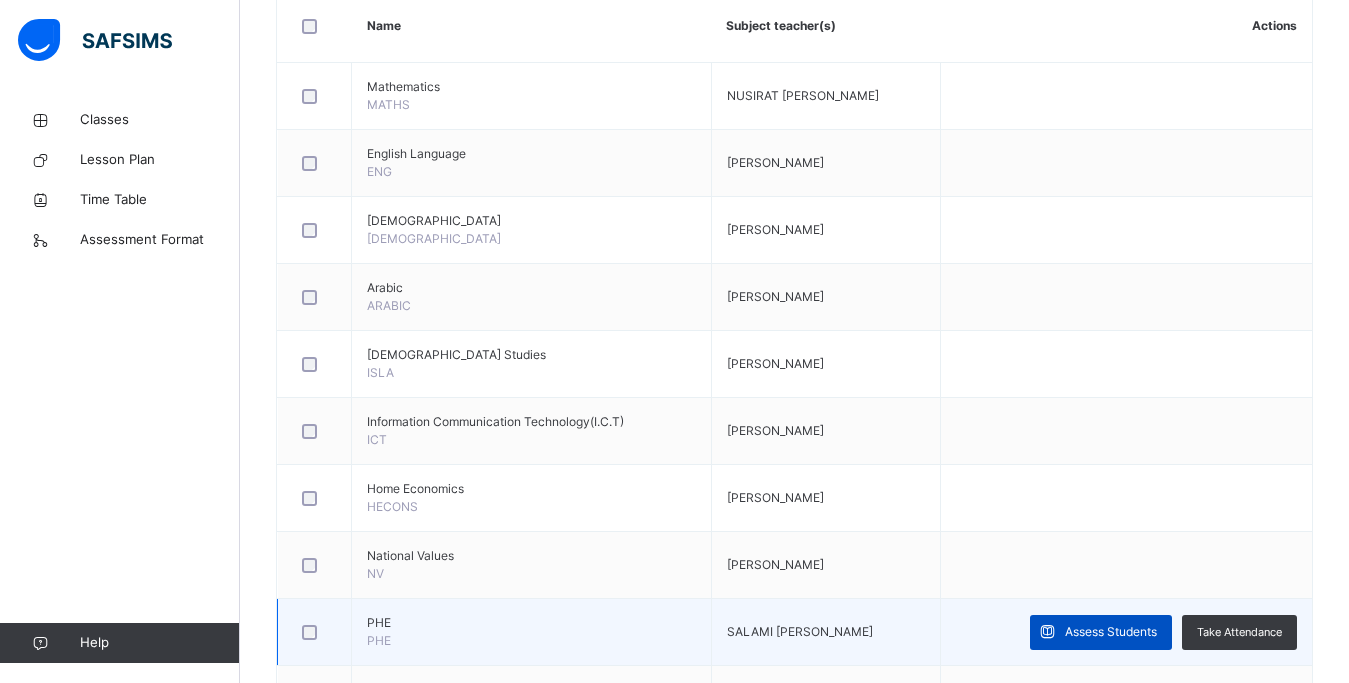 click on "Assess Students" at bounding box center (1111, 632) 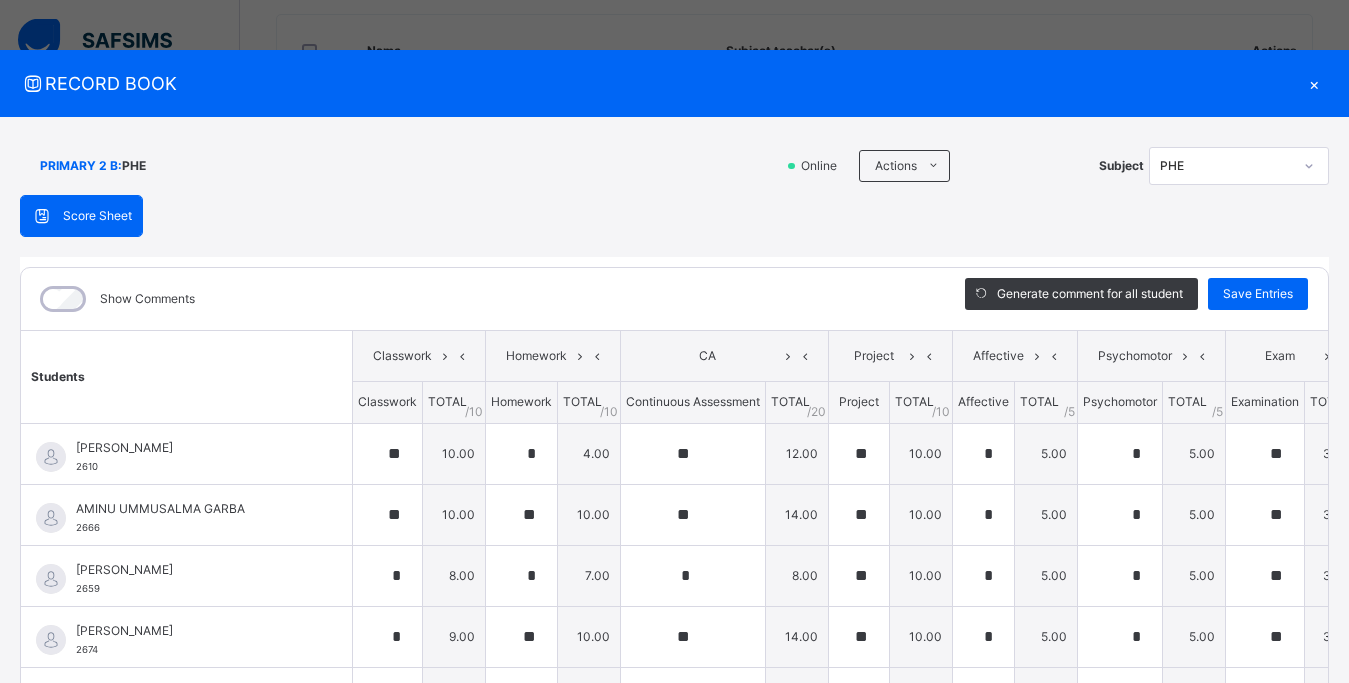 scroll, scrollTop: 408, scrollLeft: 0, axis: vertical 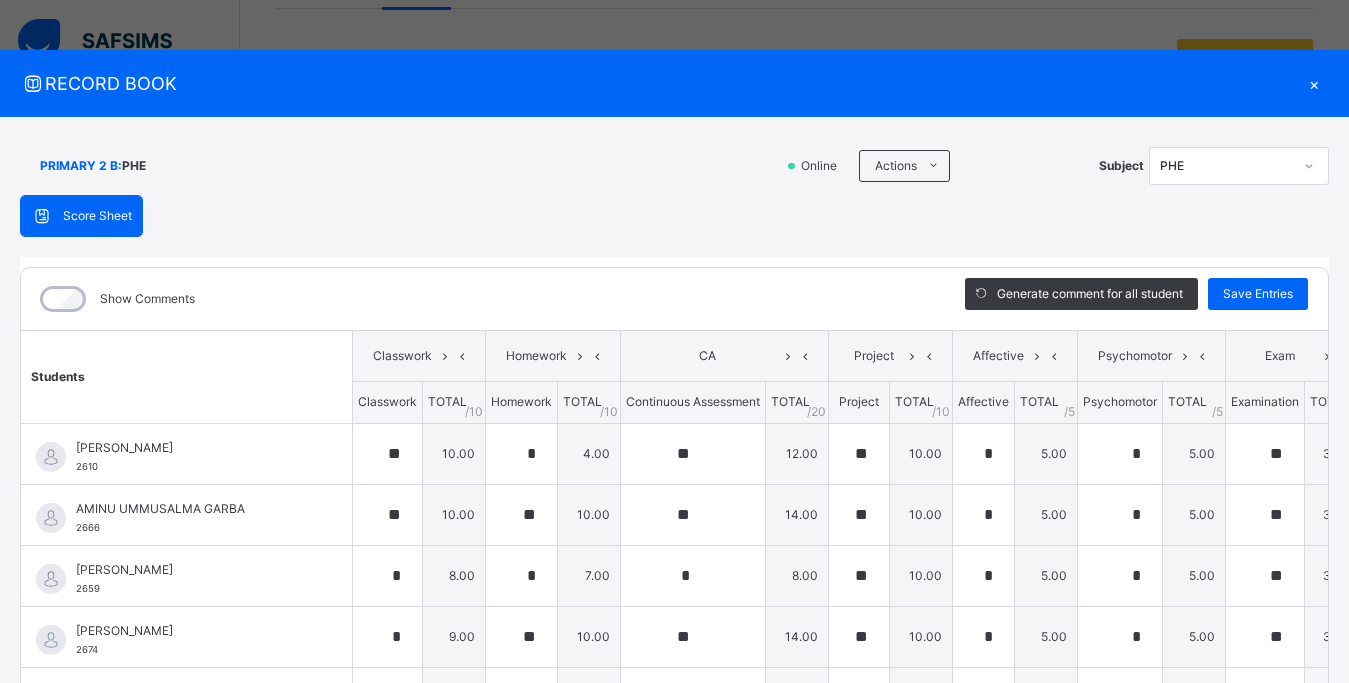 click on "×" at bounding box center [1314, 83] 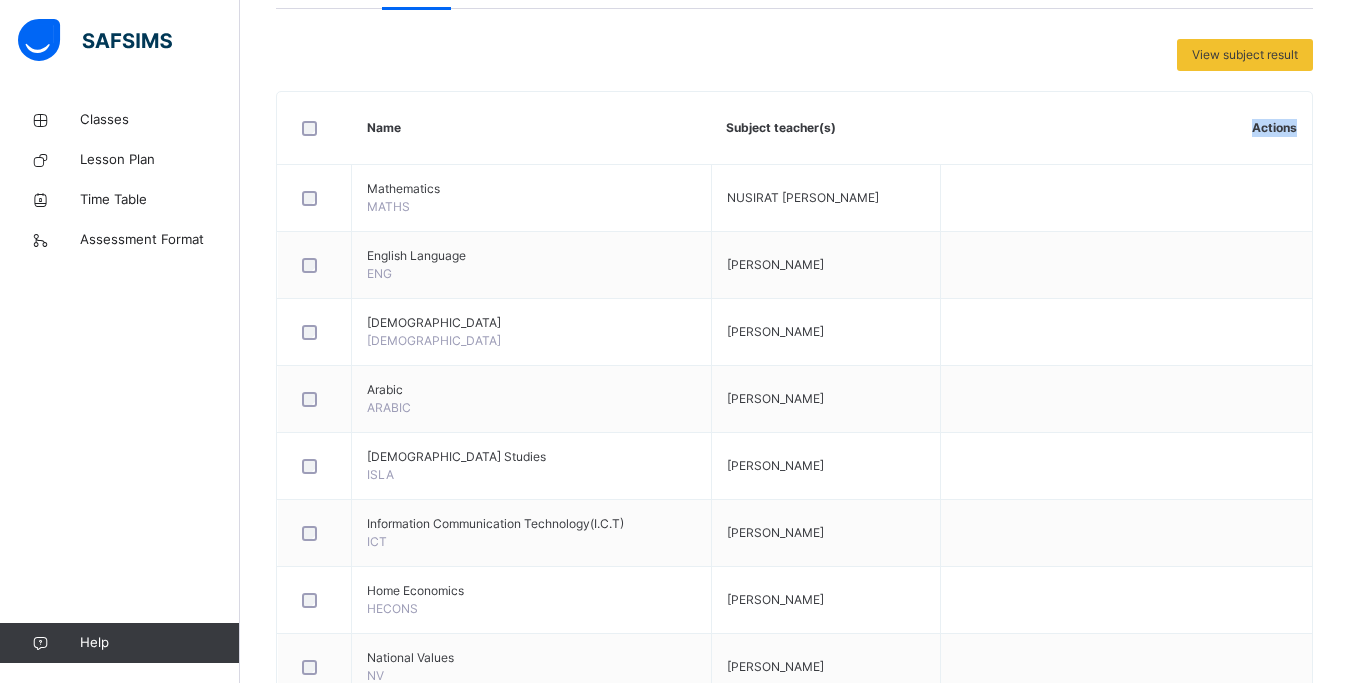 scroll, scrollTop: 0, scrollLeft: 0, axis: both 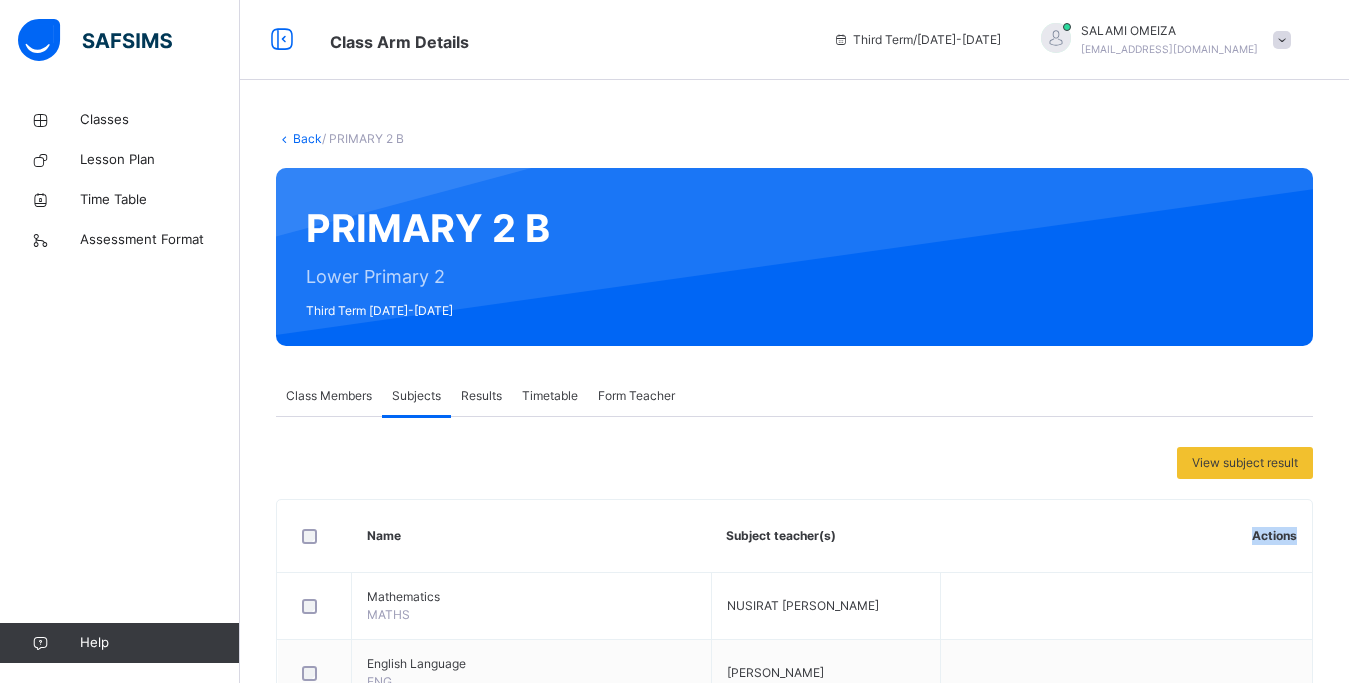 click on "Back" at bounding box center [307, 138] 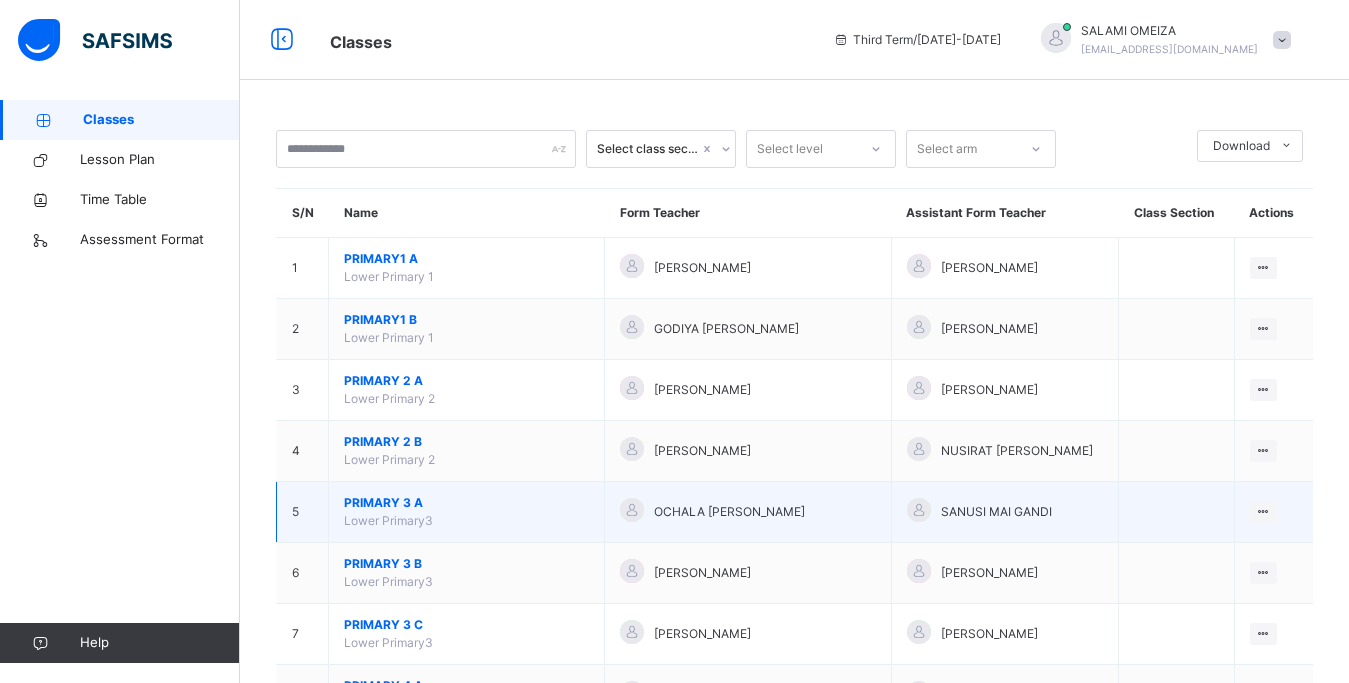 click on "PRIMARY 3   A" at bounding box center [466, 503] 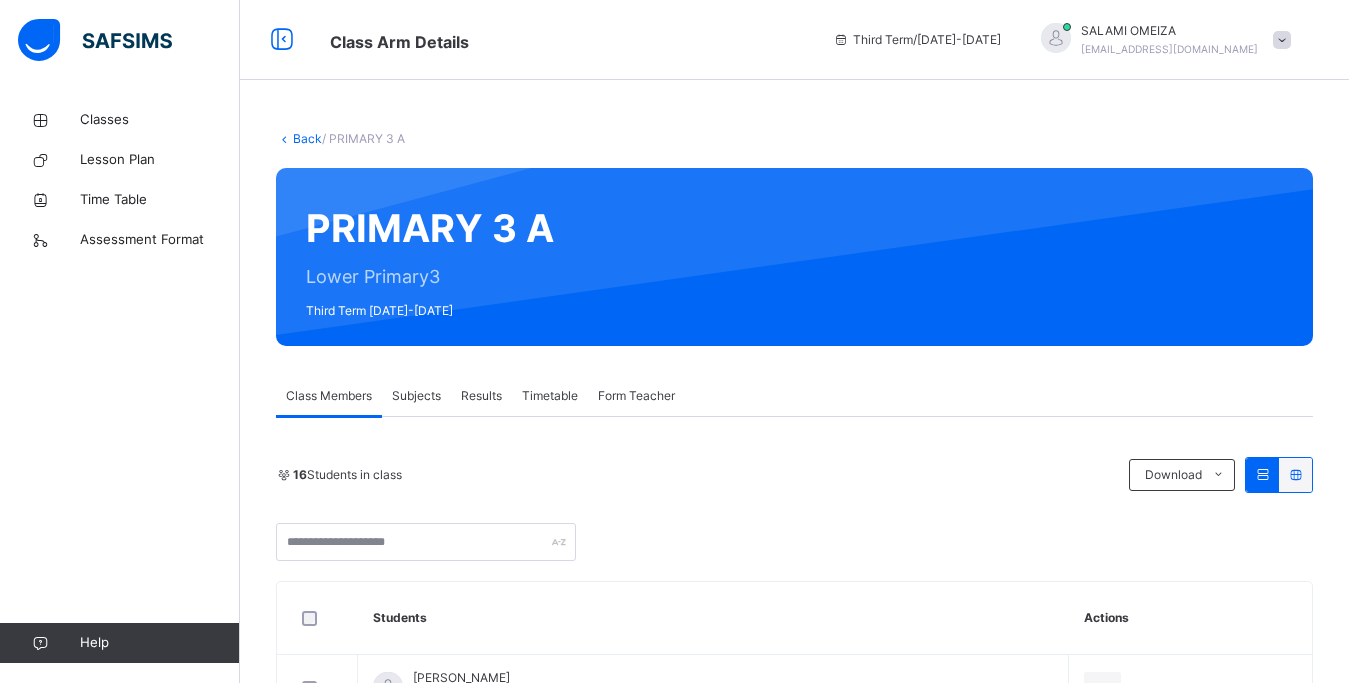 click on "Subjects" at bounding box center [416, 396] 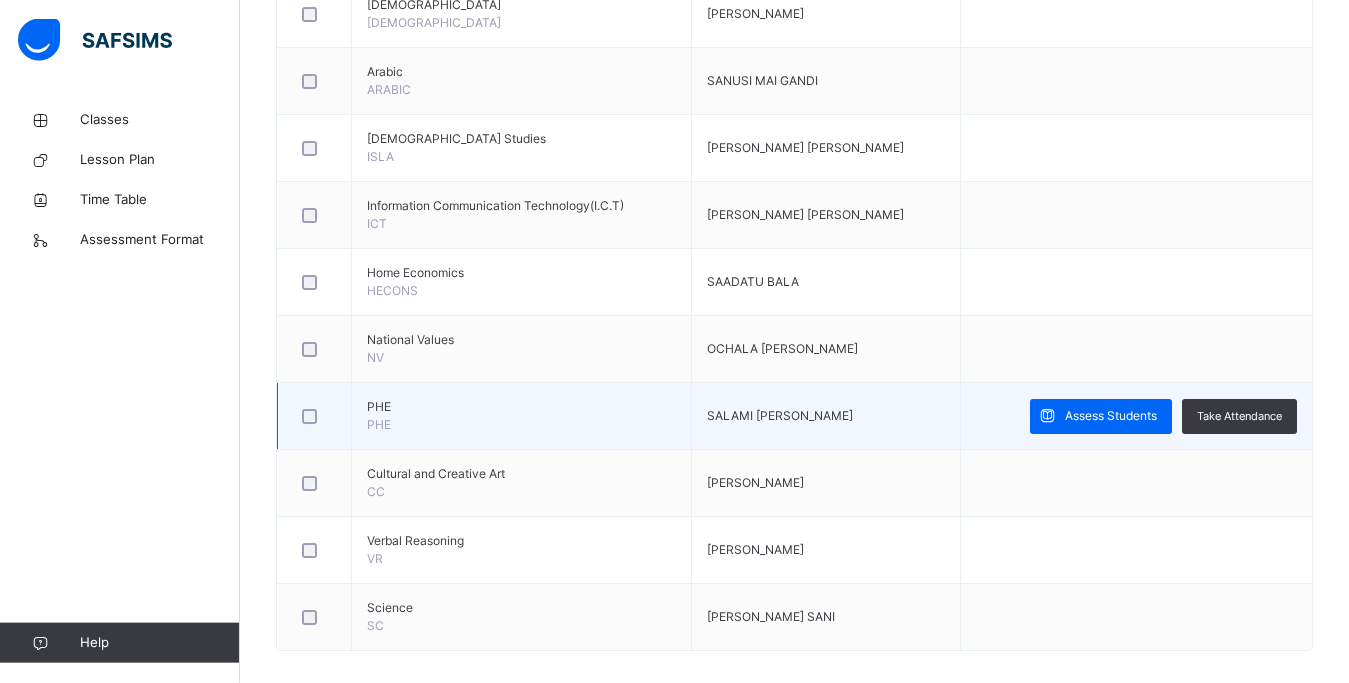 scroll, scrollTop: 744, scrollLeft: 0, axis: vertical 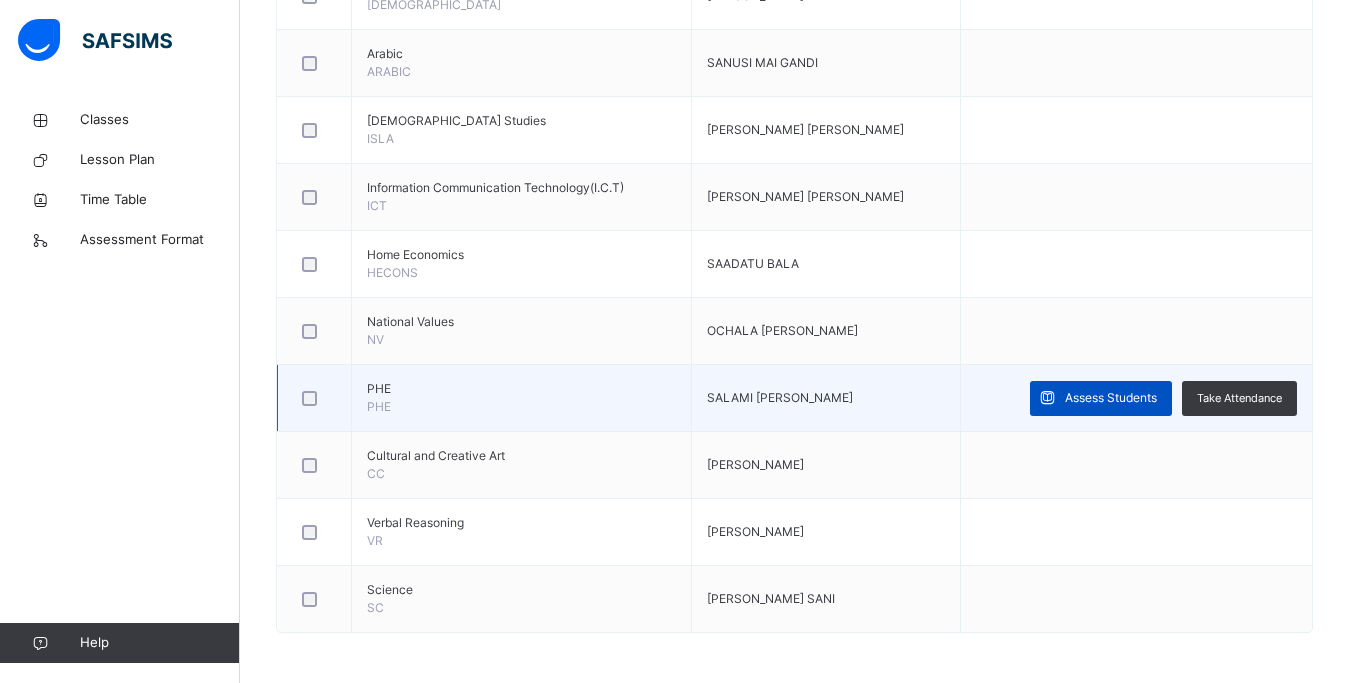 click on "Assess Students" at bounding box center (1111, 398) 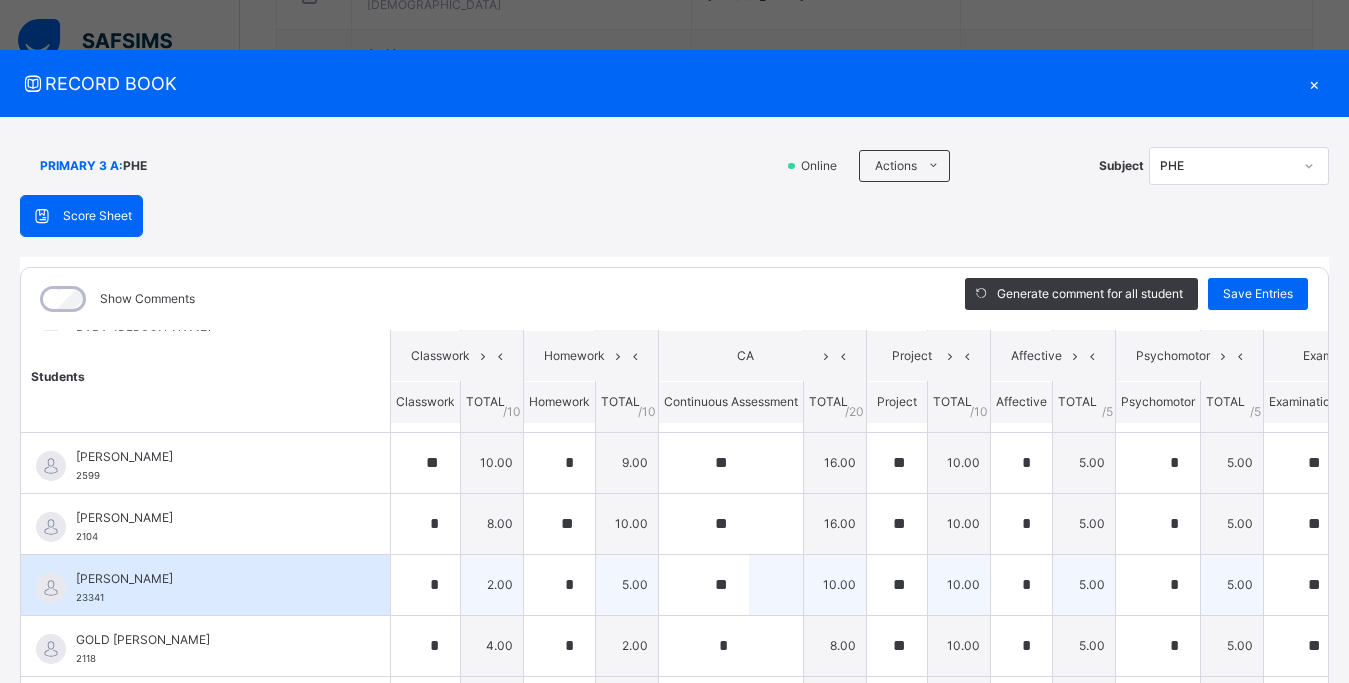 scroll, scrollTop: 587, scrollLeft: 0, axis: vertical 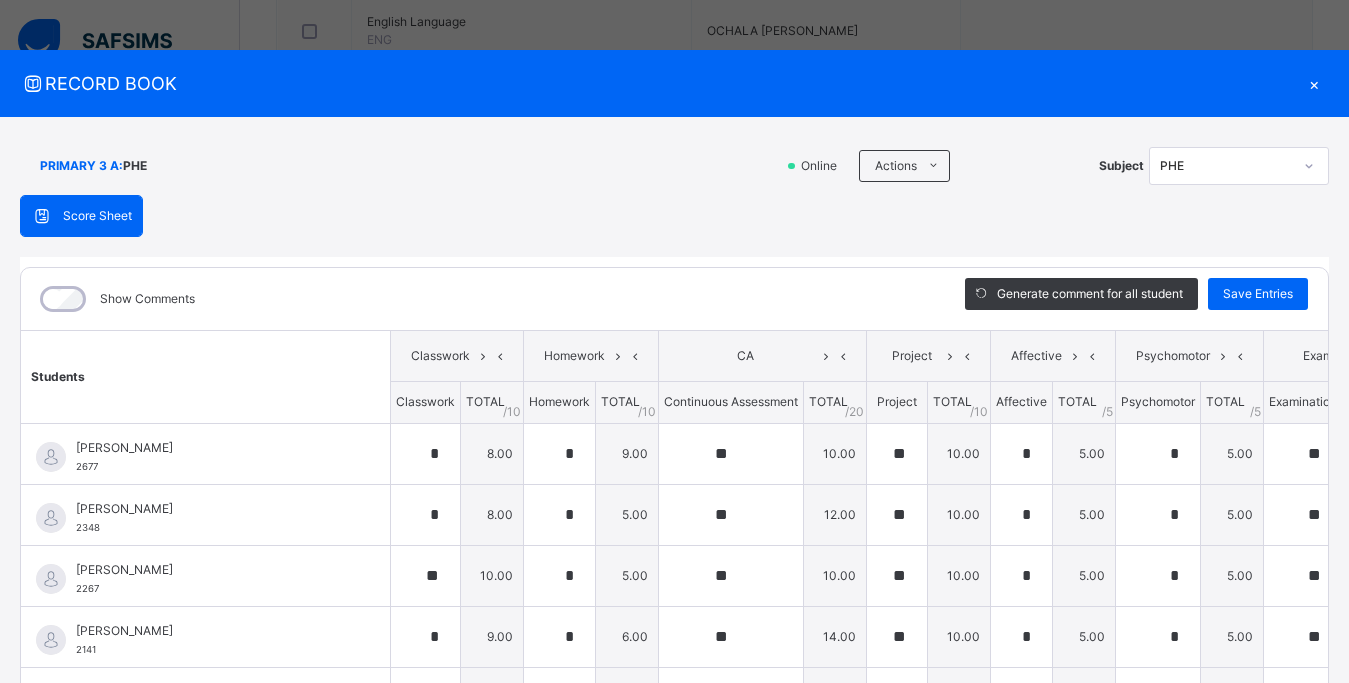 click on "×" at bounding box center [1314, 83] 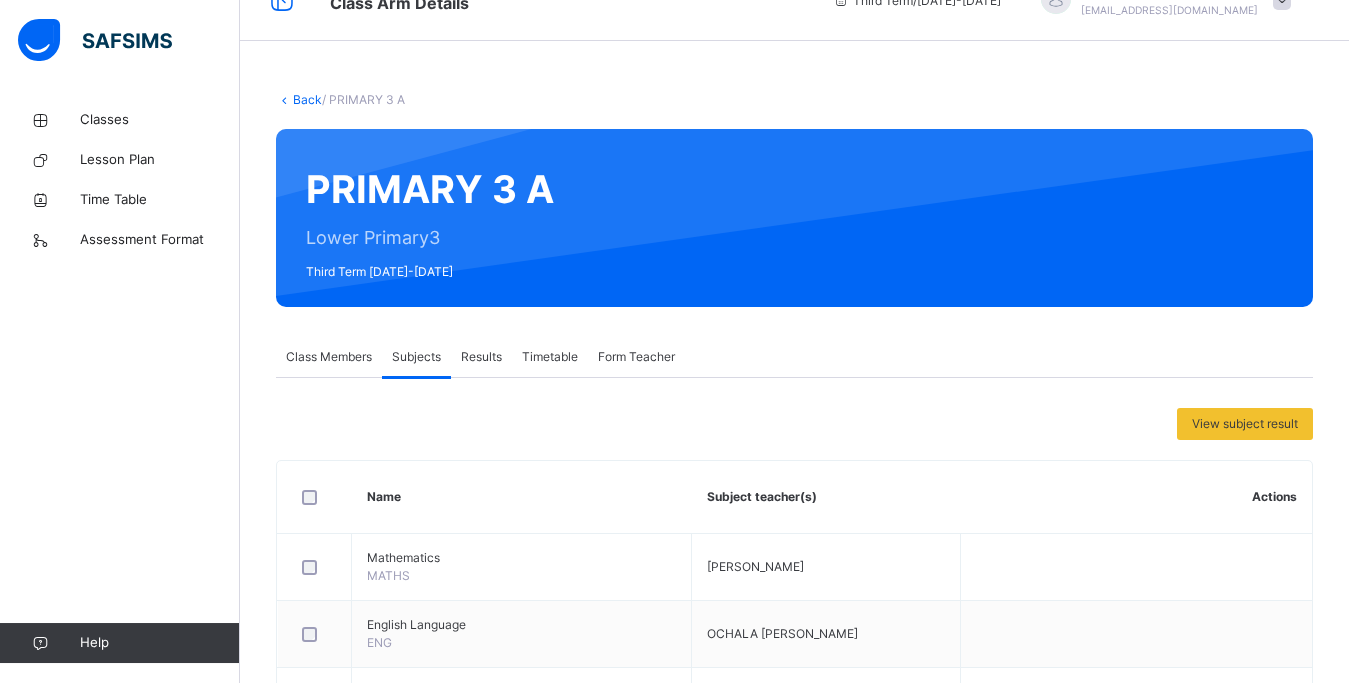 scroll, scrollTop: 0, scrollLeft: 0, axis: both 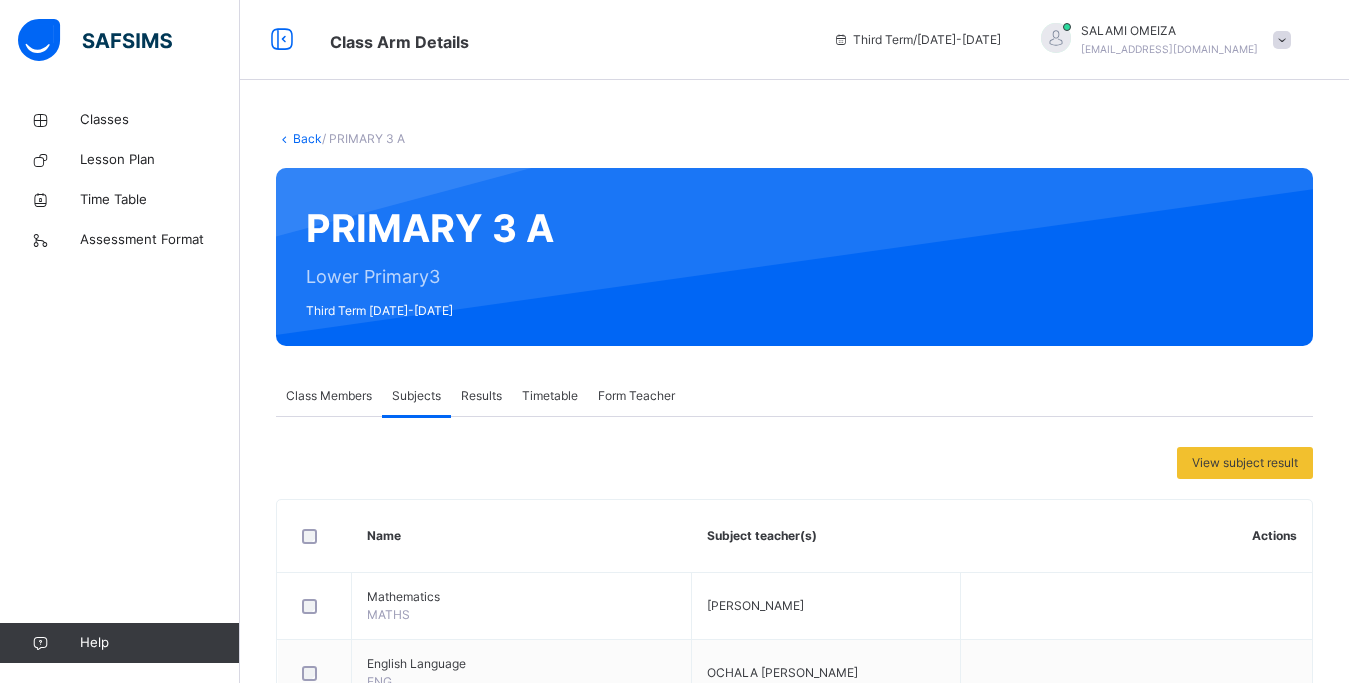 click on "Back" at bounding box center (307, 138) 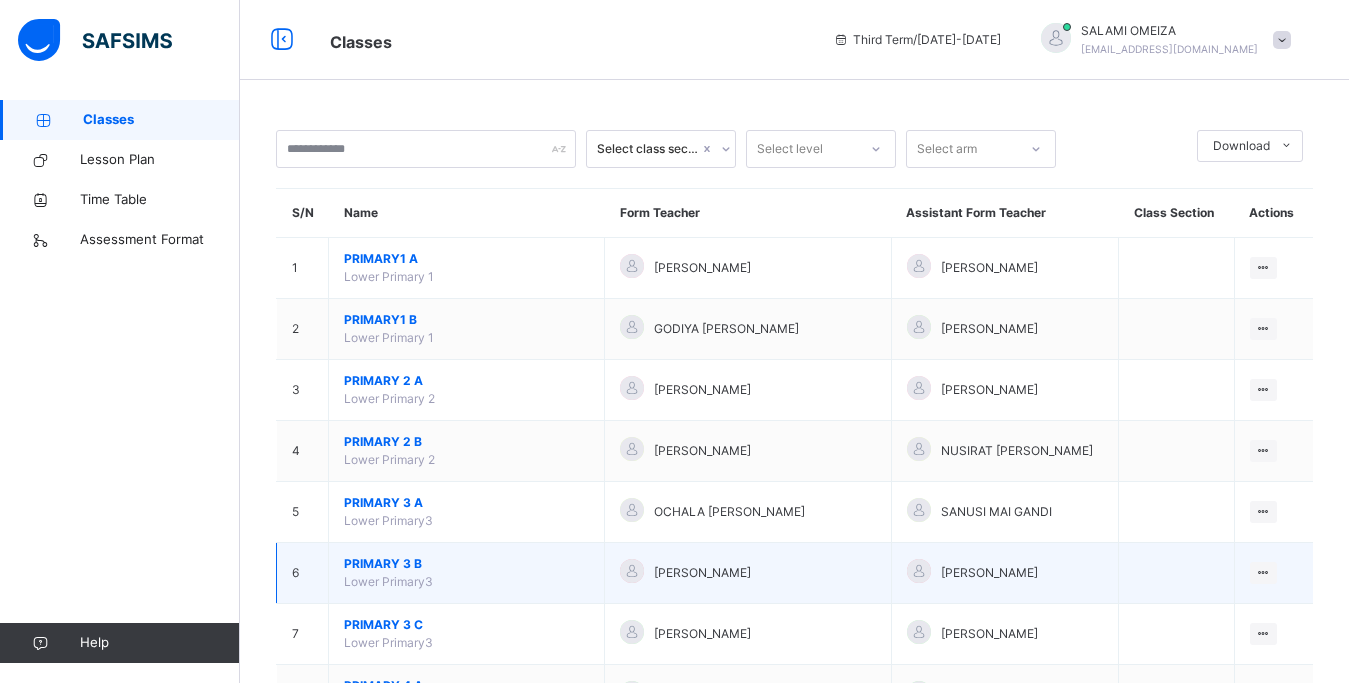 click on "PRIMARY 3   B" at bounding box center [466, 564] 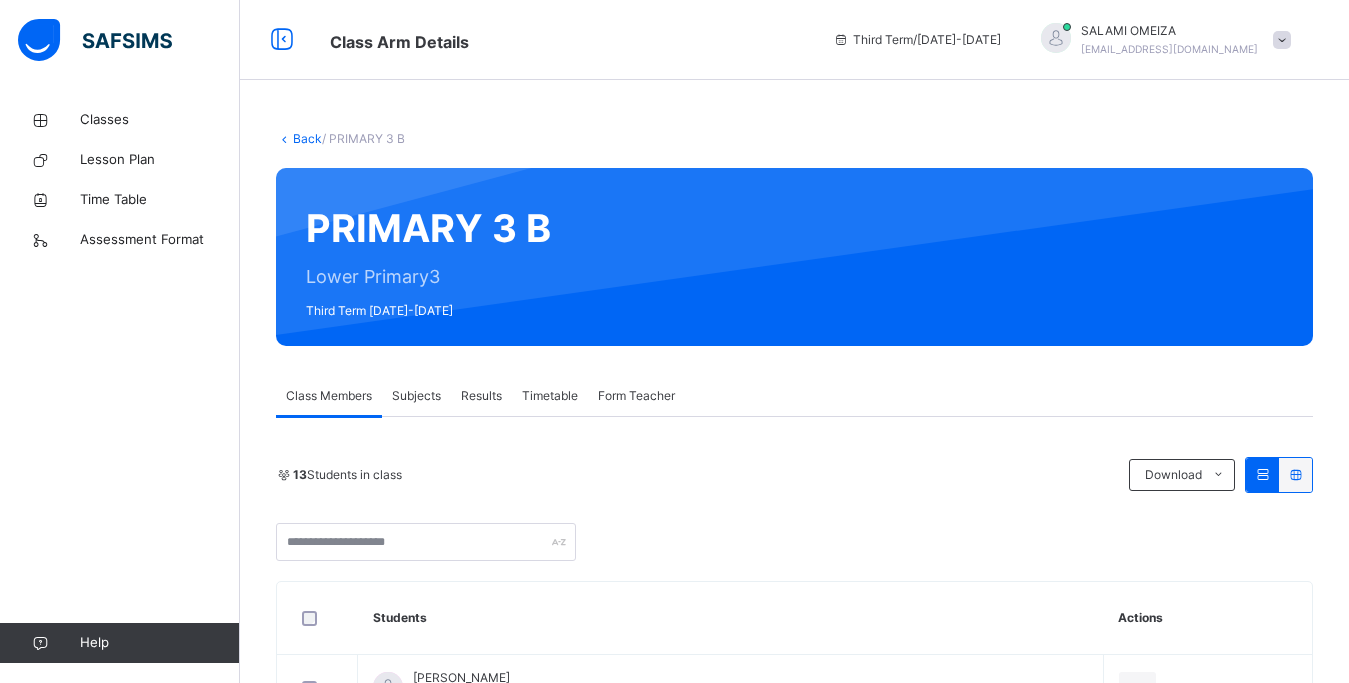 click on "Subjects" at bounding box center (416, 396) 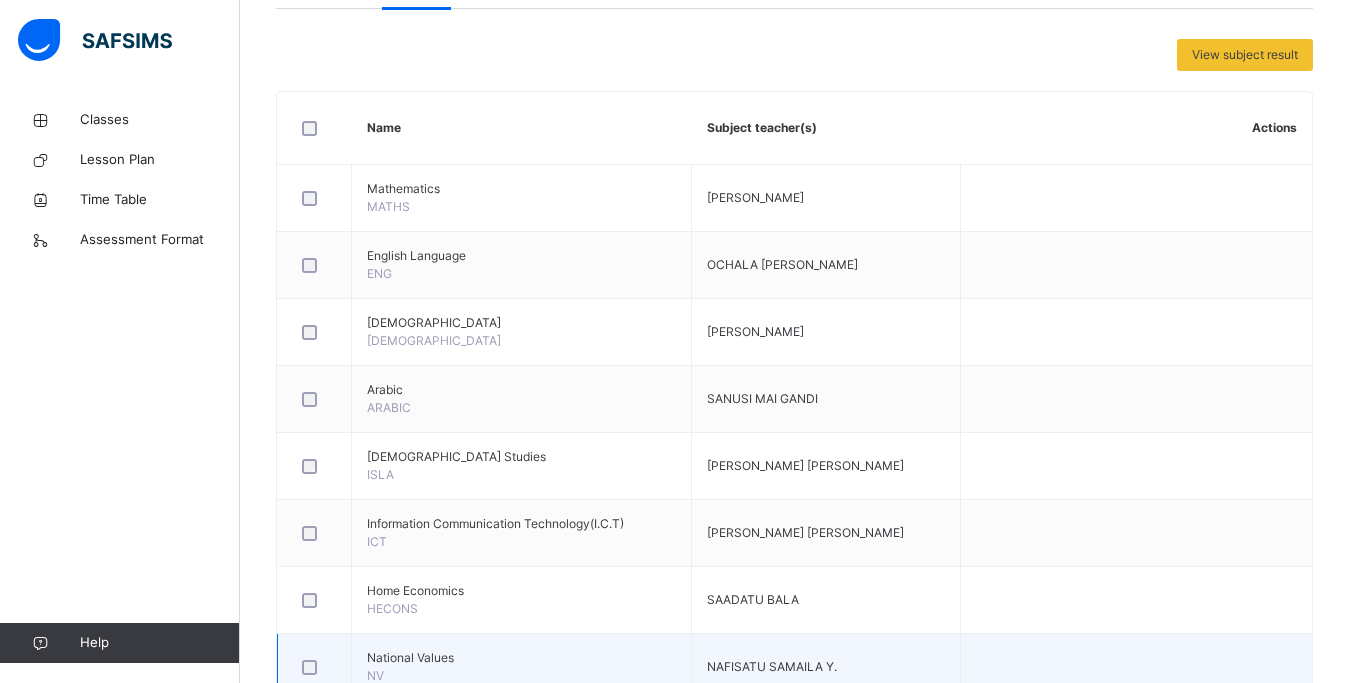 scroll, scrollTop: 714, scrollLeft: 0, axis: vertical 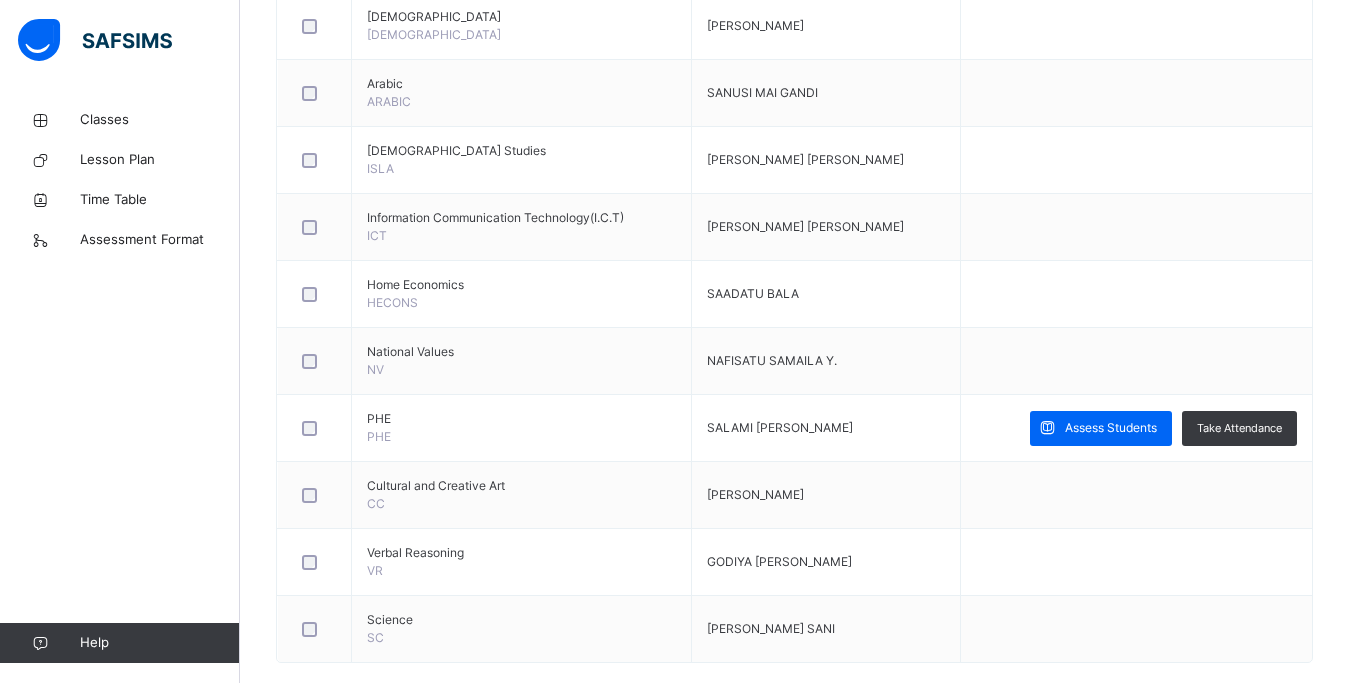 click on "Assess Students" at bounding box center (1111, 428) 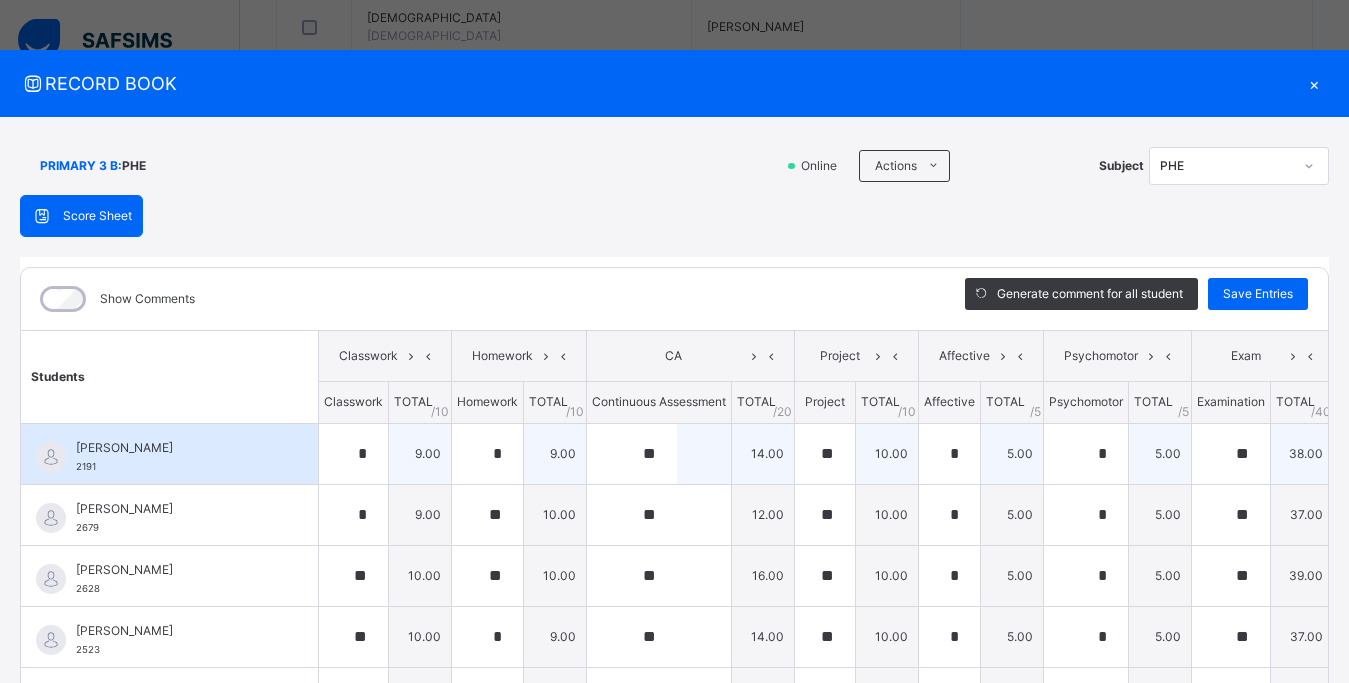 scroll, scrollTop: 612, scrollLeft: 0, axis: vertical 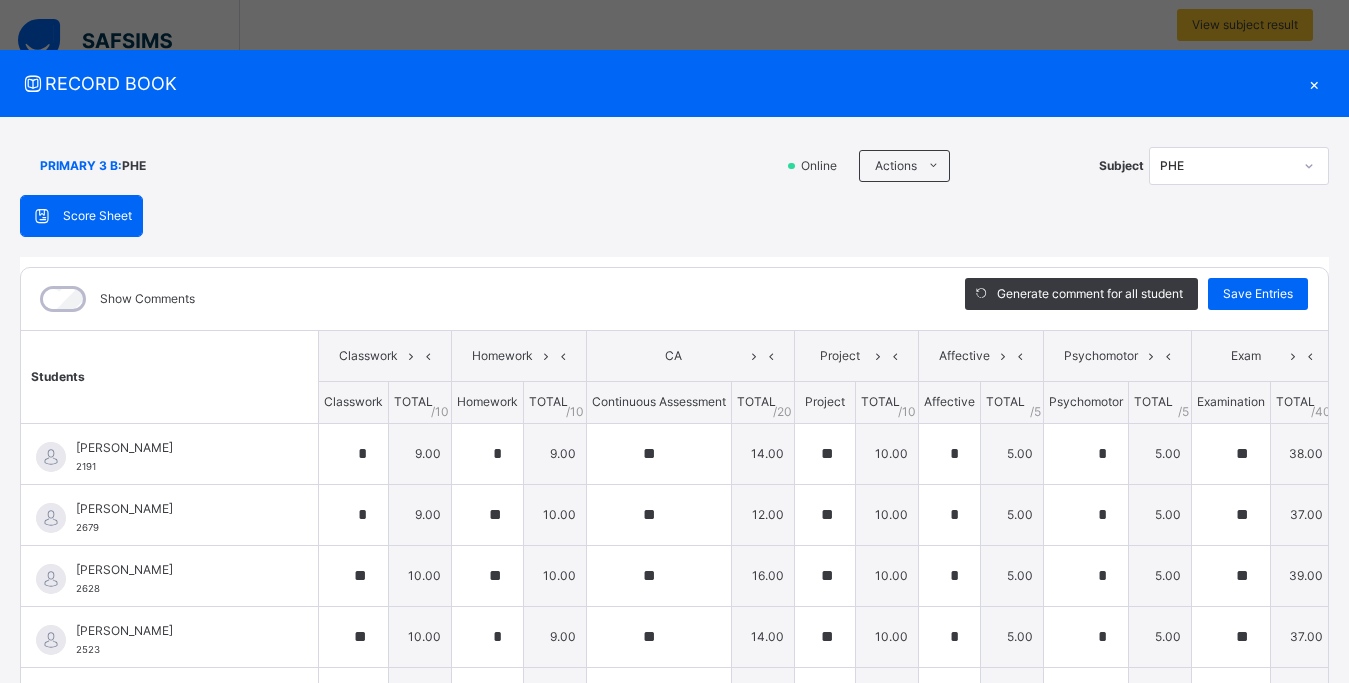 drag, startPoint x: 1307, startPoint y: 87, endPoint x: 1327, endPoint y: 93, distance: 20.880613 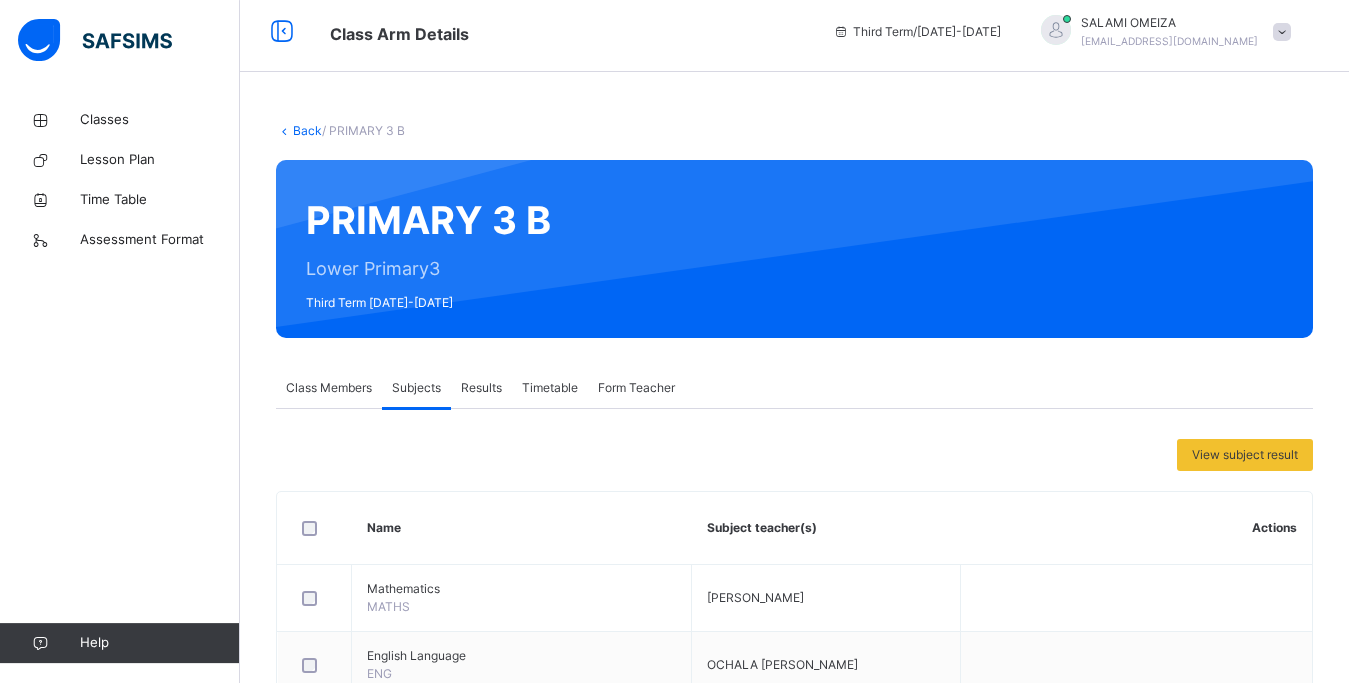 scroll, scrollTop: 0, scrollLeft: 0, axis: both 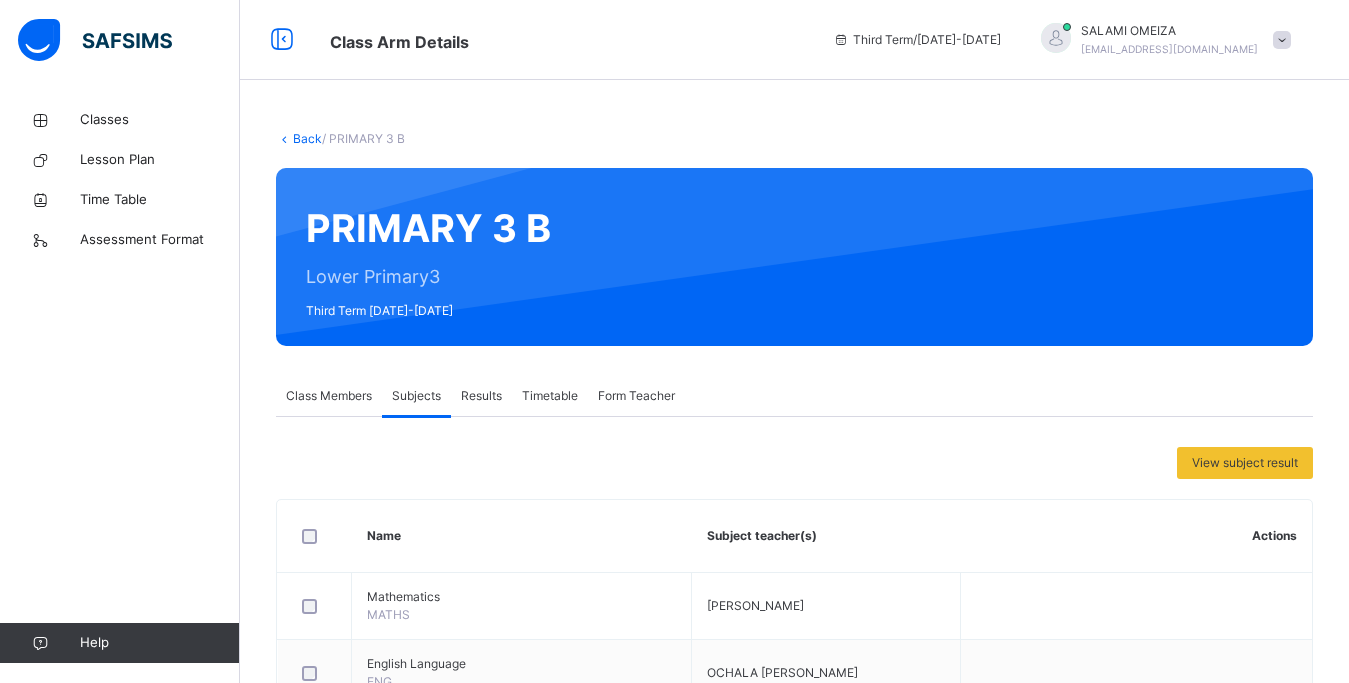 click on "Back" at bounding box center [307, 138] 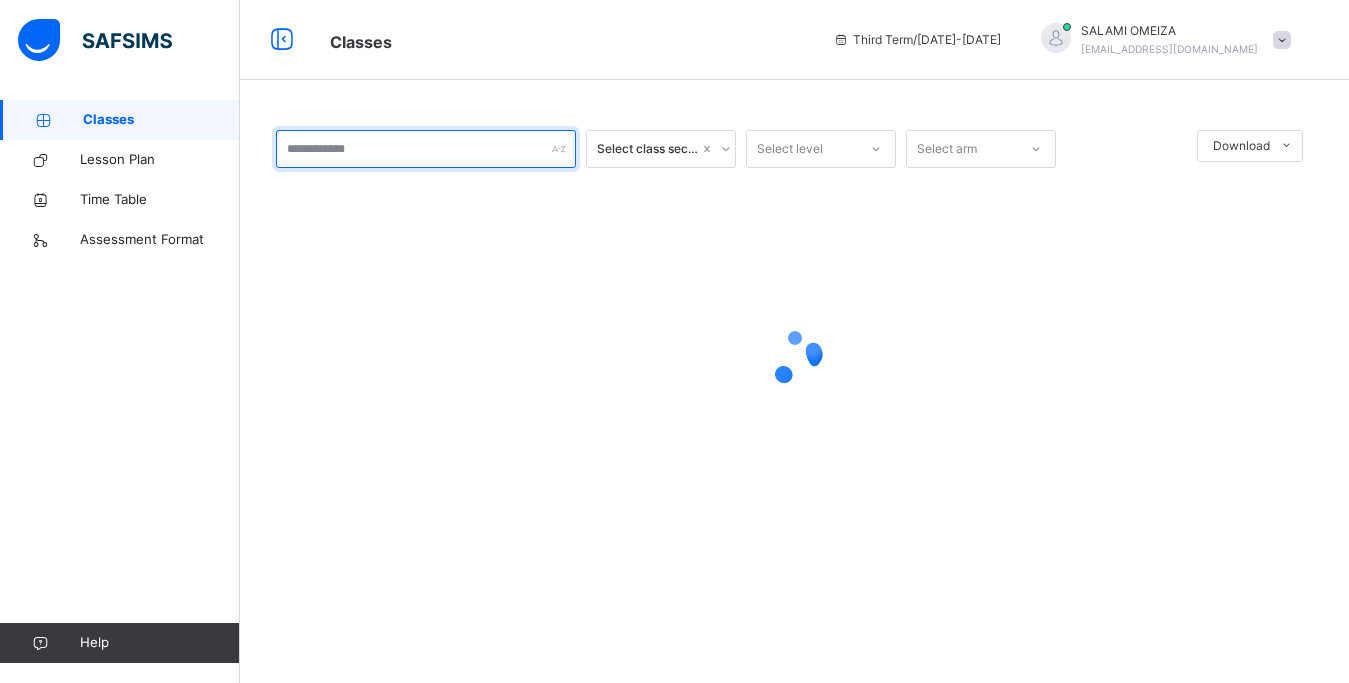 click at bounding box center [426, 149] 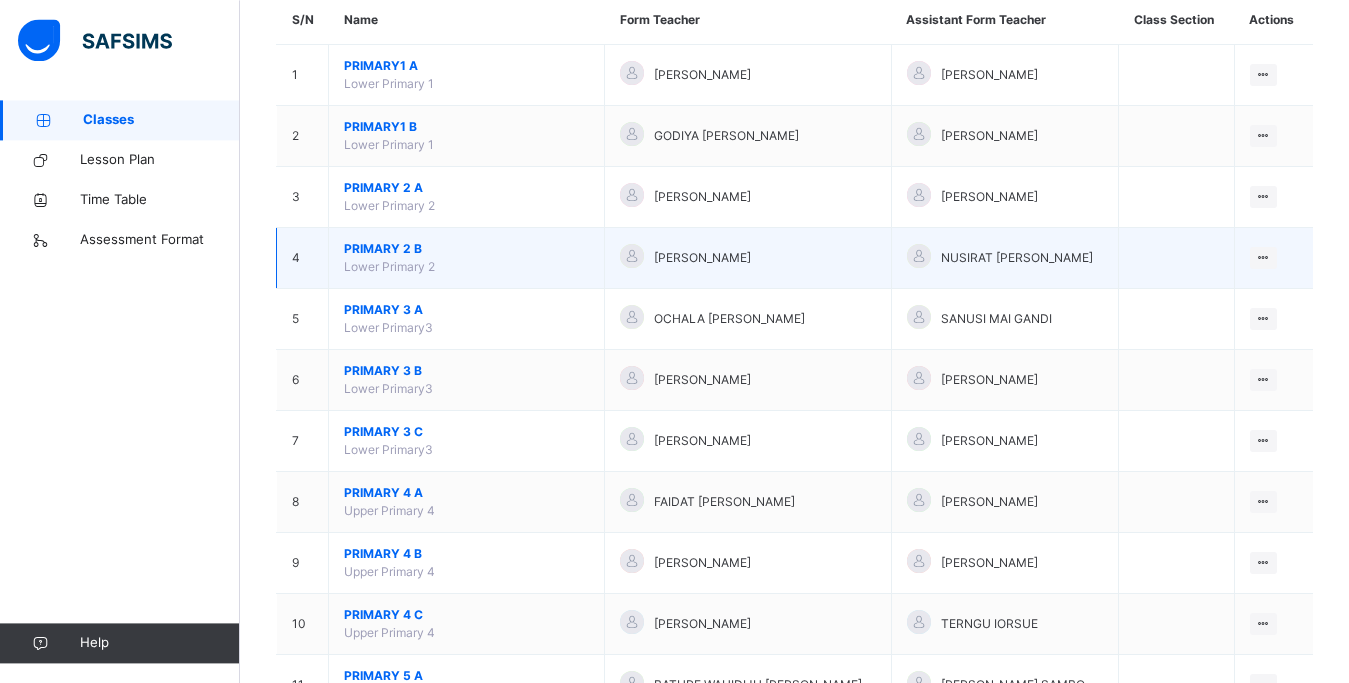 scroll, scrollTop: 204, scrollLeft: 0, axis: vertical 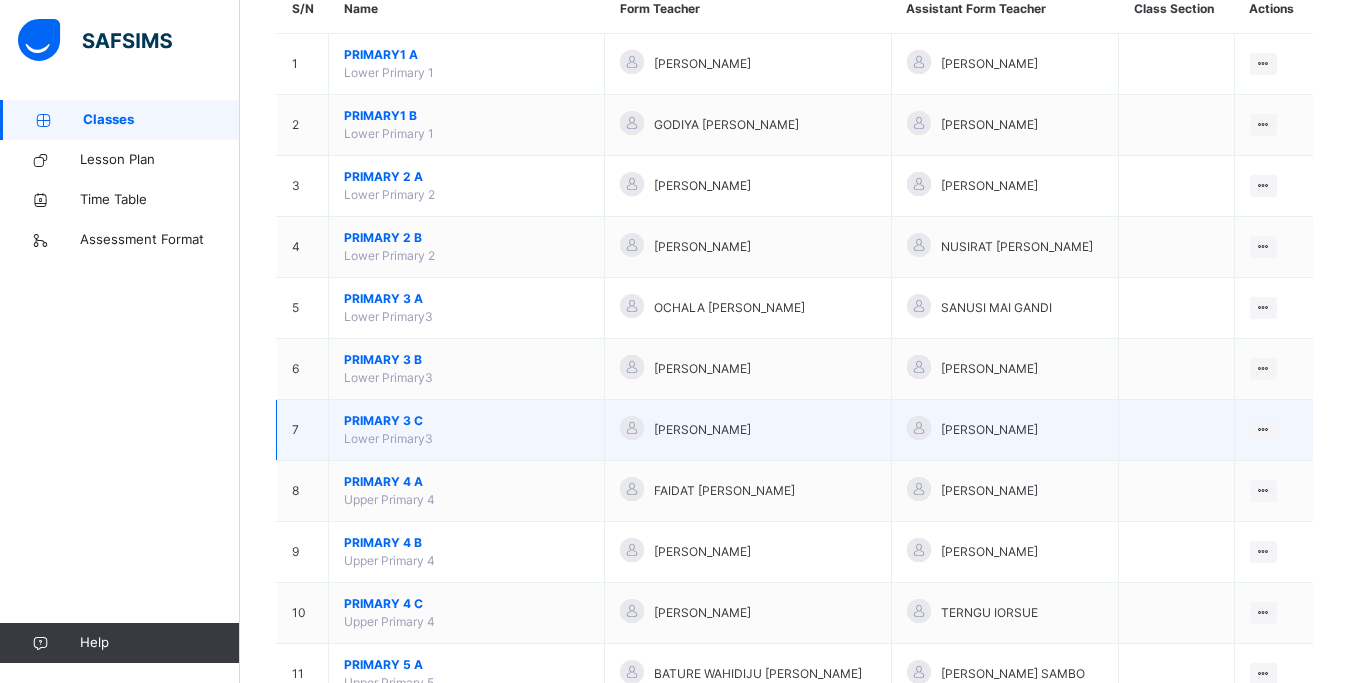 click on "Lower Primary3" at bounding box center (388, 438) 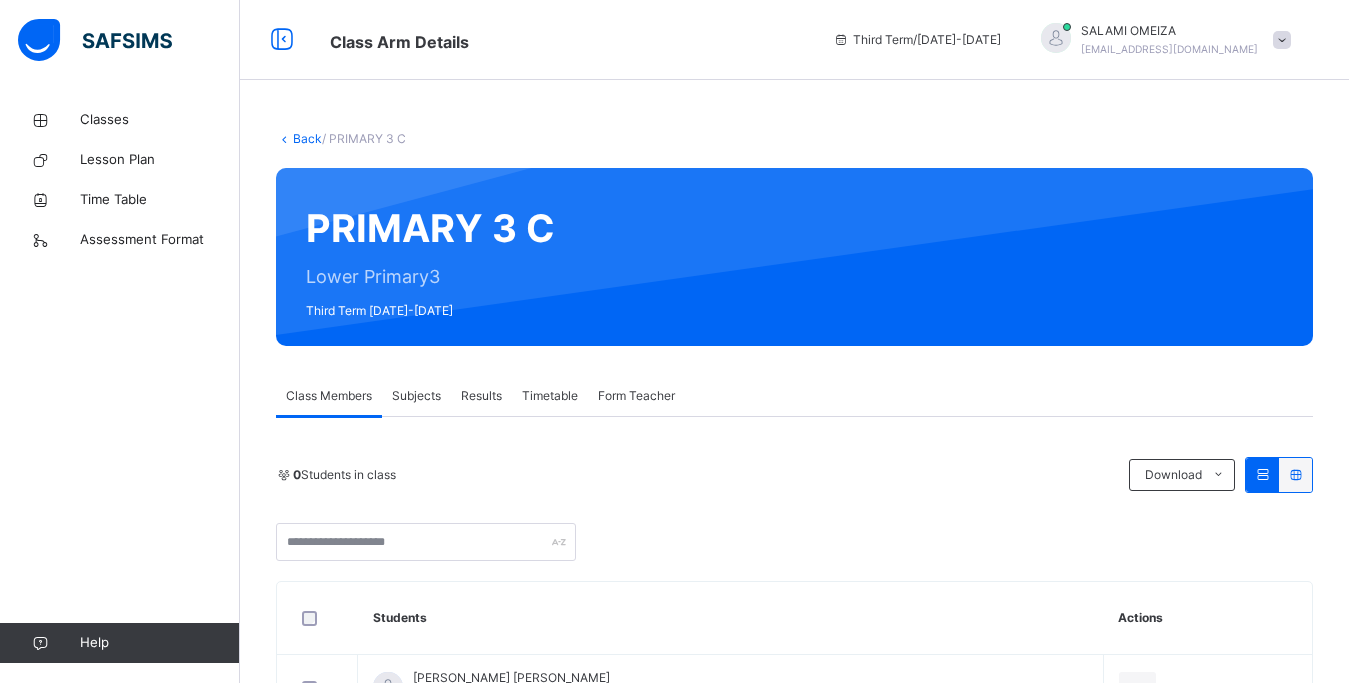 click on "Subjects" at bounding box center (416, 396) 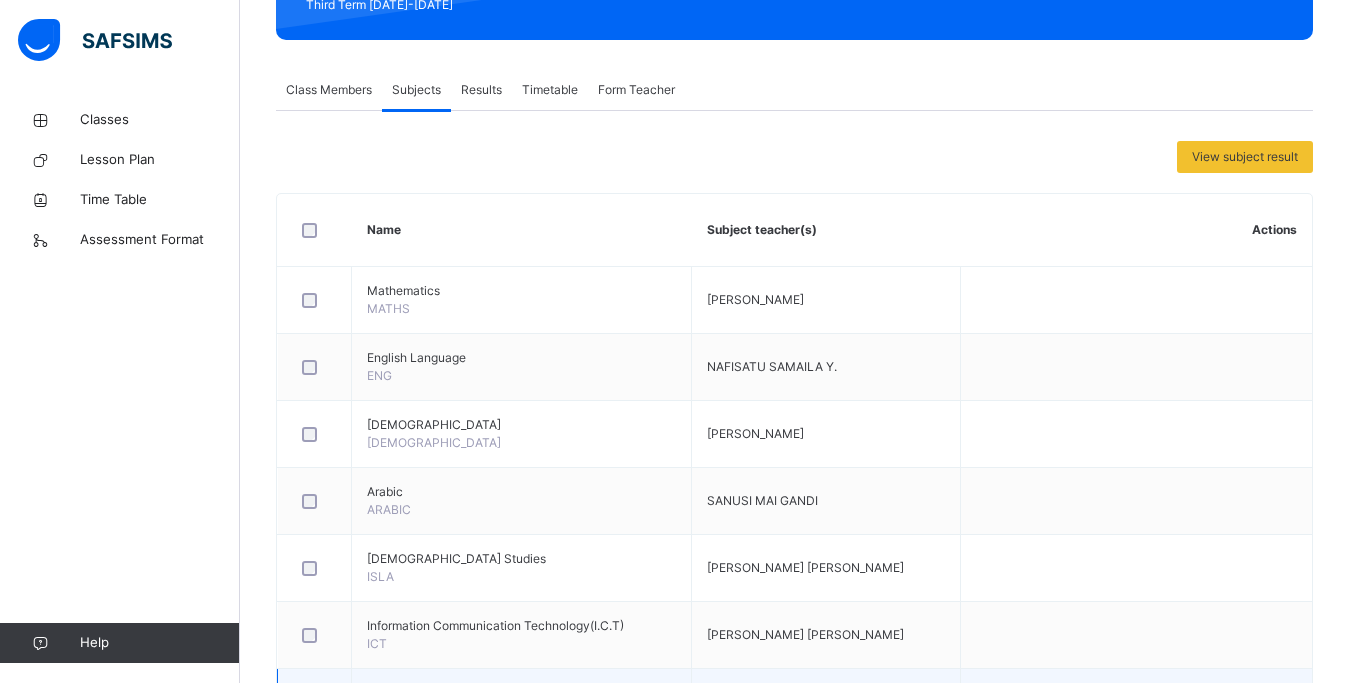 scroll, scrollTop: 612, scrollLeft: 0, axis: vertical 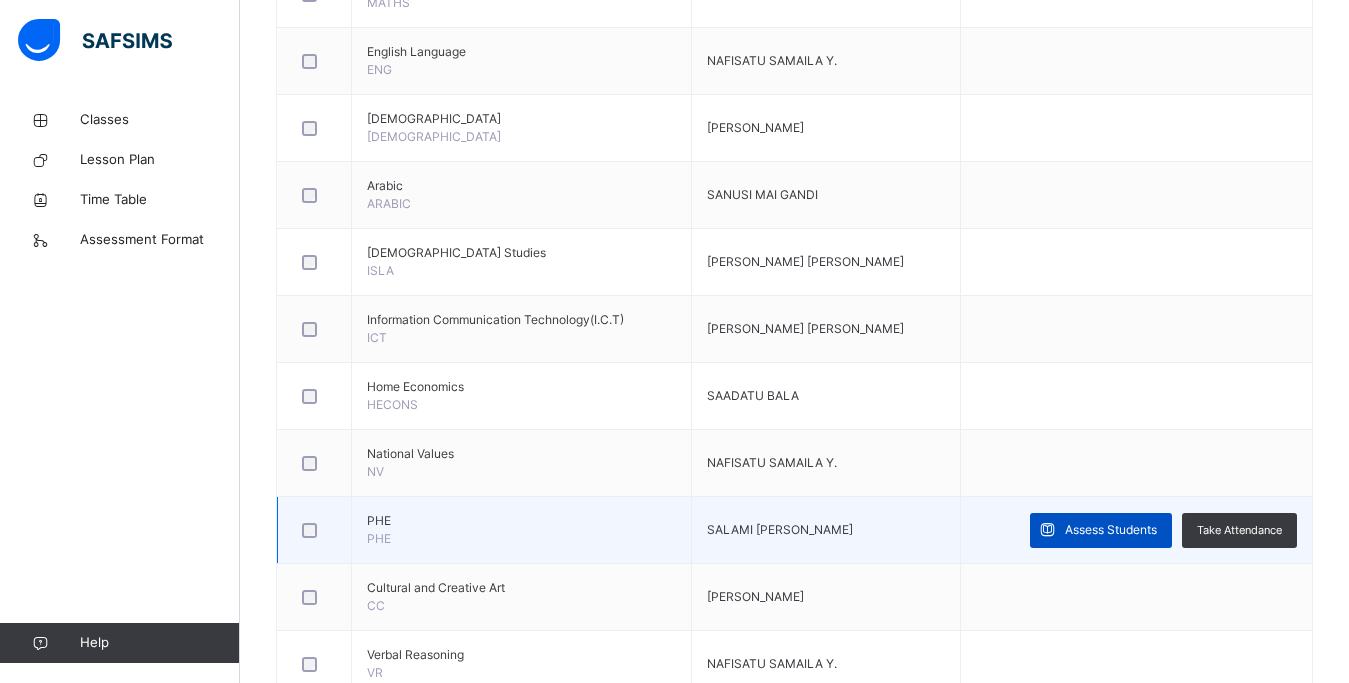 click on "Assess Students" at bounding box center [1111, 530] 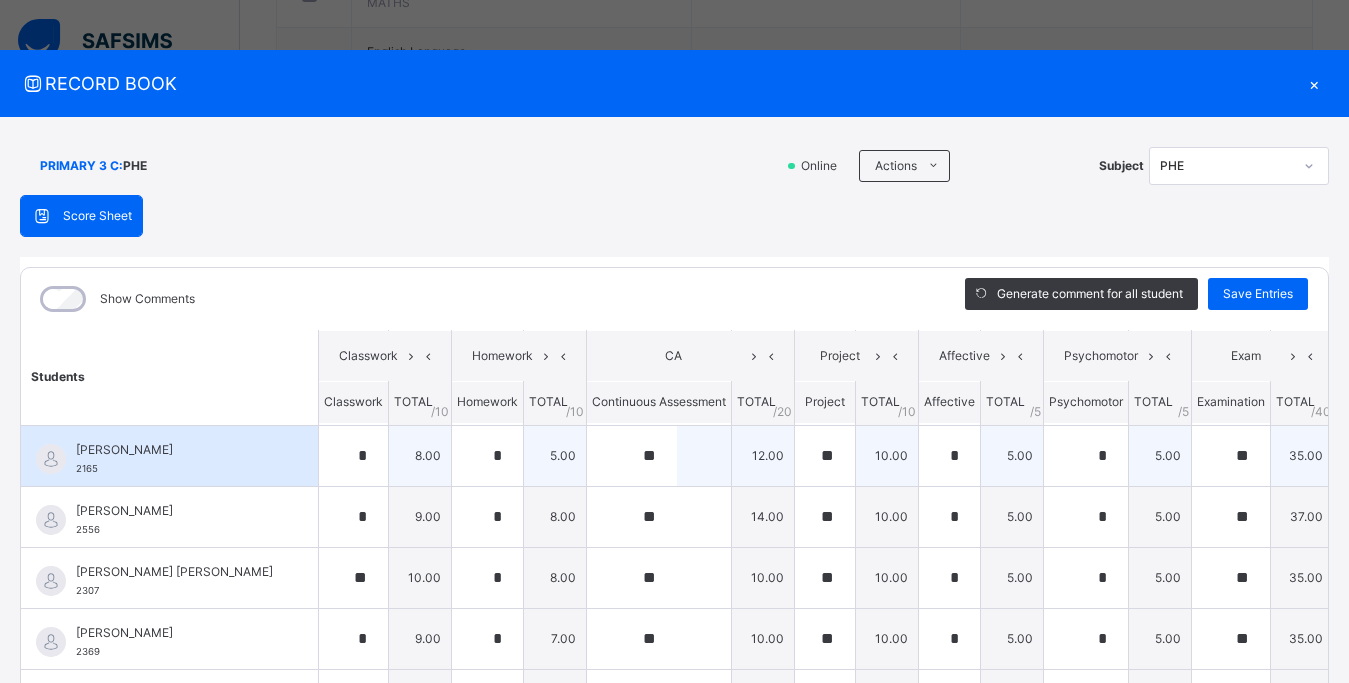 scroll, scrollTop: 90, scrollLeft: 0, axis: vertical 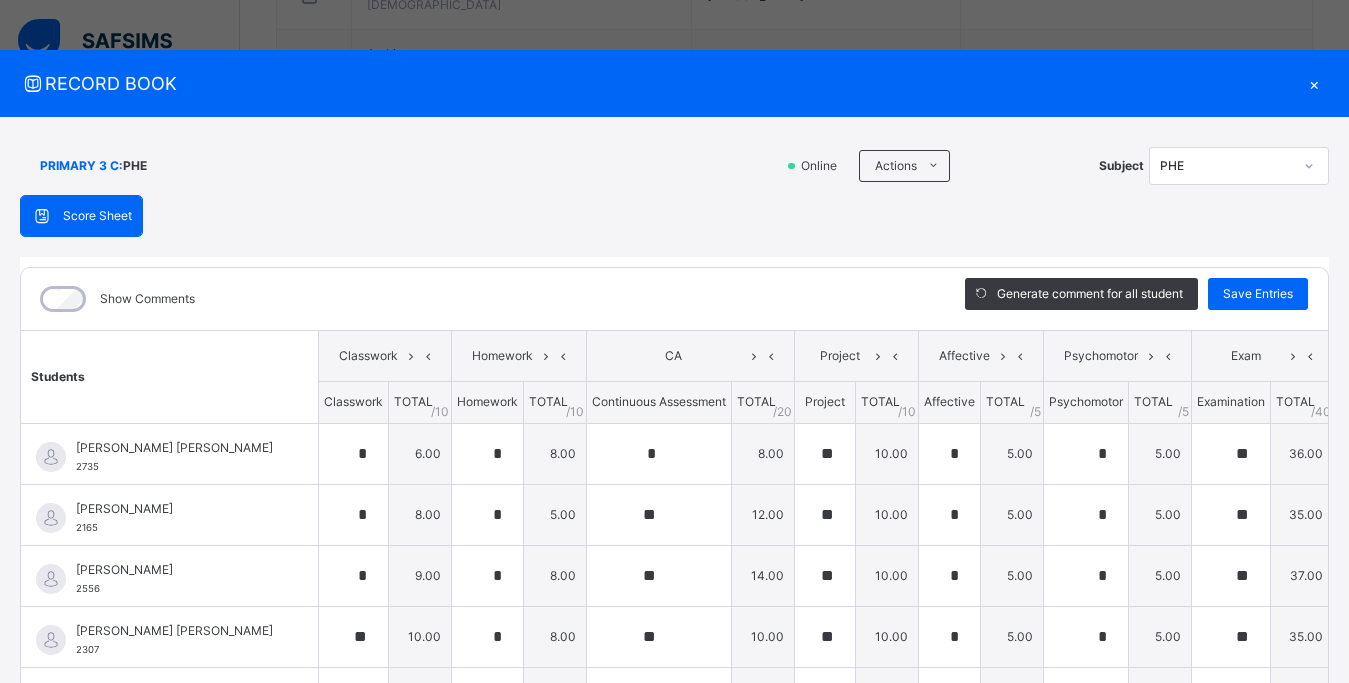 click on "×" at bounding box center [1314, 83] 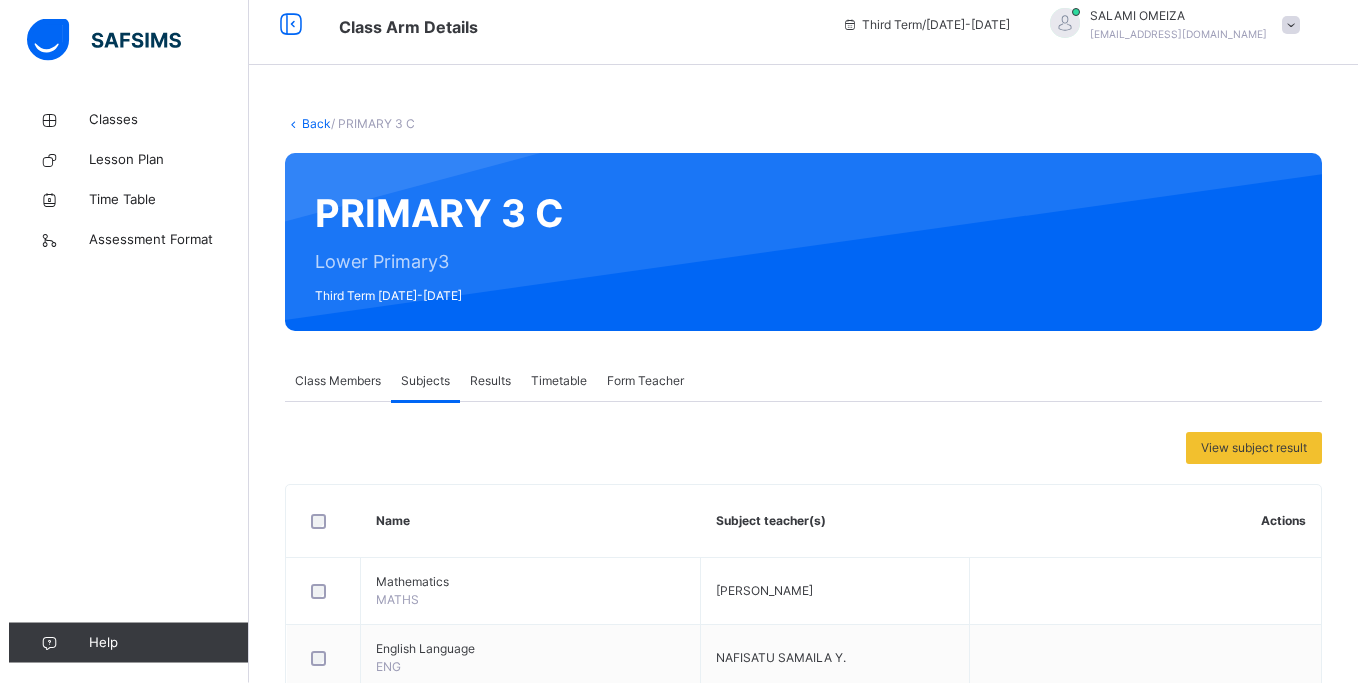 scroll, scrollTop: 0, scrollLeft: 0, axis: both 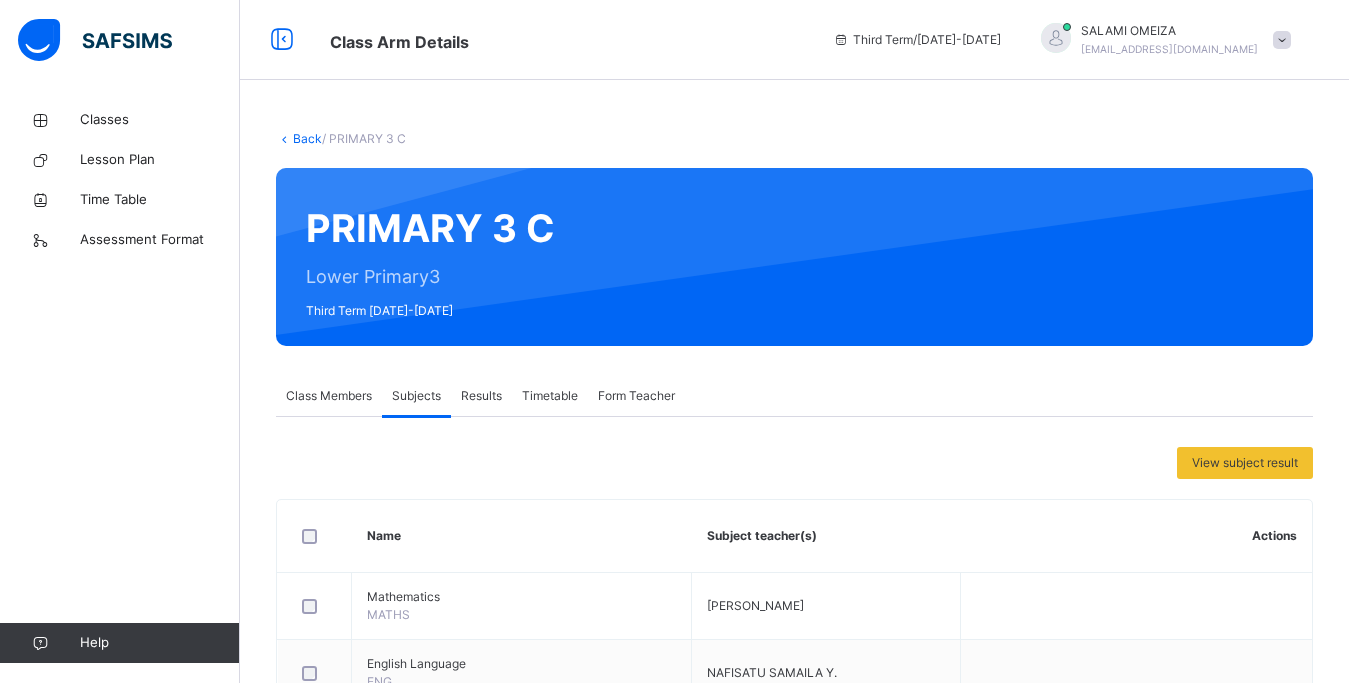 click on "Back" at bounding box center [307, 138] 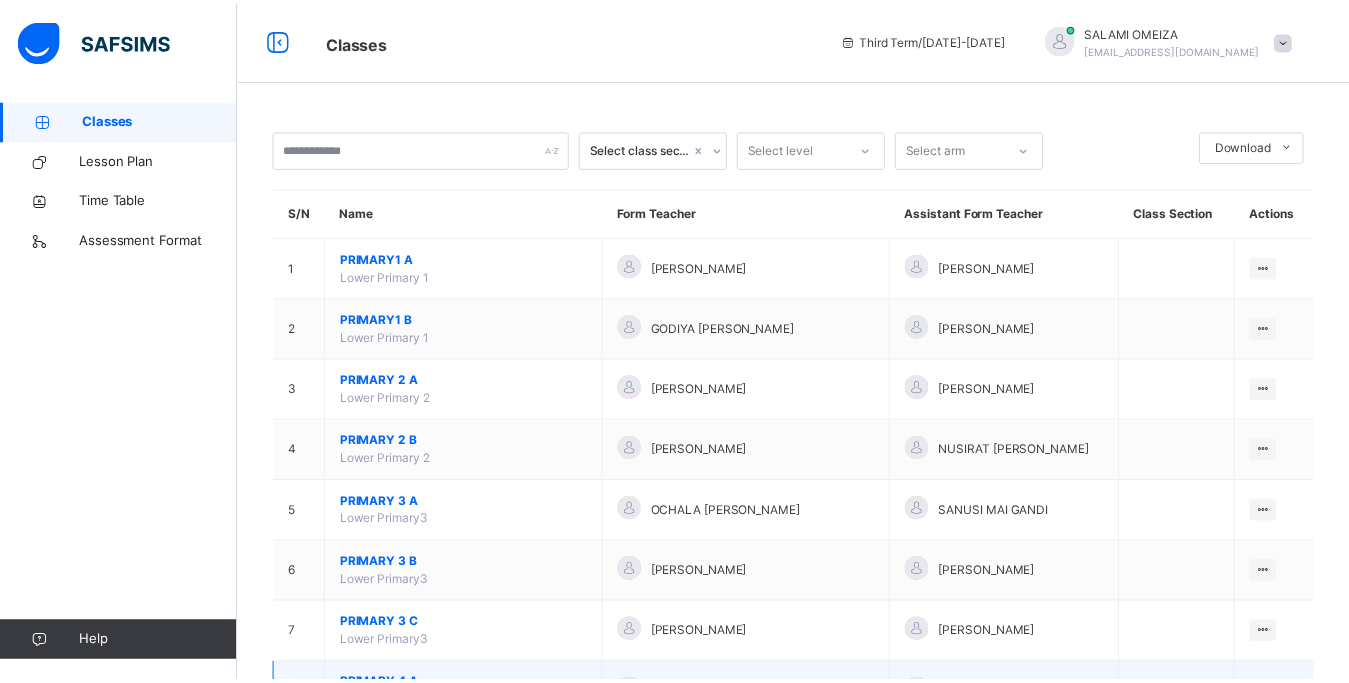 scroll, scrollTop: 306, scrollLeft: 0, axis: vertical 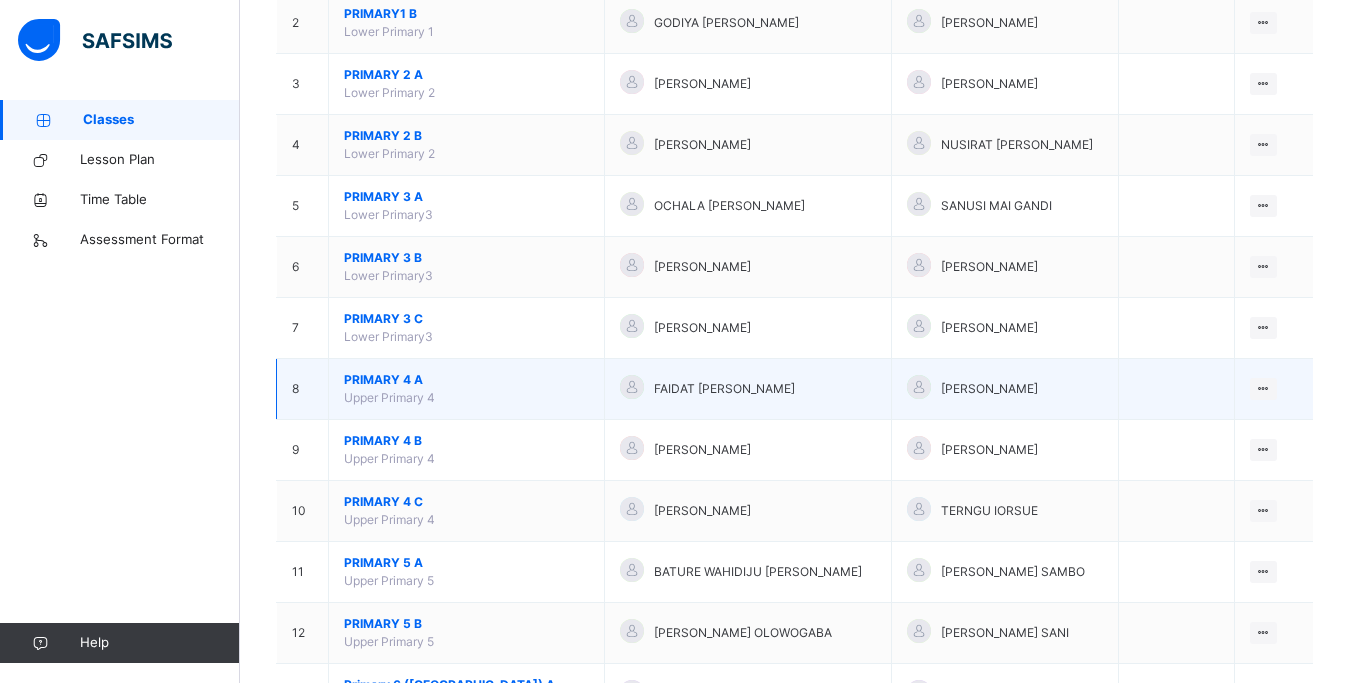 click on "PRIMARY 4   A" at bounding box center [466, 380] 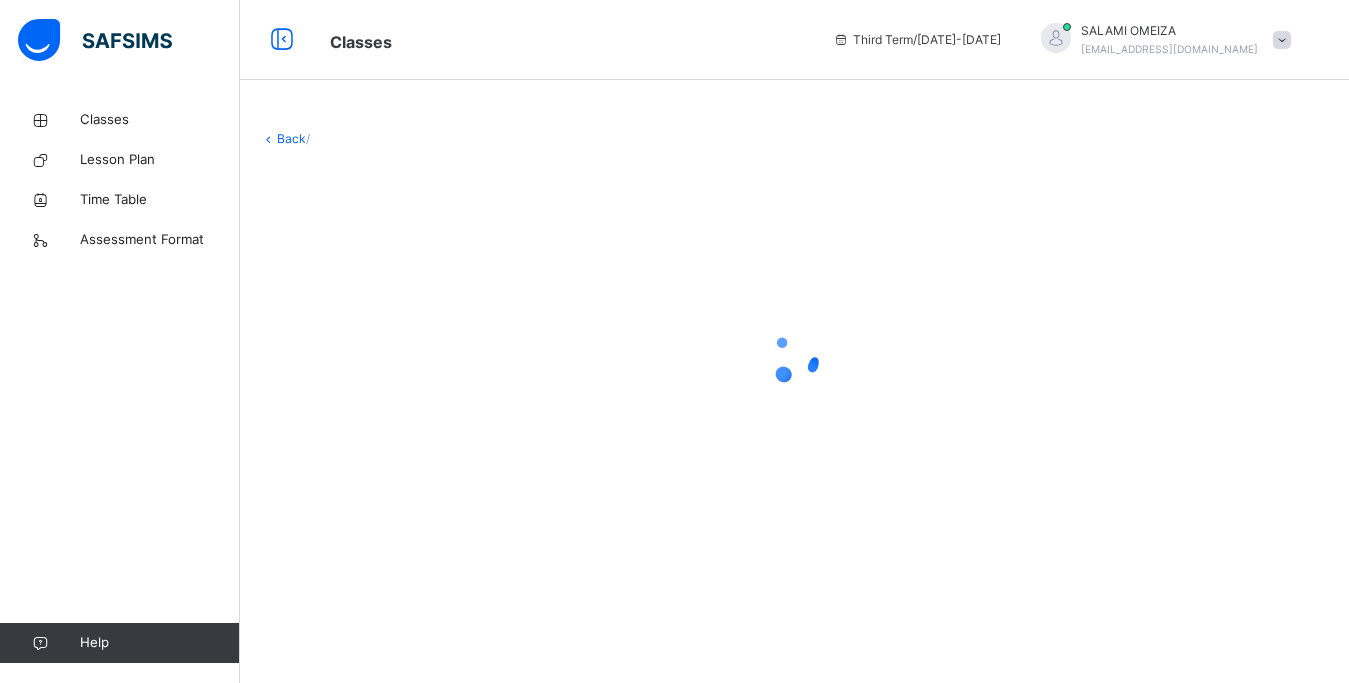 scroll, scrollTop: 0, scrollLeft: 0, axis: both 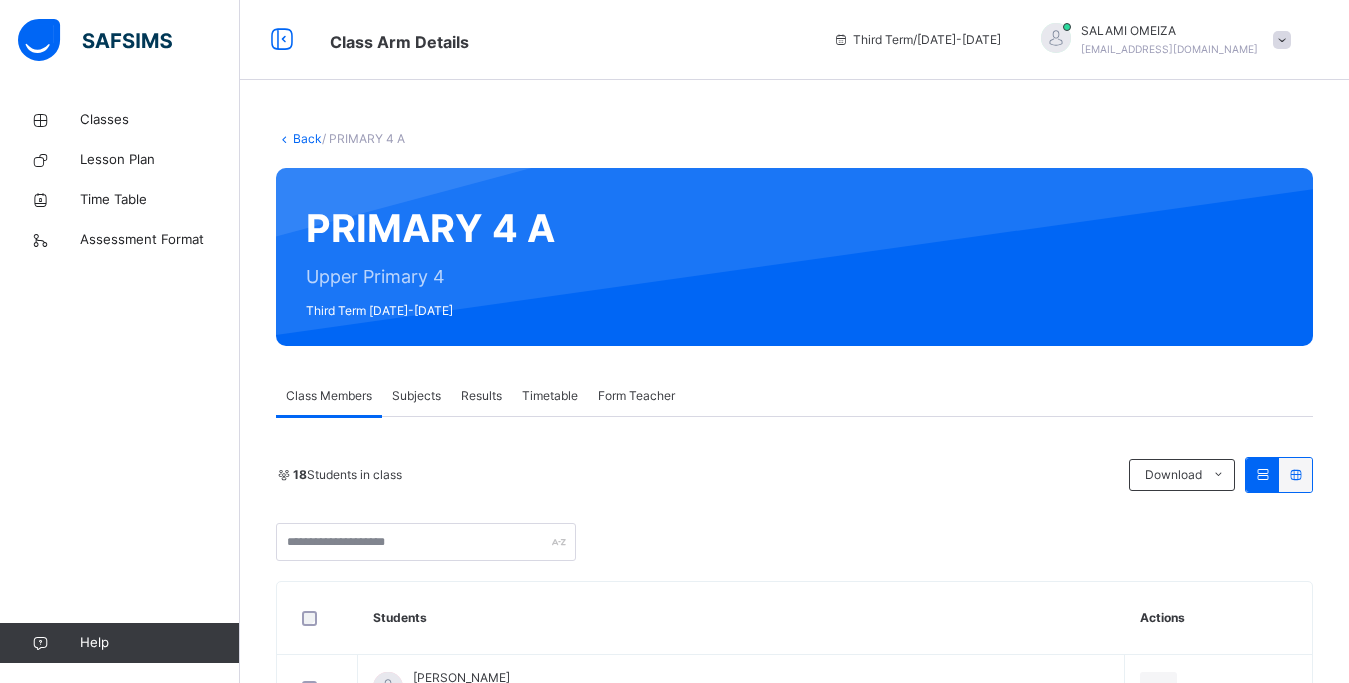click on "Subjects" at bounding box center (416, 396) 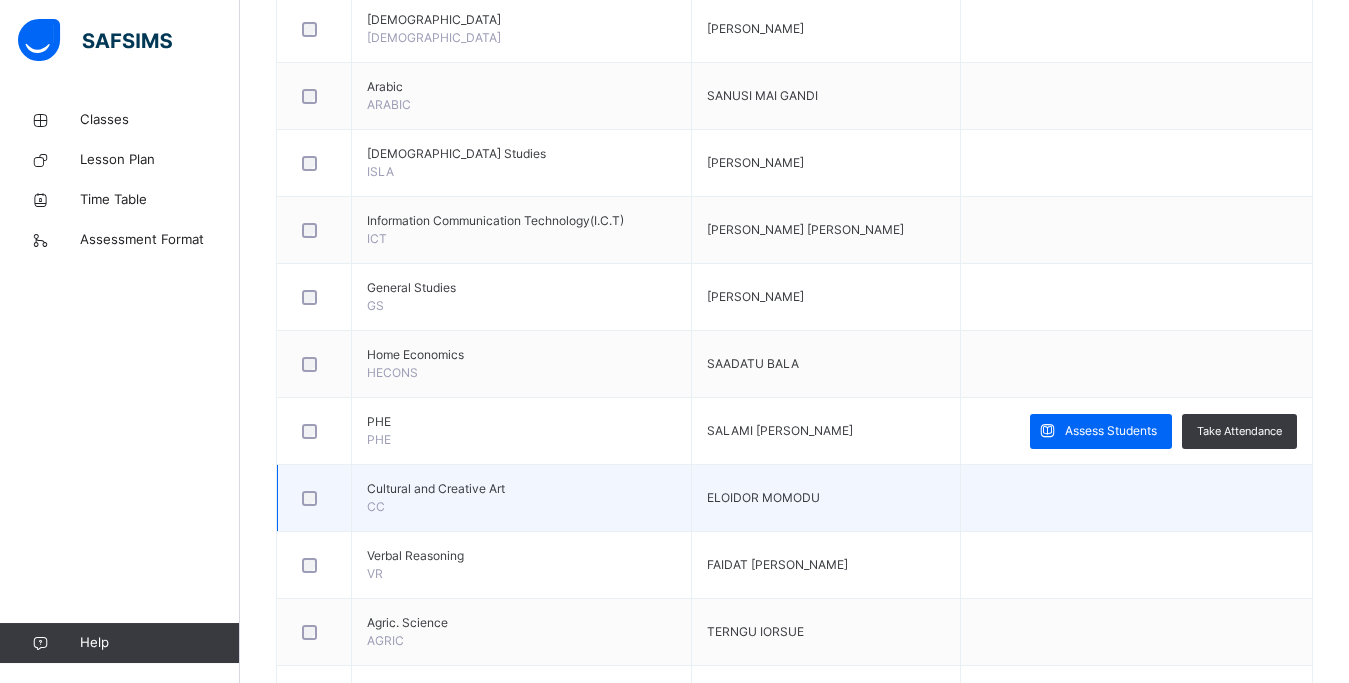 scroll, scrollTop: 714, scrollLeft: 0, axis: vertical 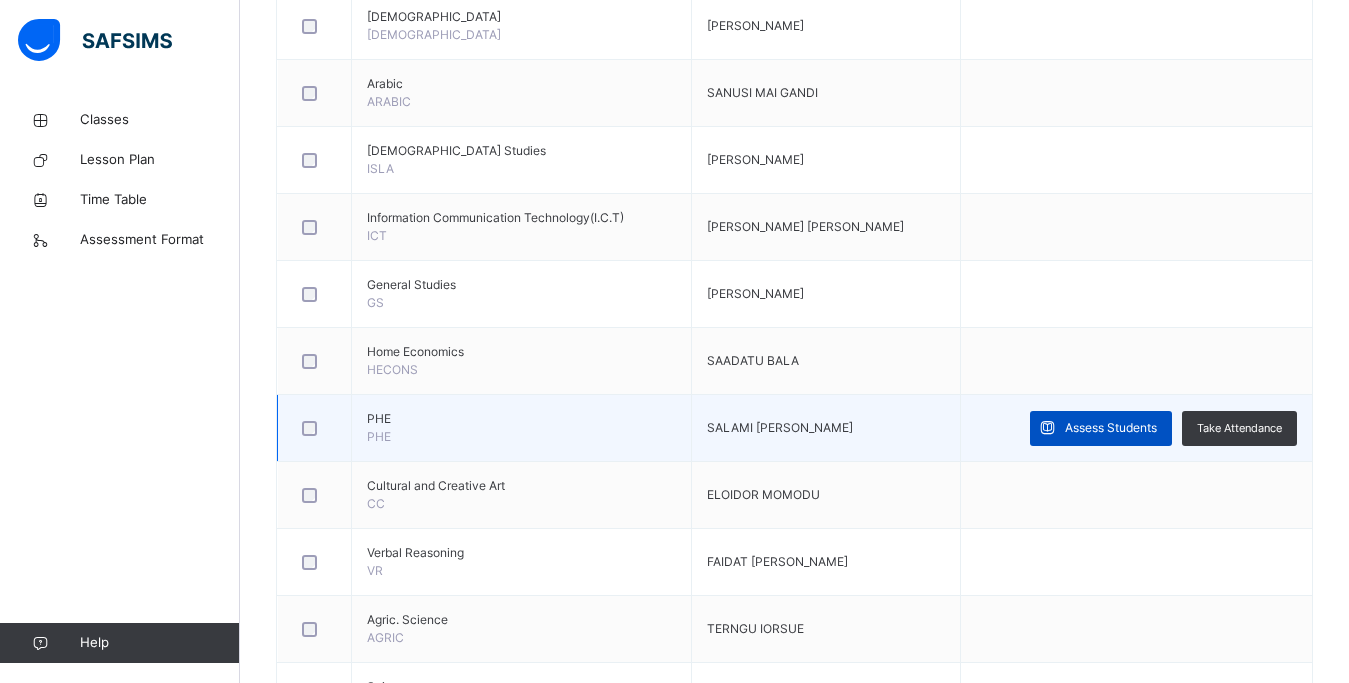 click at bounding box center [1047, 428] 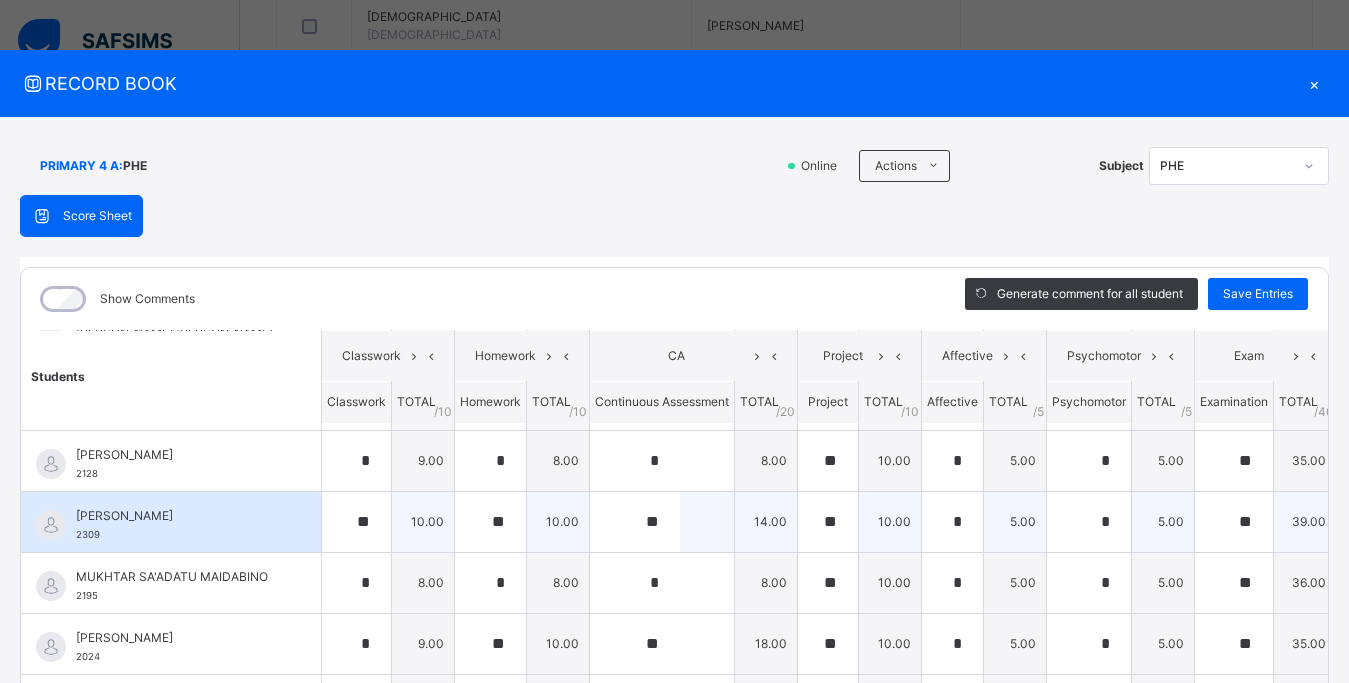scroll, scrollTop: 709, scrollLeft: 0, axis: vertical 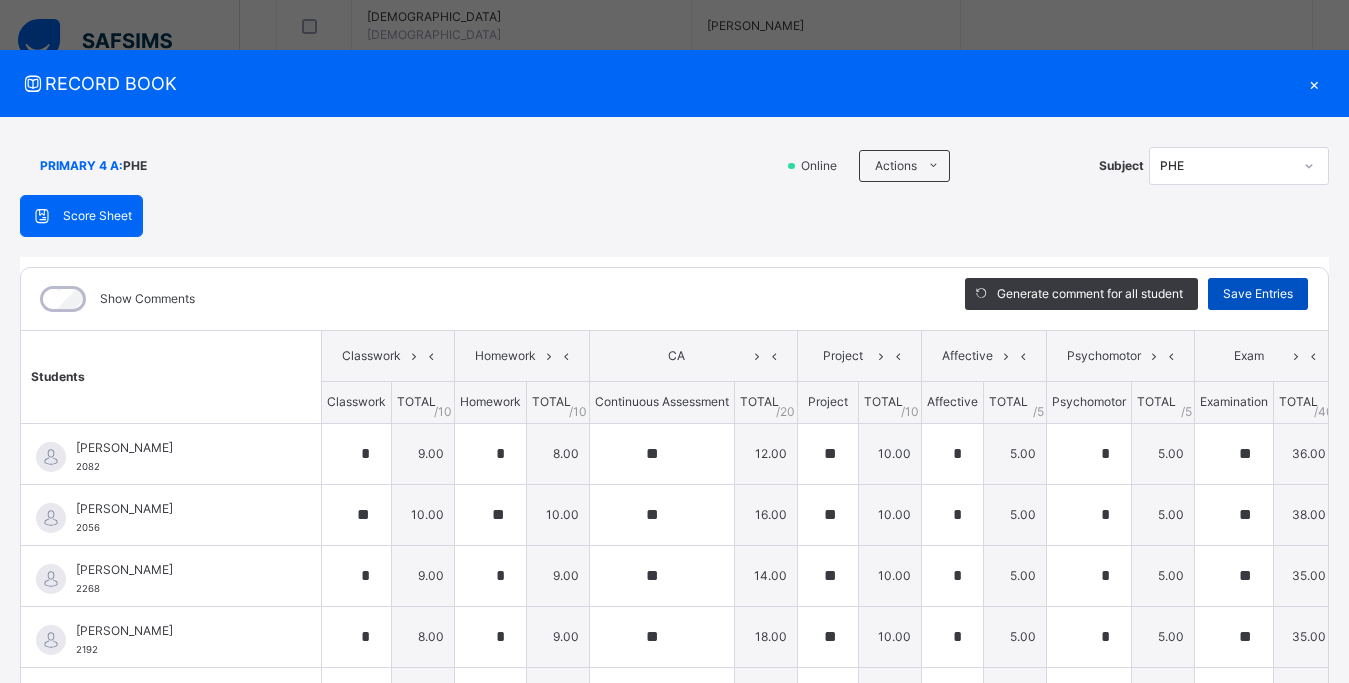 click on "Save Entries" at bounding box center (1258, 294) 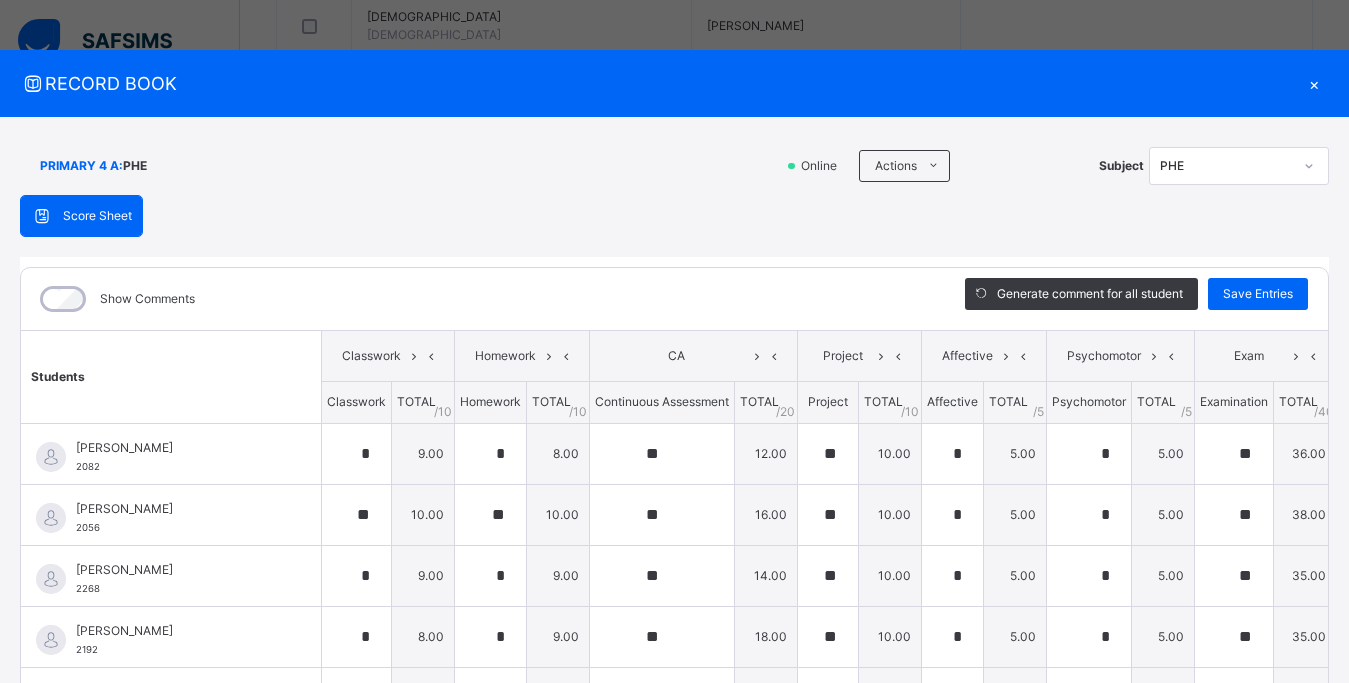 click on "×" at bounding box center [1314, 83] 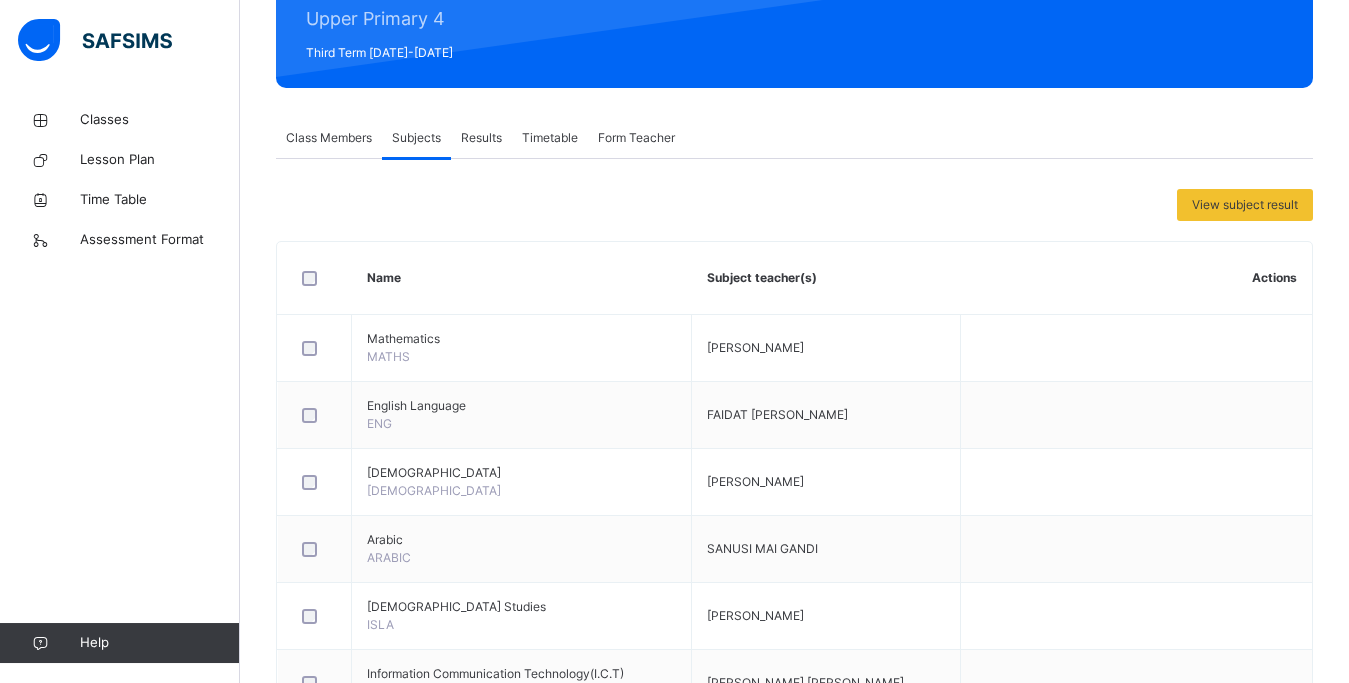 scroll, scrollTop: 0, scrollLeft: 0, axis: both 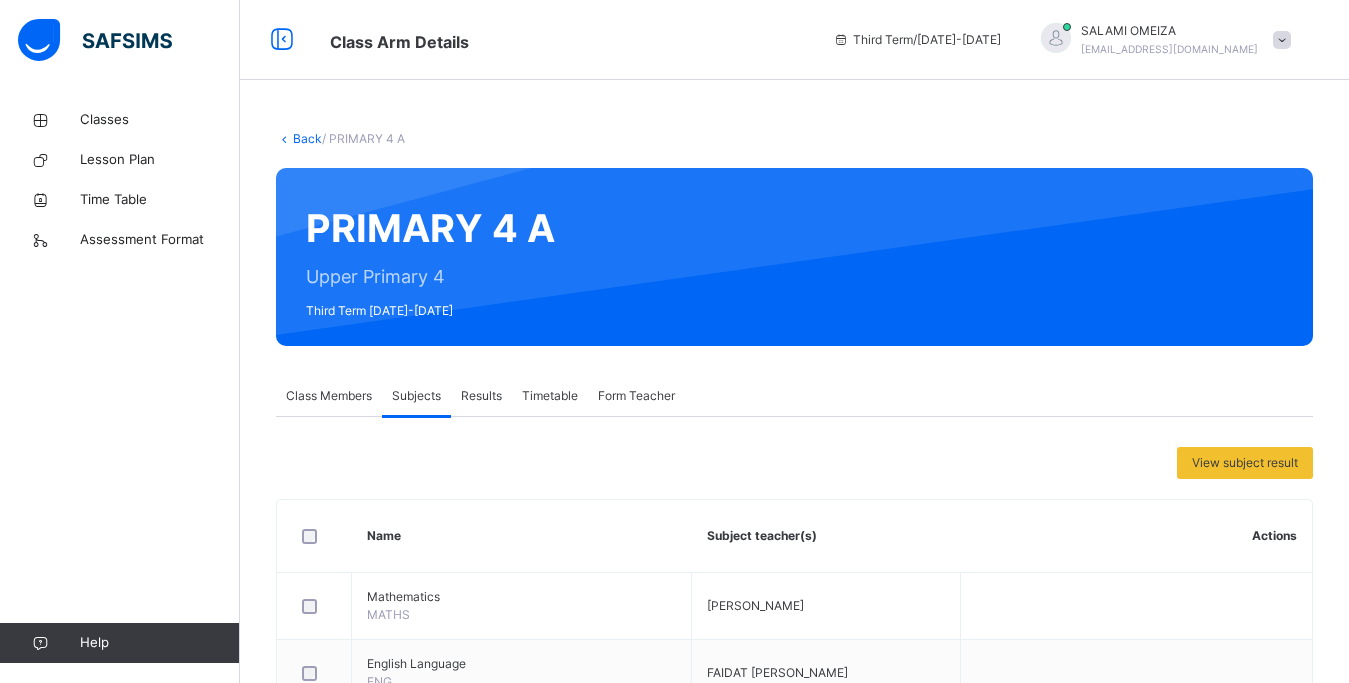 click on "Back" at bounding box center [307, 138] 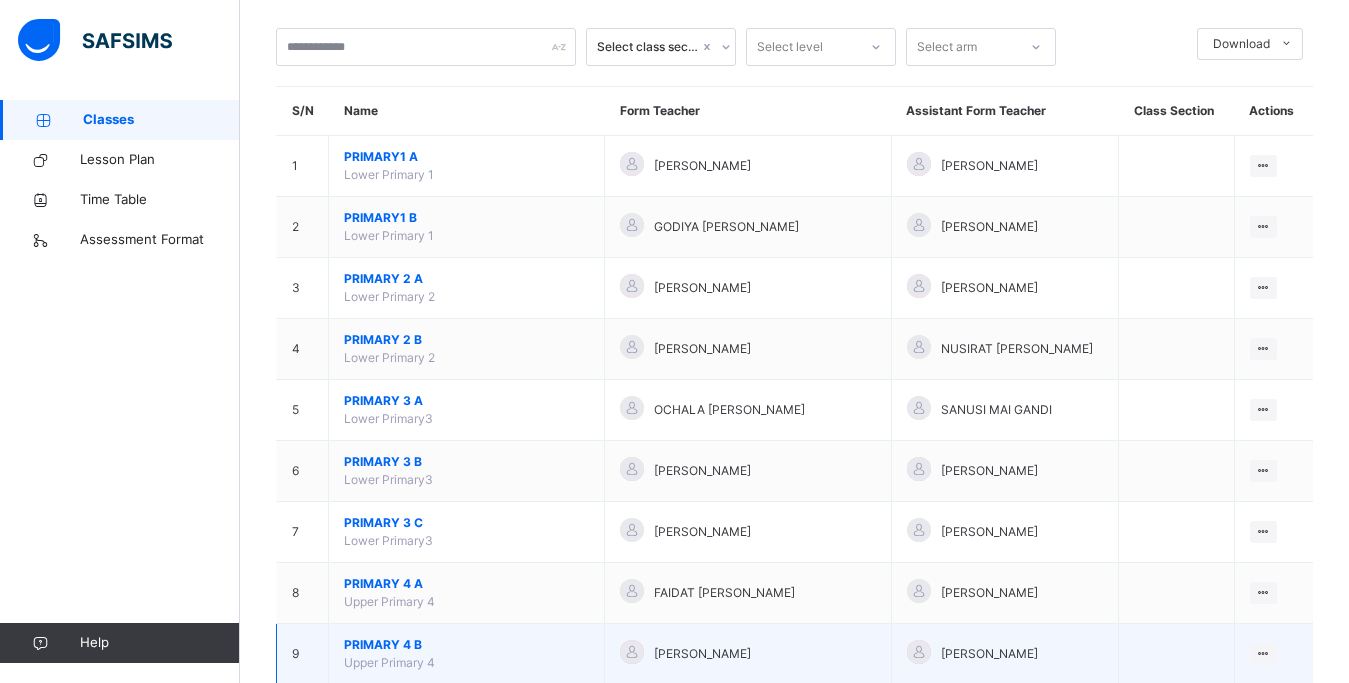 scroll, scrollTop: 306, scrollLeft: 0, axis: vertical 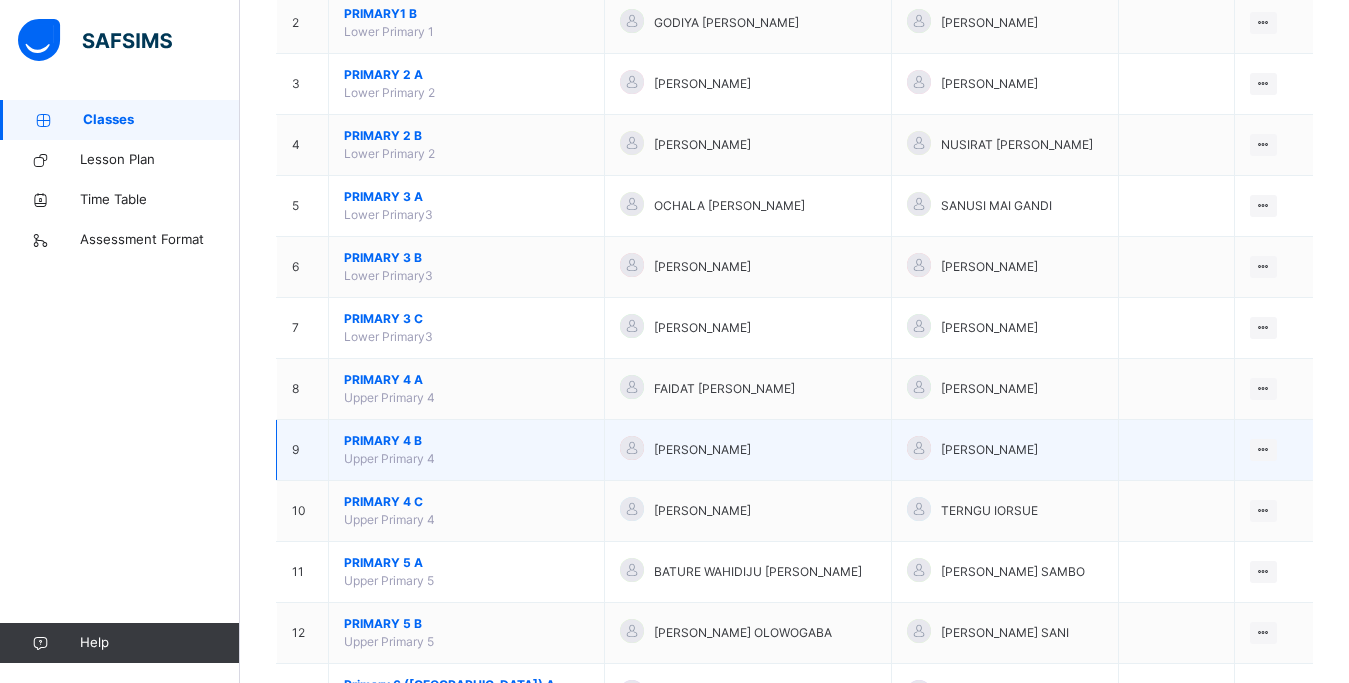 click on "PRIMARY 4   B" at bounding box center [466, 441] 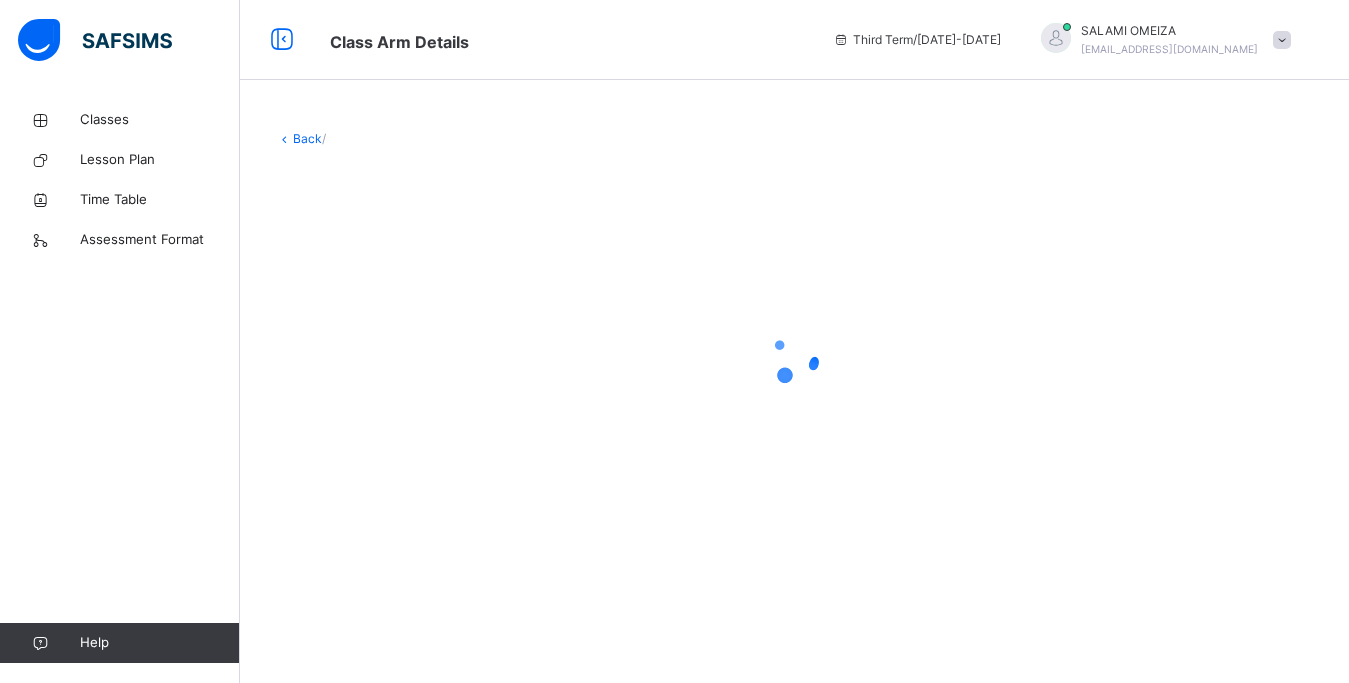 scroll, scrollTop: 0, scrollLeft: 0, axis: both 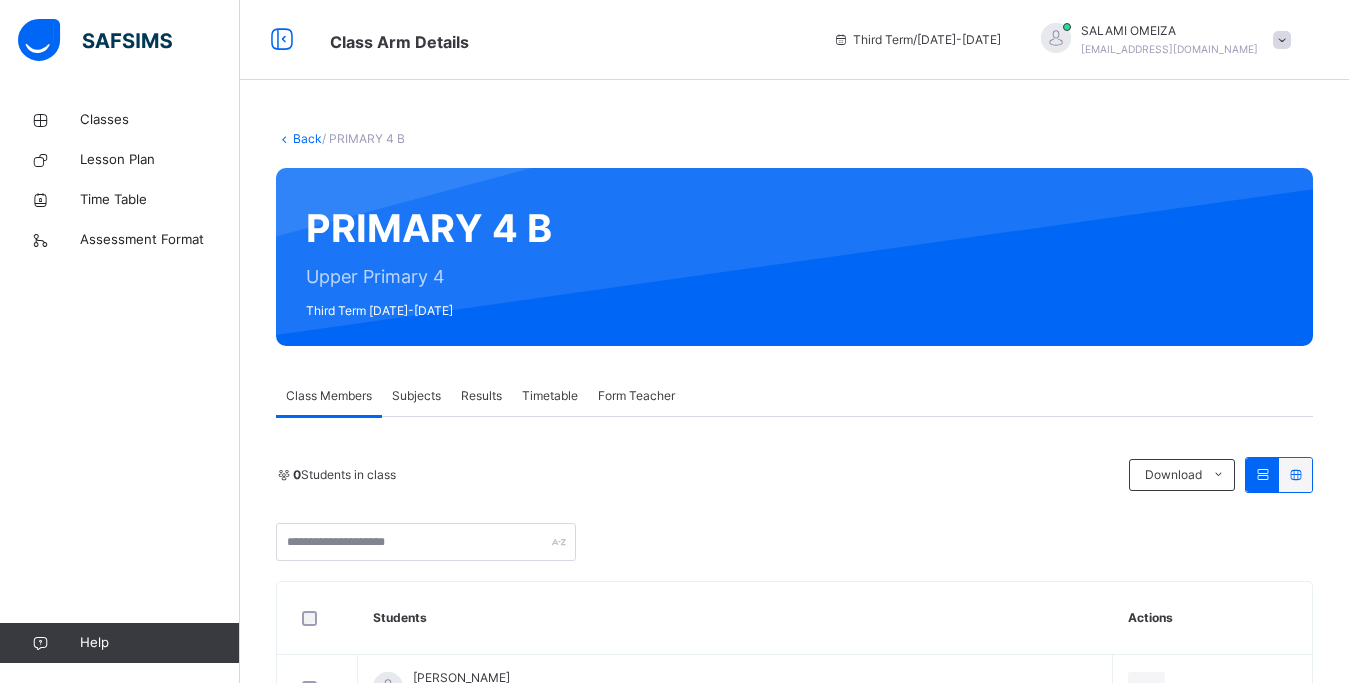 click on "Subjects" at bounding box center [416, 396] 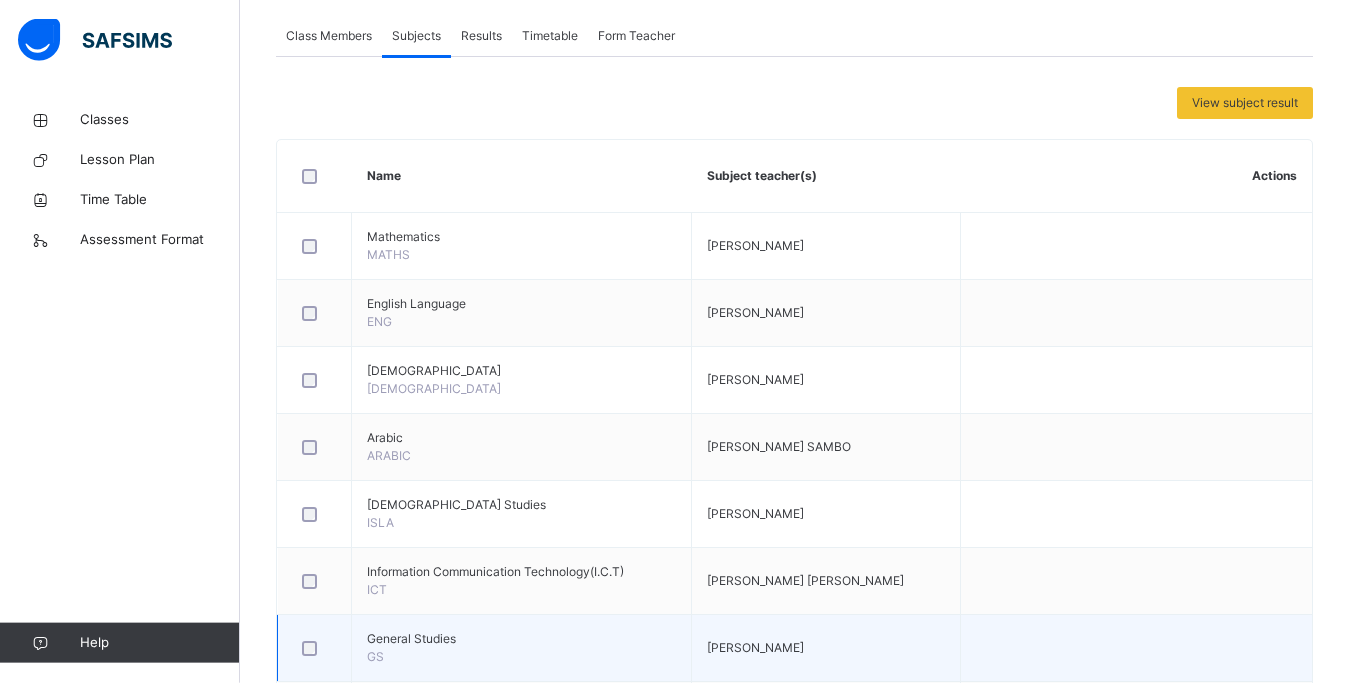 scroll, scrollTop: 510, scrollLeft: 0, axis: vertical 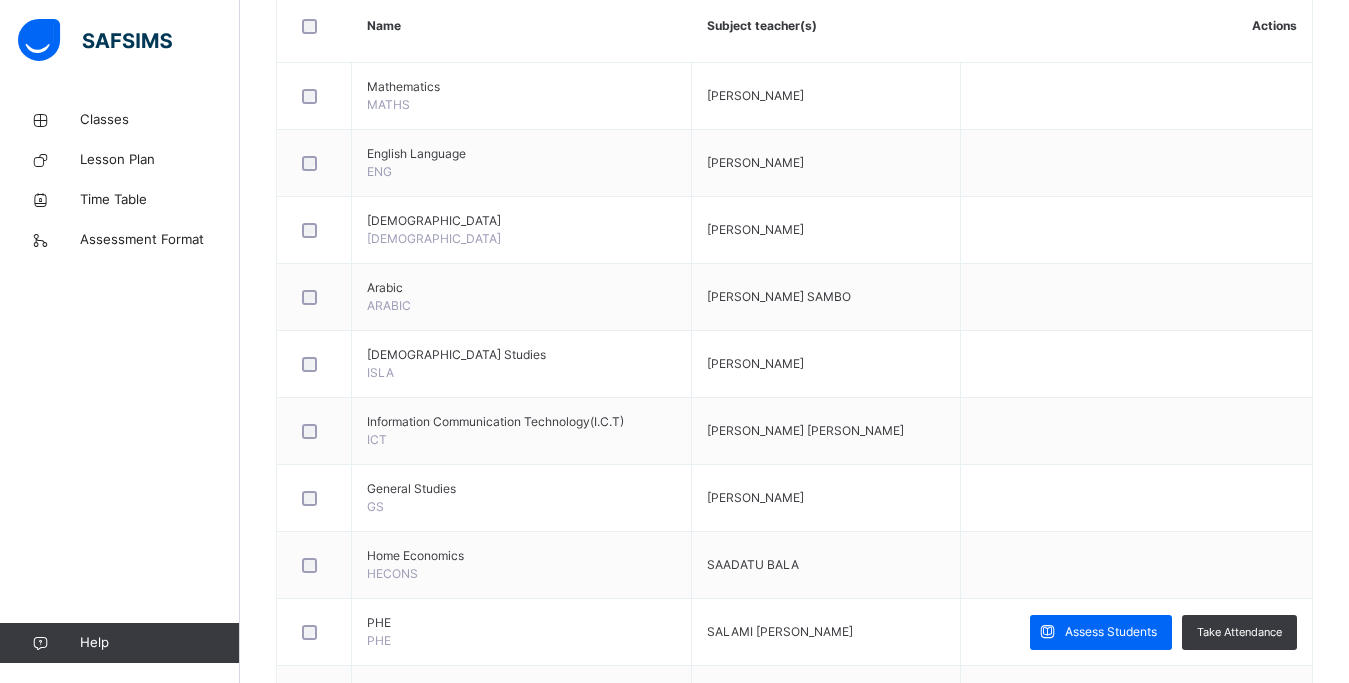 click on "Assess Students" at bounding box center (1101, 632) 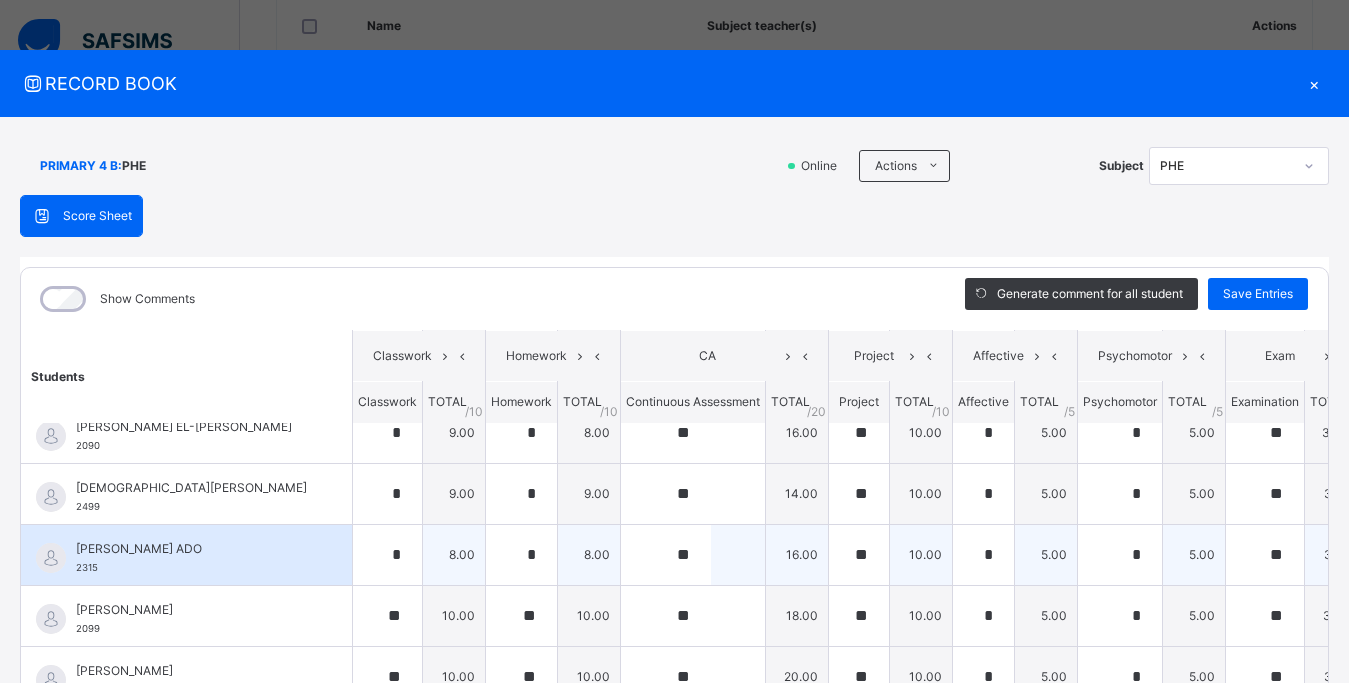 scroll, scrollTop: 465, scrollLeft: 0, axis: vertical 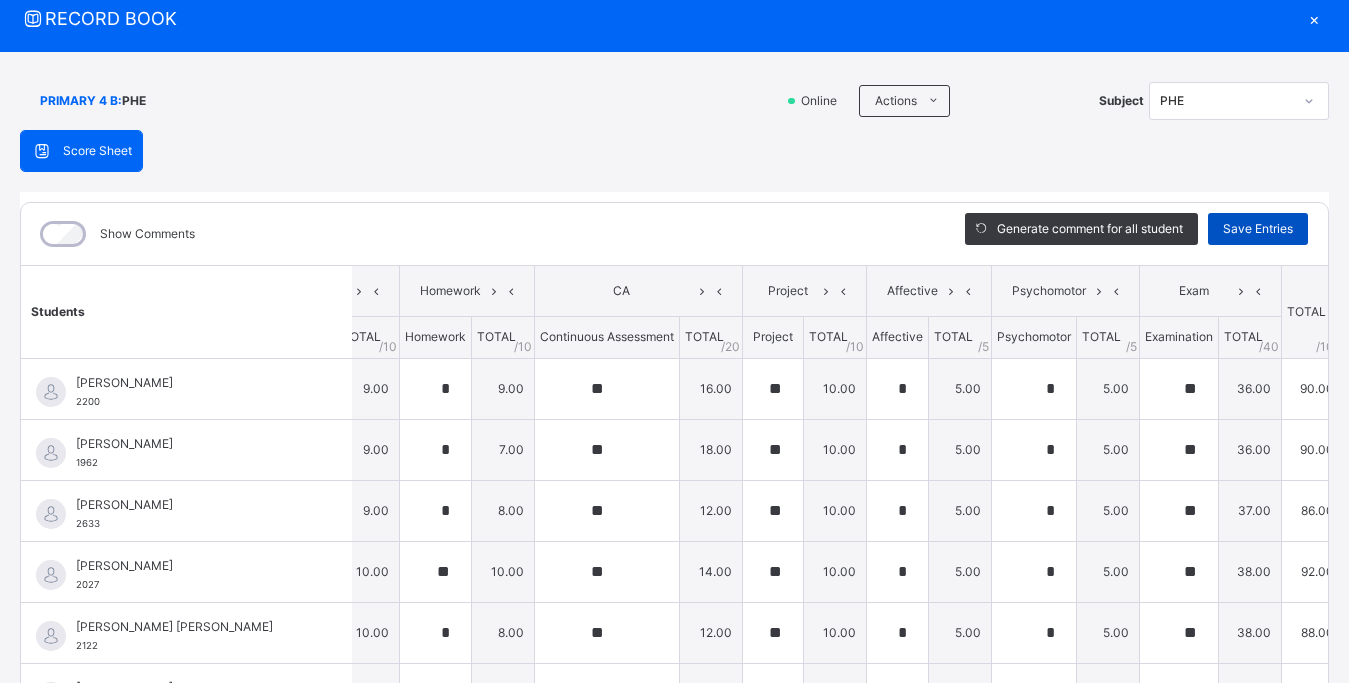 click on "Save Entries" at bounding box center (1258, 229) 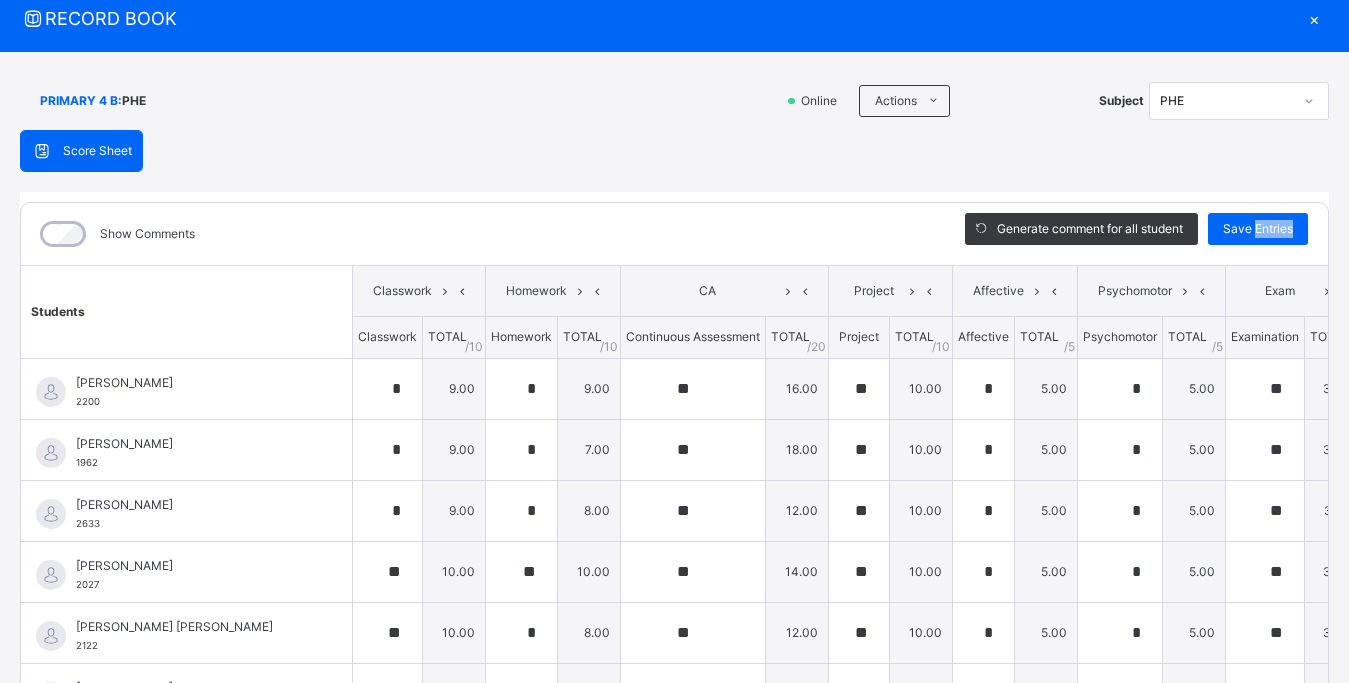 scroll, scrollTop: 0, scrollLeft: 0, axis: both 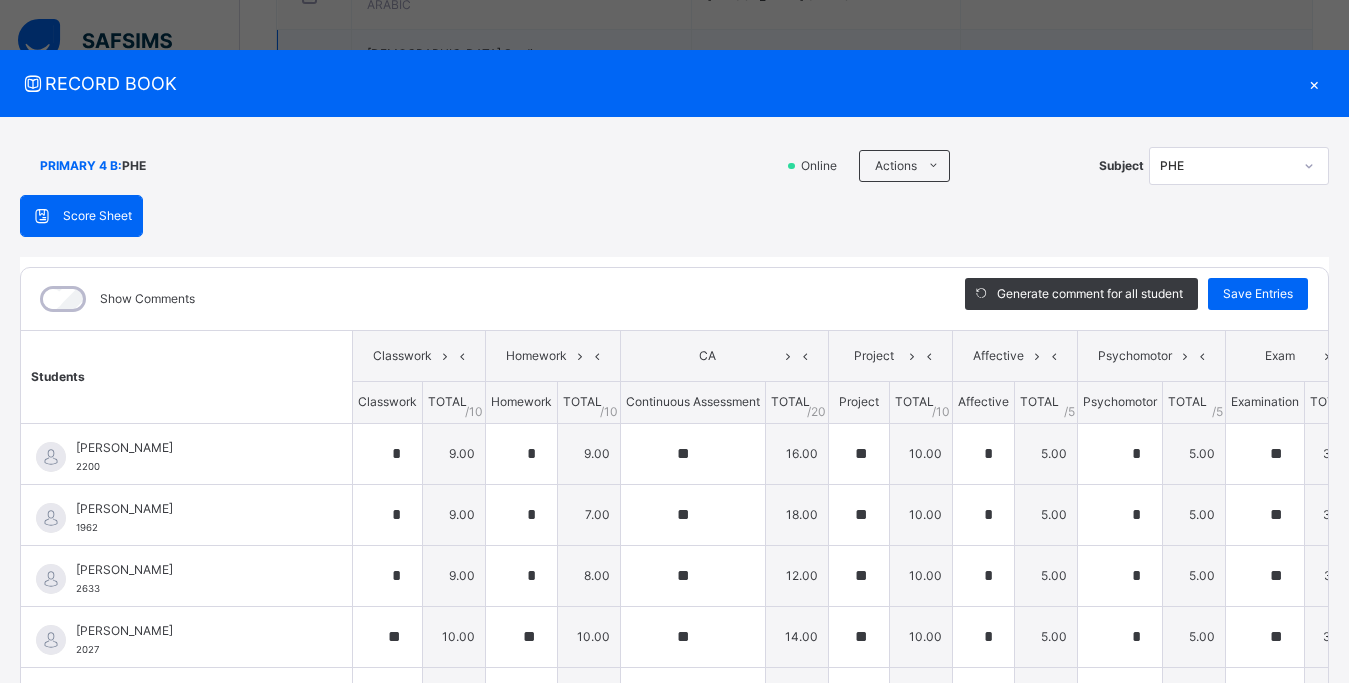 click on "×" at bounding box center [1314, 83] 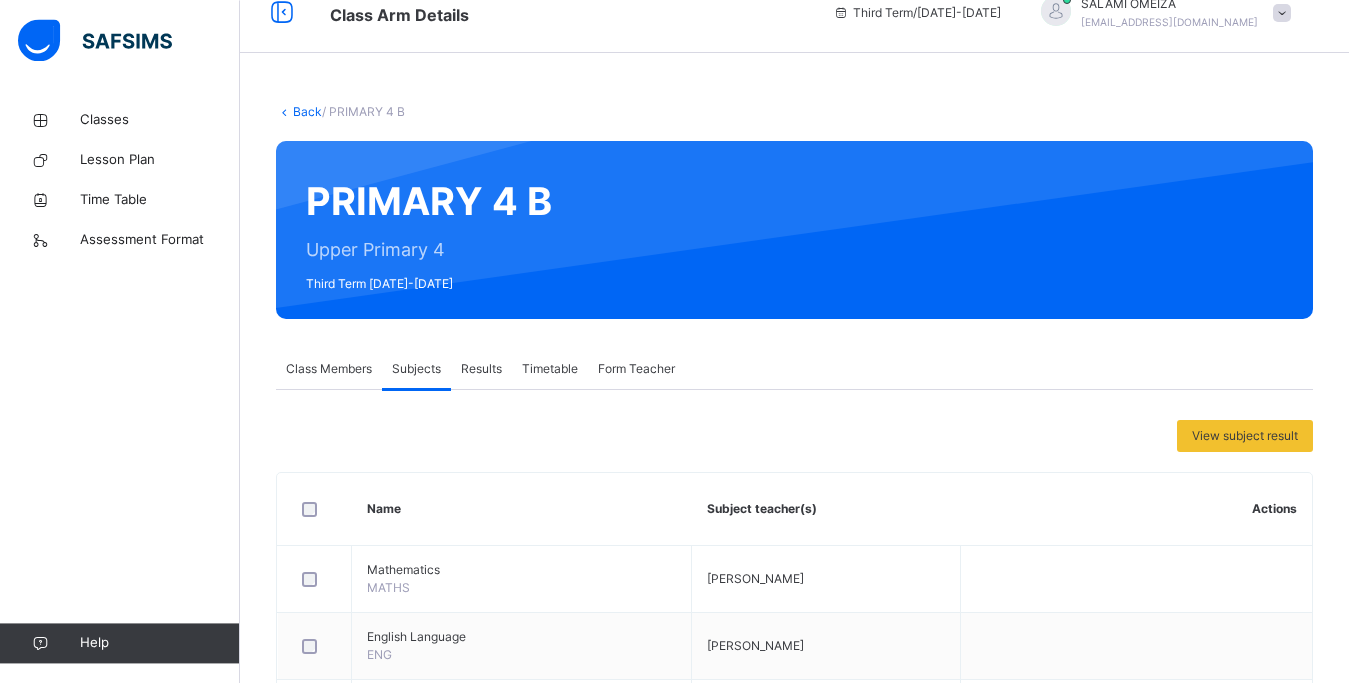 scroll, scrollTop: 0, scrollLeft: 0, axis: both 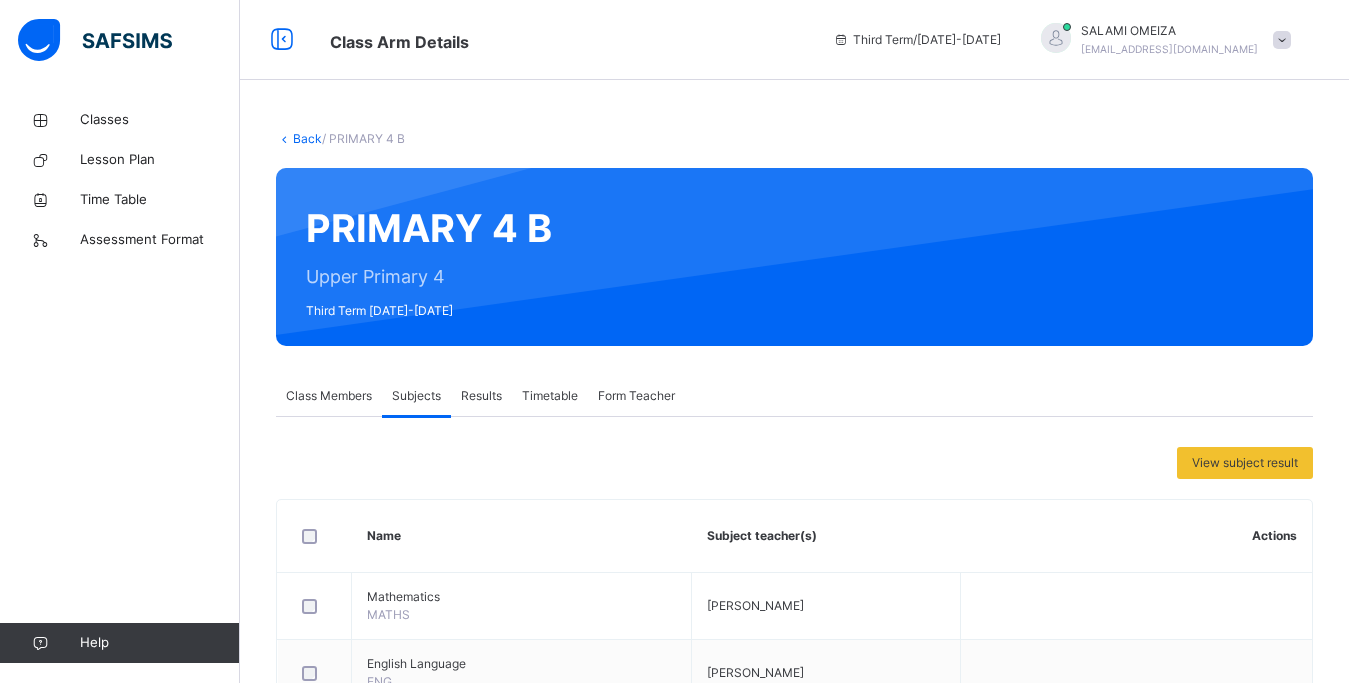 click on "Back" at bounding box center (307, 138) 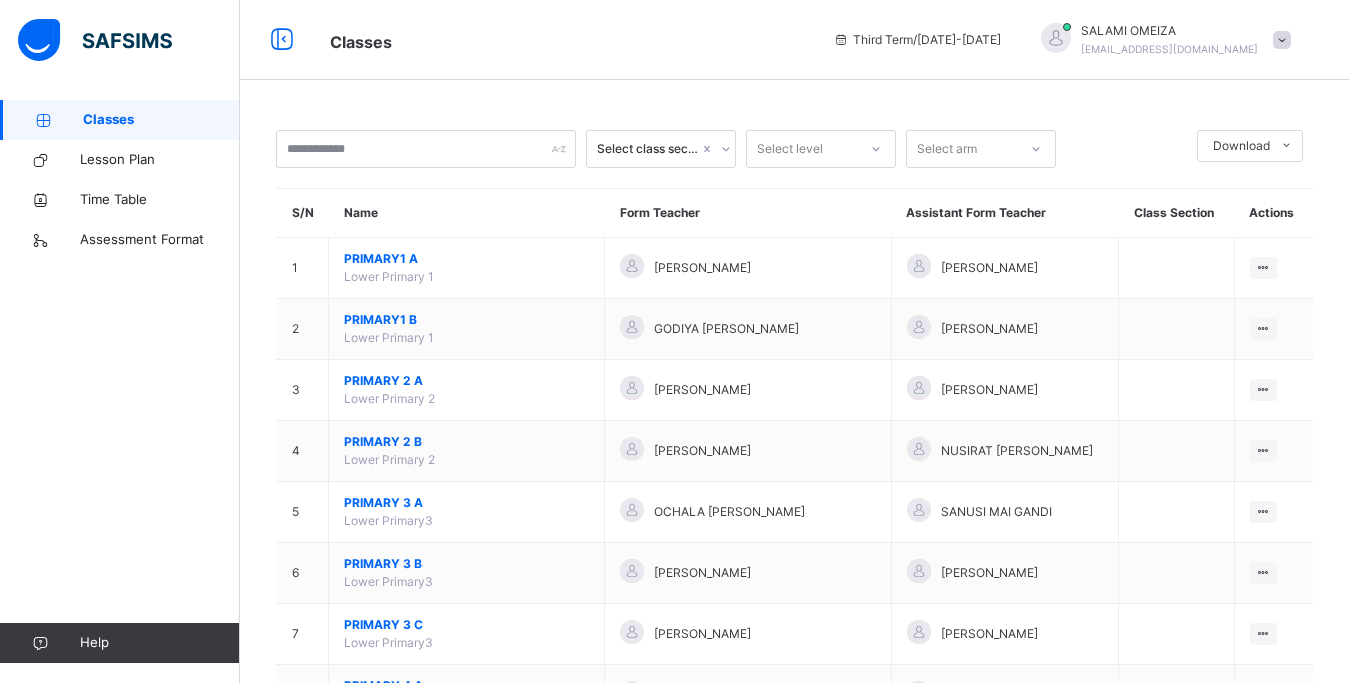 scroll, scrollTop: 408, scrollLeft: 0, axis: vertical 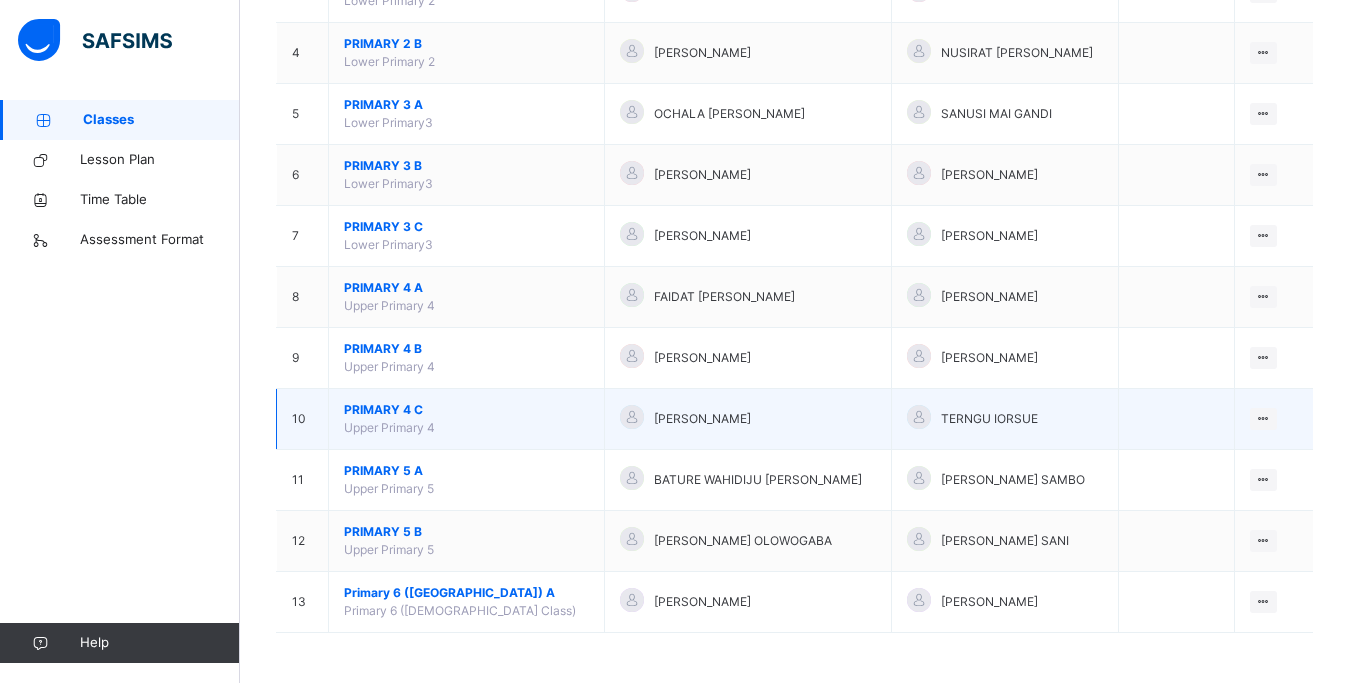 click on "PRIMARY 4   C" at bounding box center [466, 410] 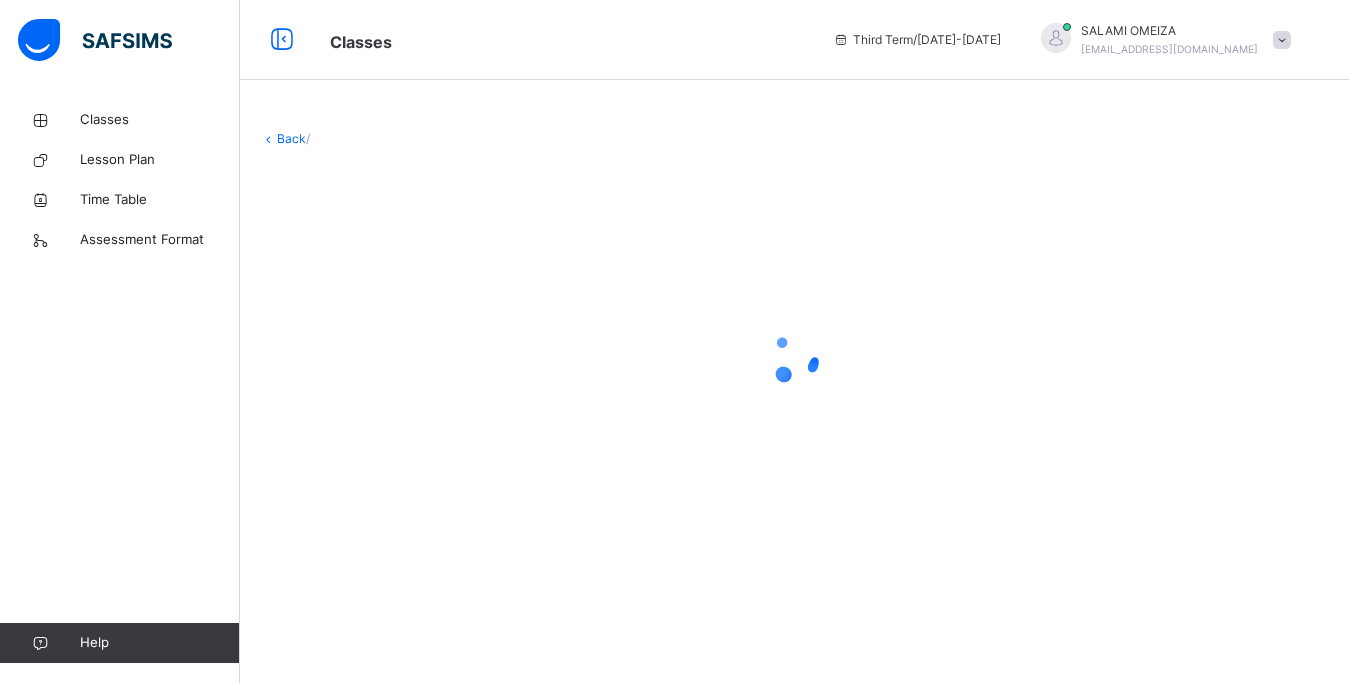 scroll, scrollTop: 0, scrollLeft: 0, axis: both 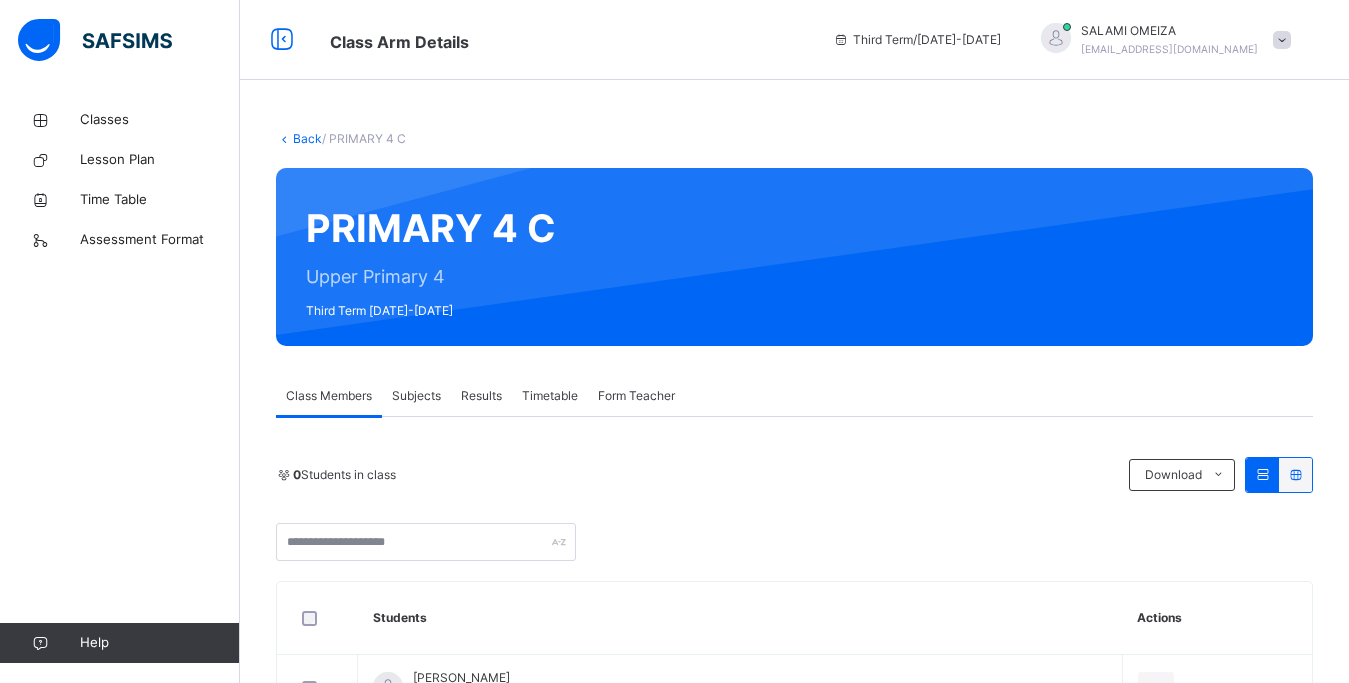 click on "Subjects" at bounding box center (416, 396) 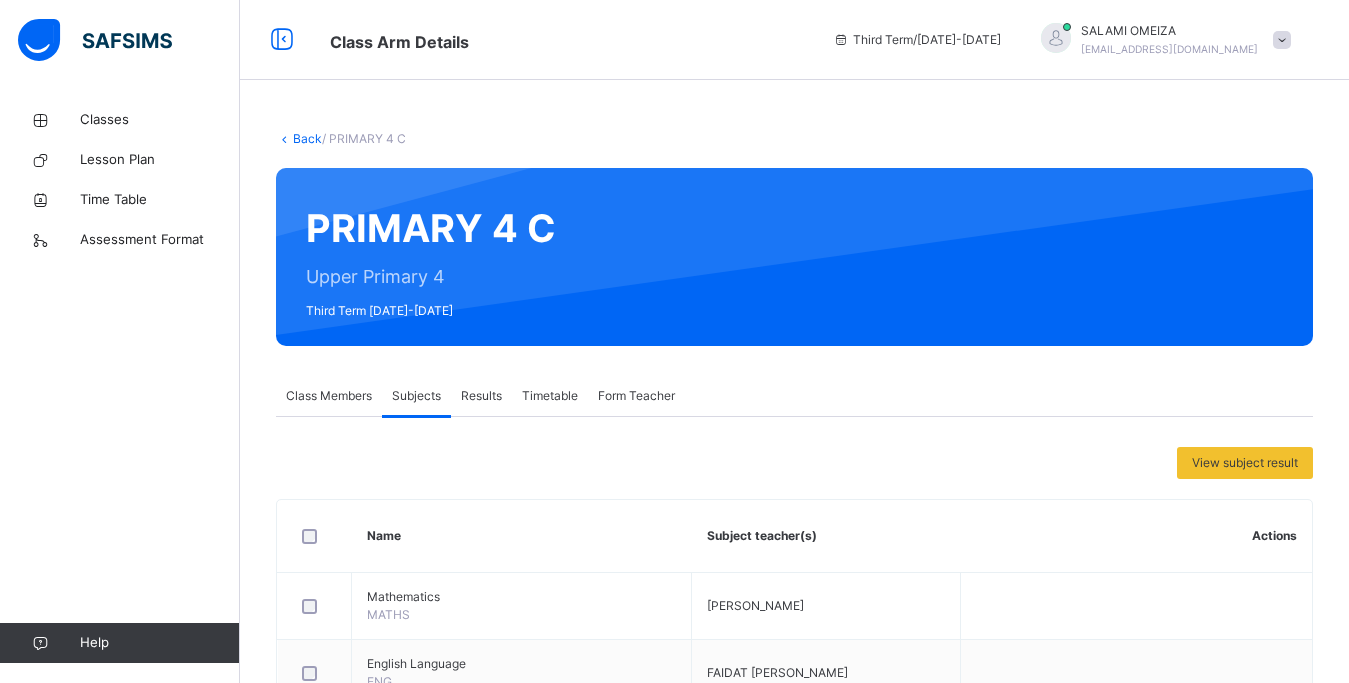 scroll, scrollTop: 612, scrollLeft: 0, axis: vertical 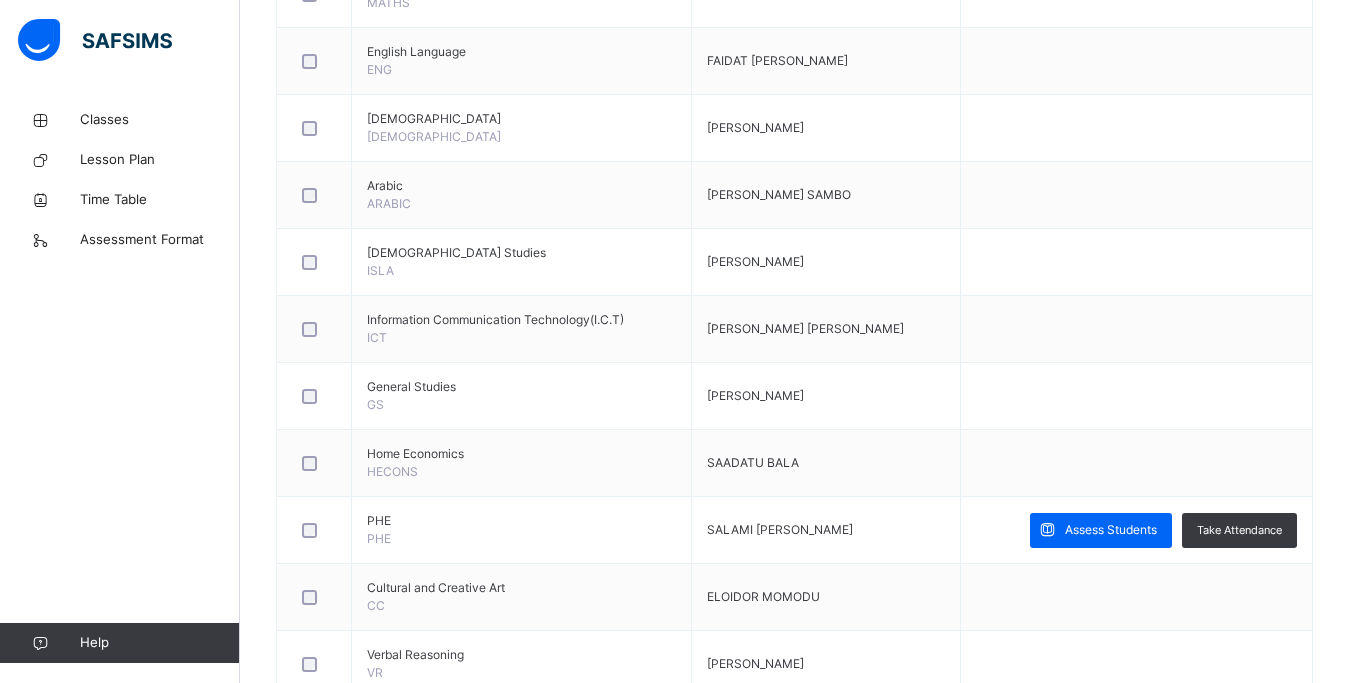 click on "Assess Students" at bounding box center (1111, 530) 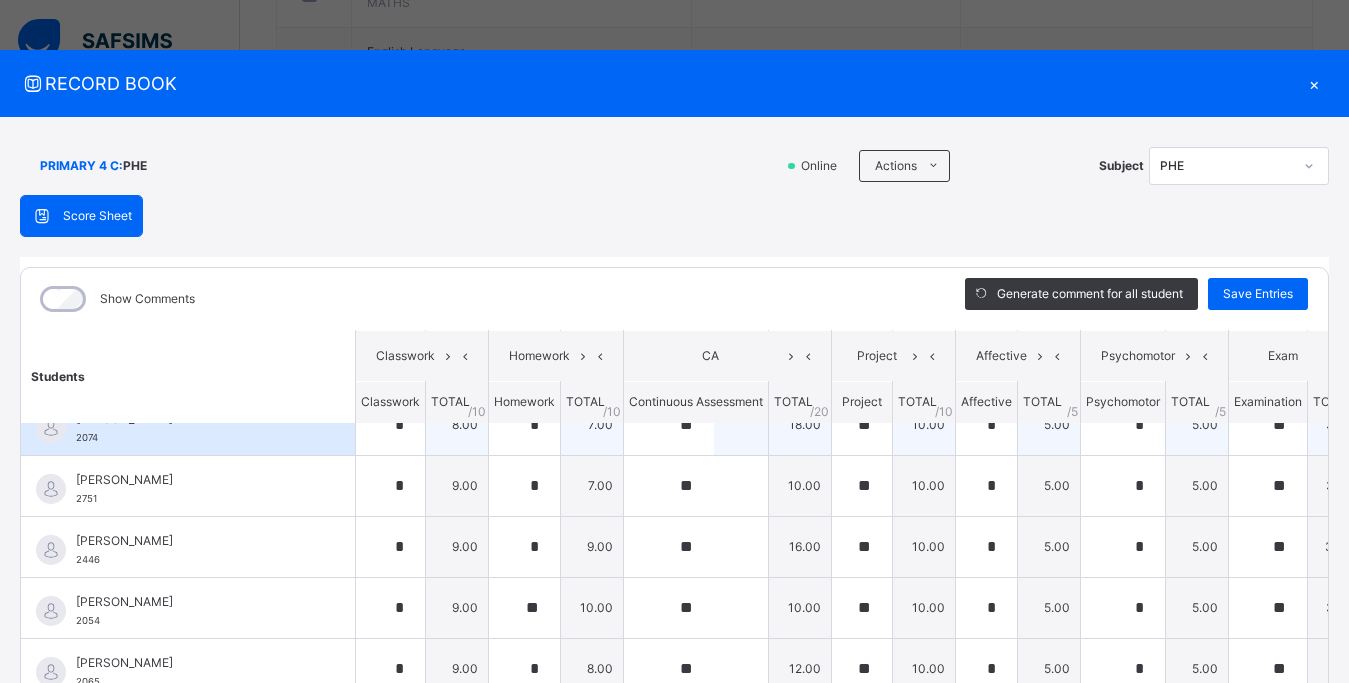 scroll, scrollTop: 0, scrollLeft: 0, axis: both 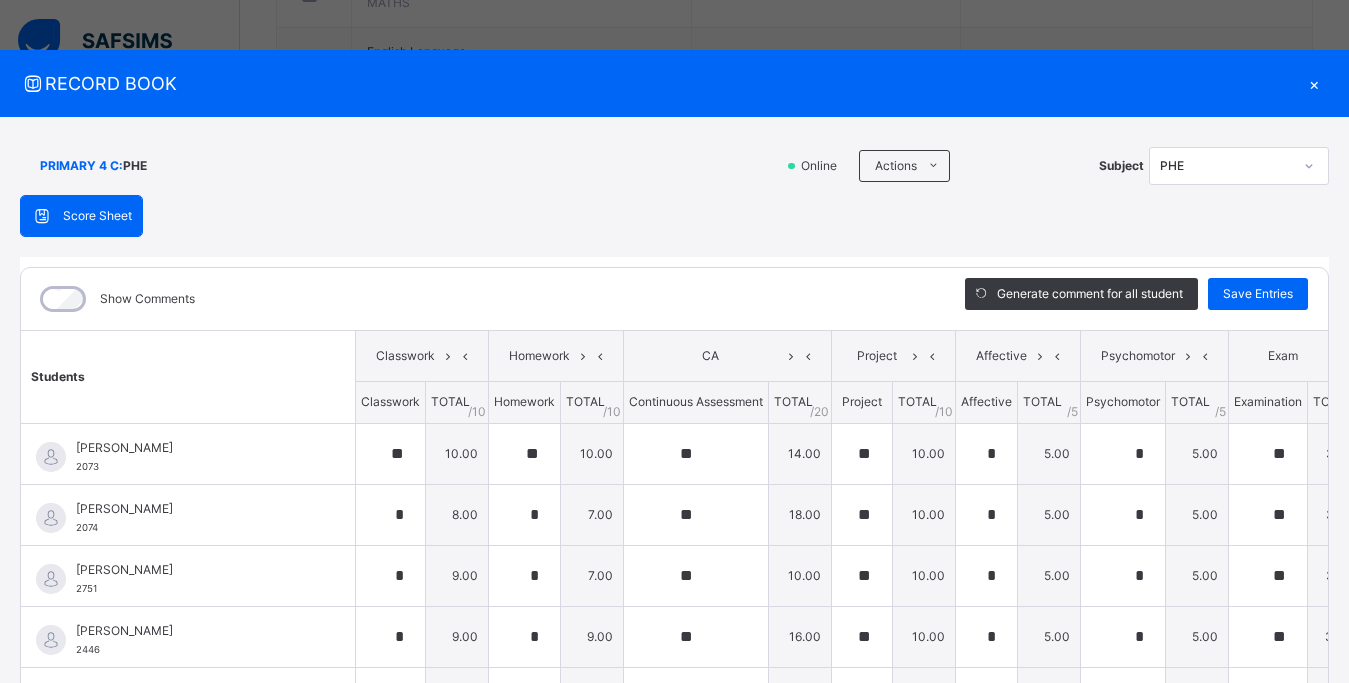 click on "×" at bounding box center (1314, 83) 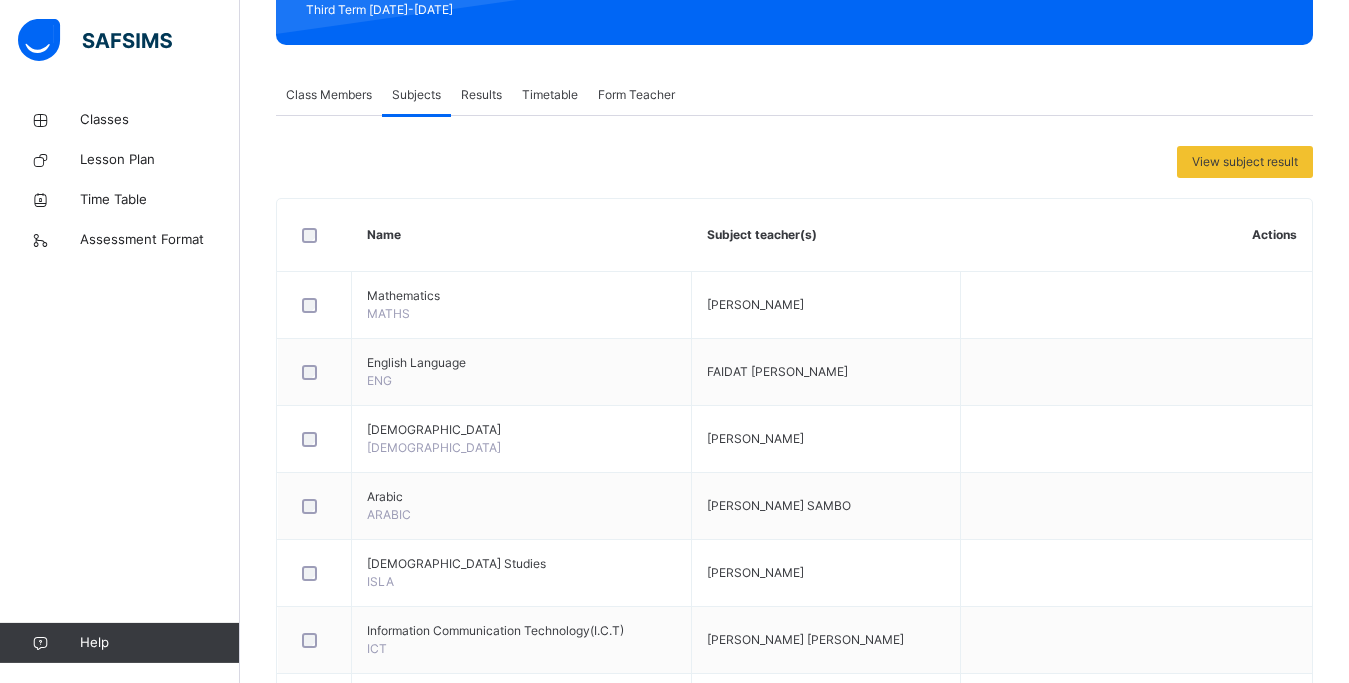 scroll, scrollTop: 0, scrollLeft: 0, axis: both 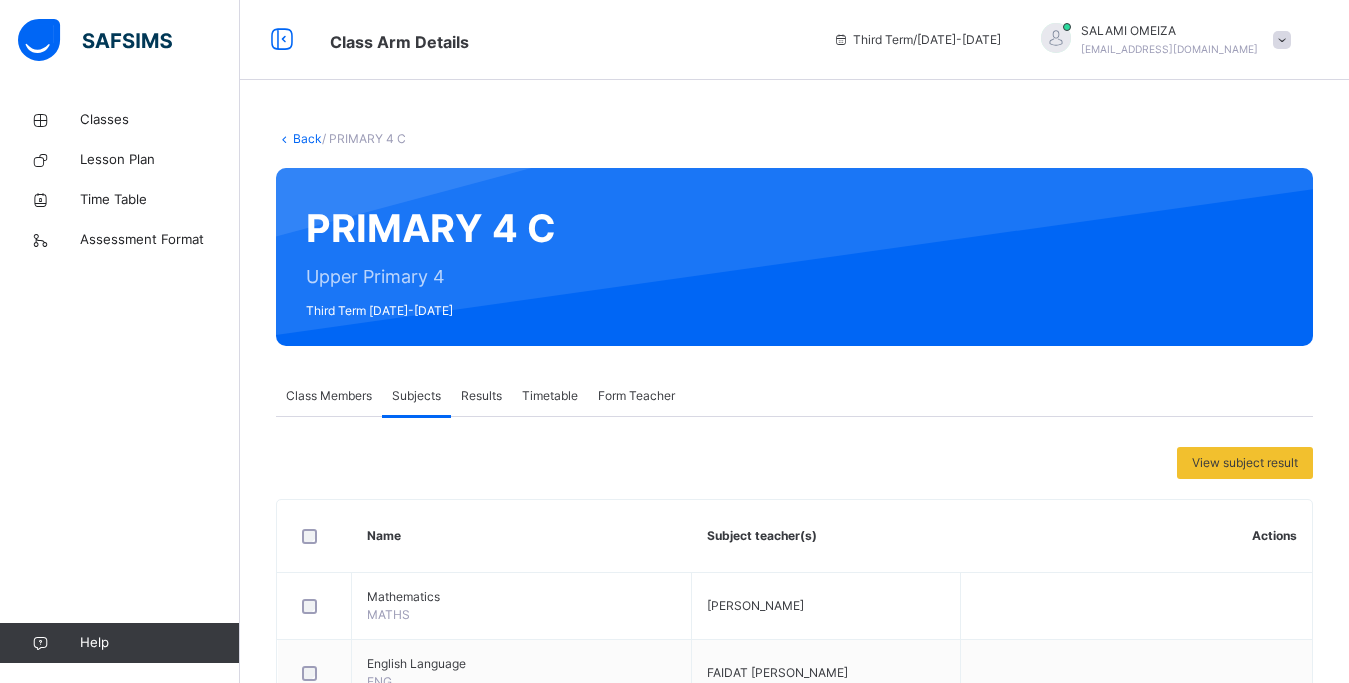 click on "Back" at bounding box center (307, 138) 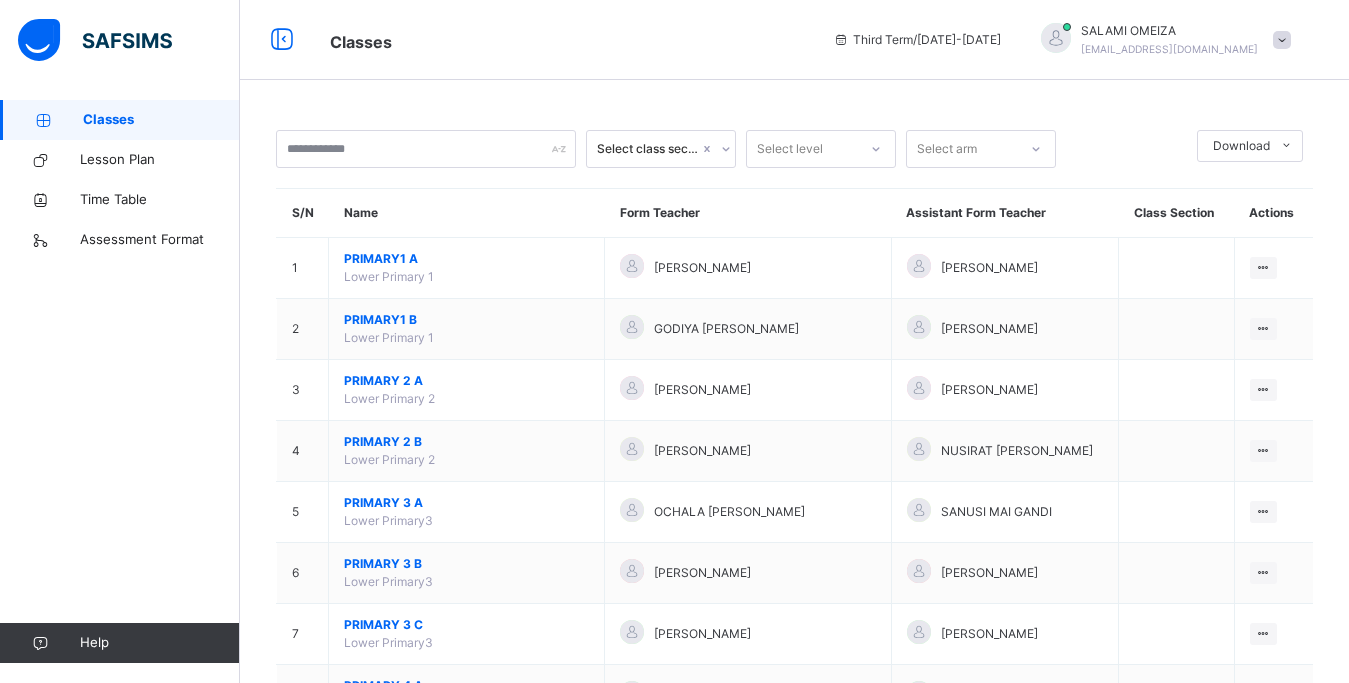 scroll, scrollTop: 416, scrollLeft: 0, axis: vertical 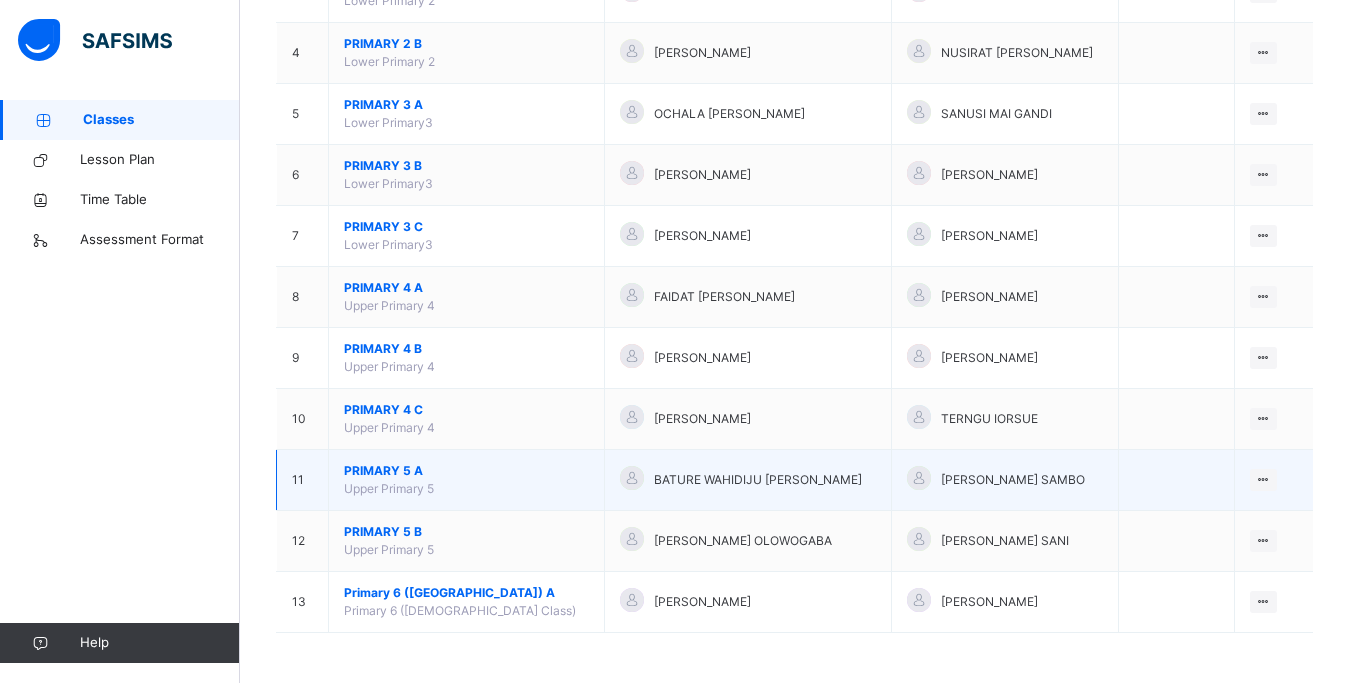 click on "PRIMARY 5   A" at bounding box center (466, 471) 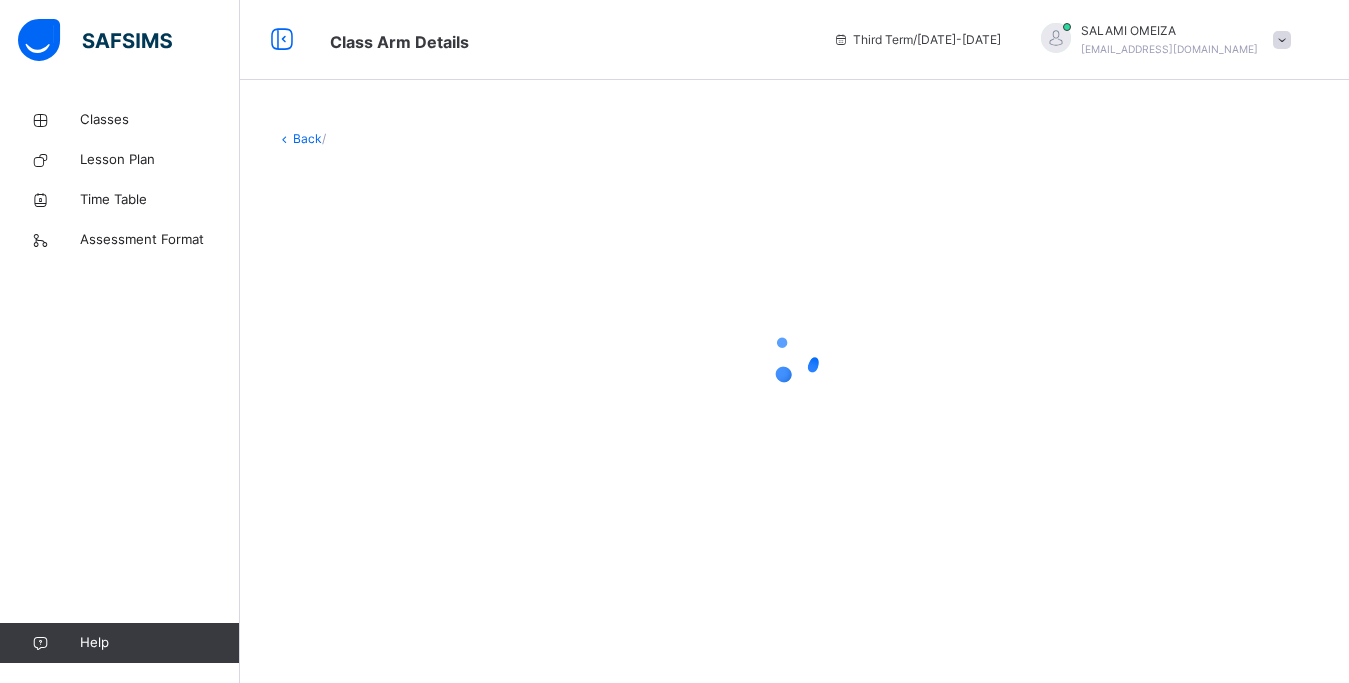 scroll, scrollTop: 0, scrollLeft: 0, axis: both 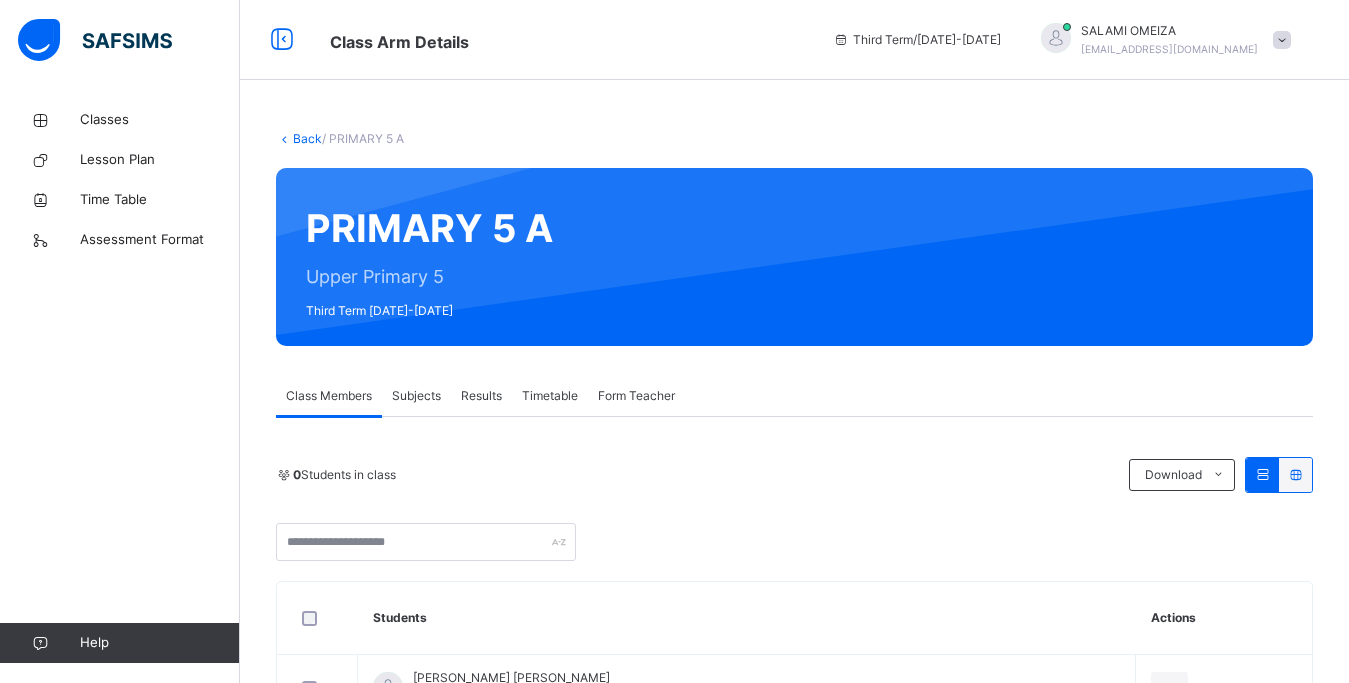 click on "Subjects" at bounding box center [416, 396] 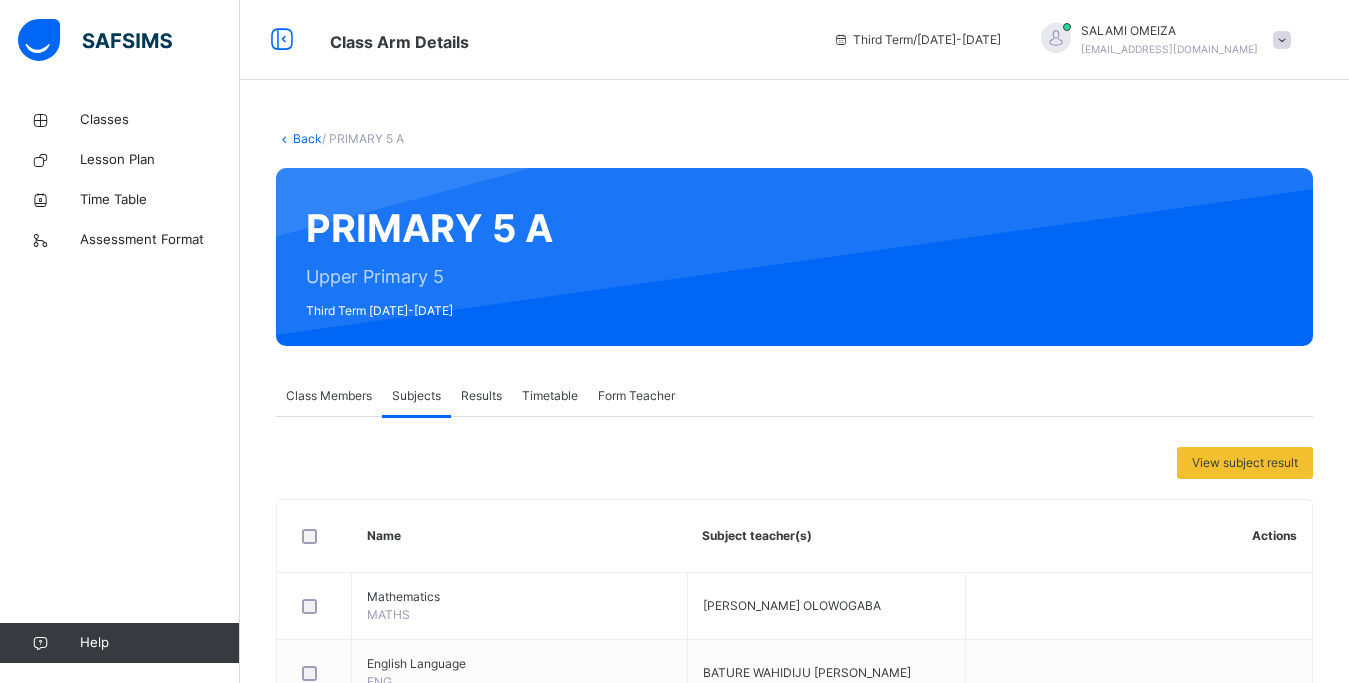 scroll, scrollTop: 510, scrollLeft: 0, axis: vertical 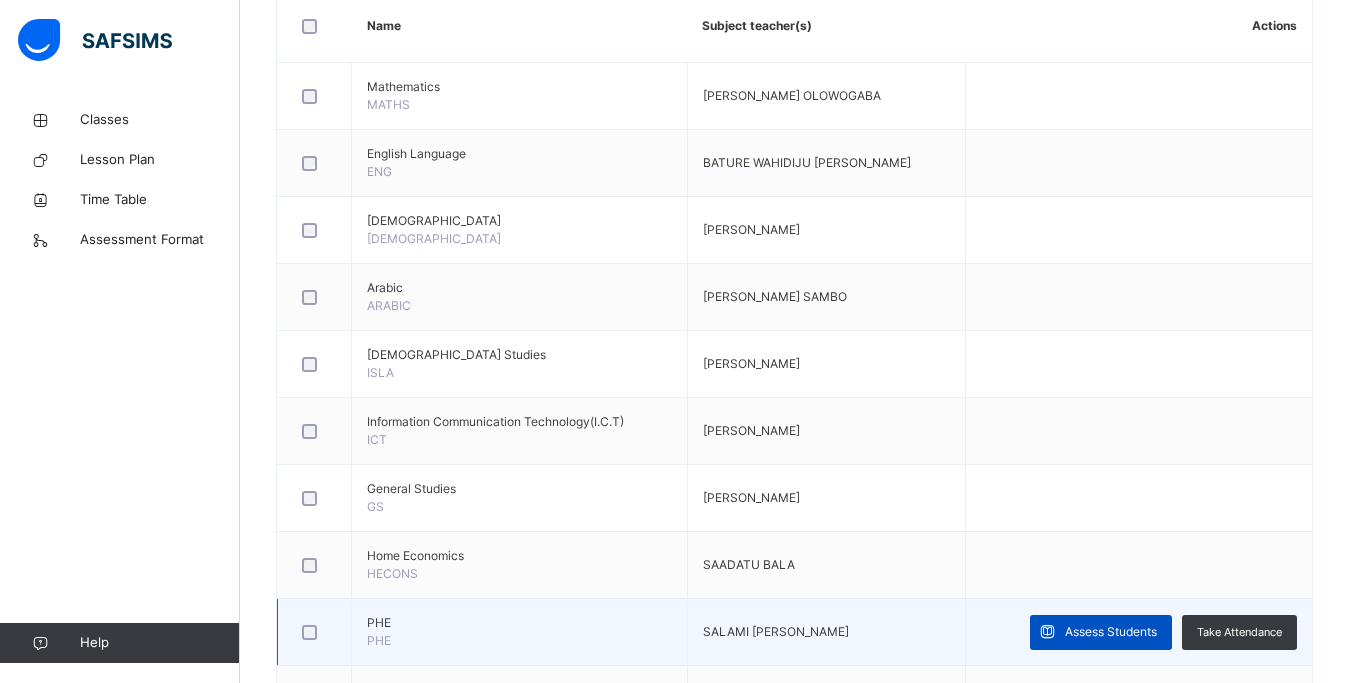 click on "Assess Students" at bounding box center [1111, 632] 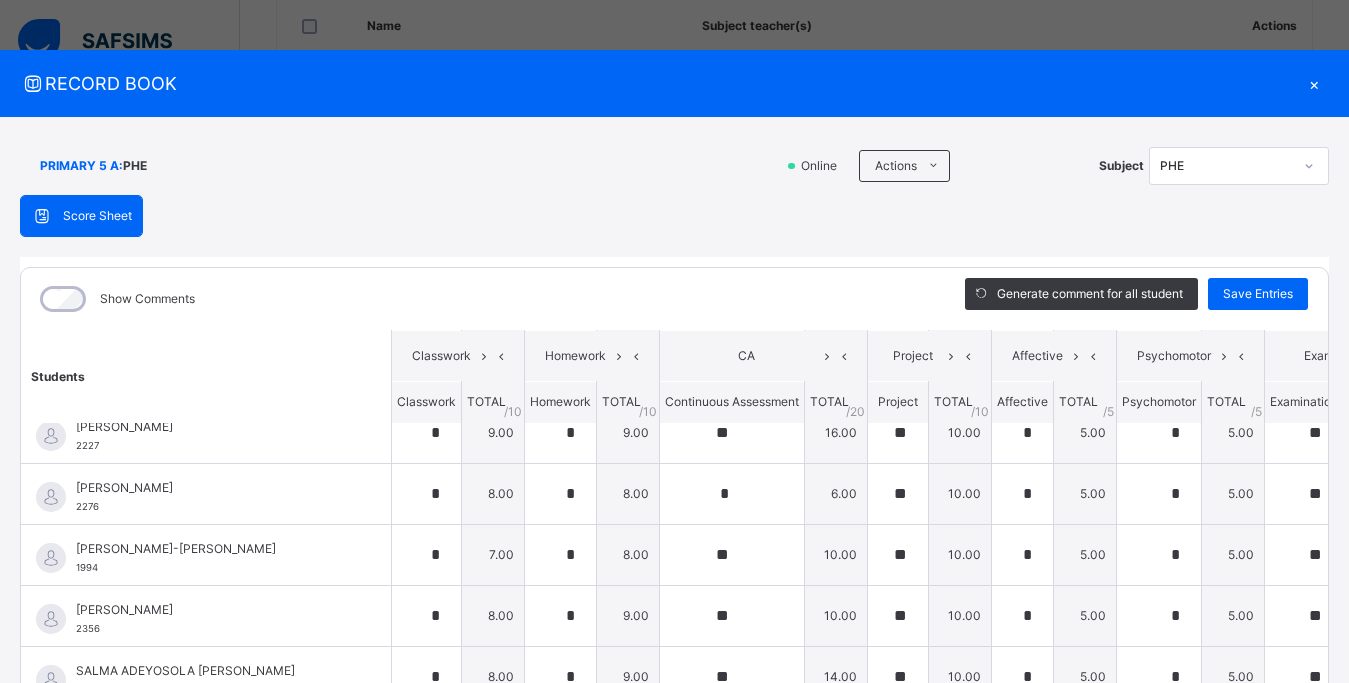 scroll, scrollTop: 831, scrollLeft: 0, axis: vertical 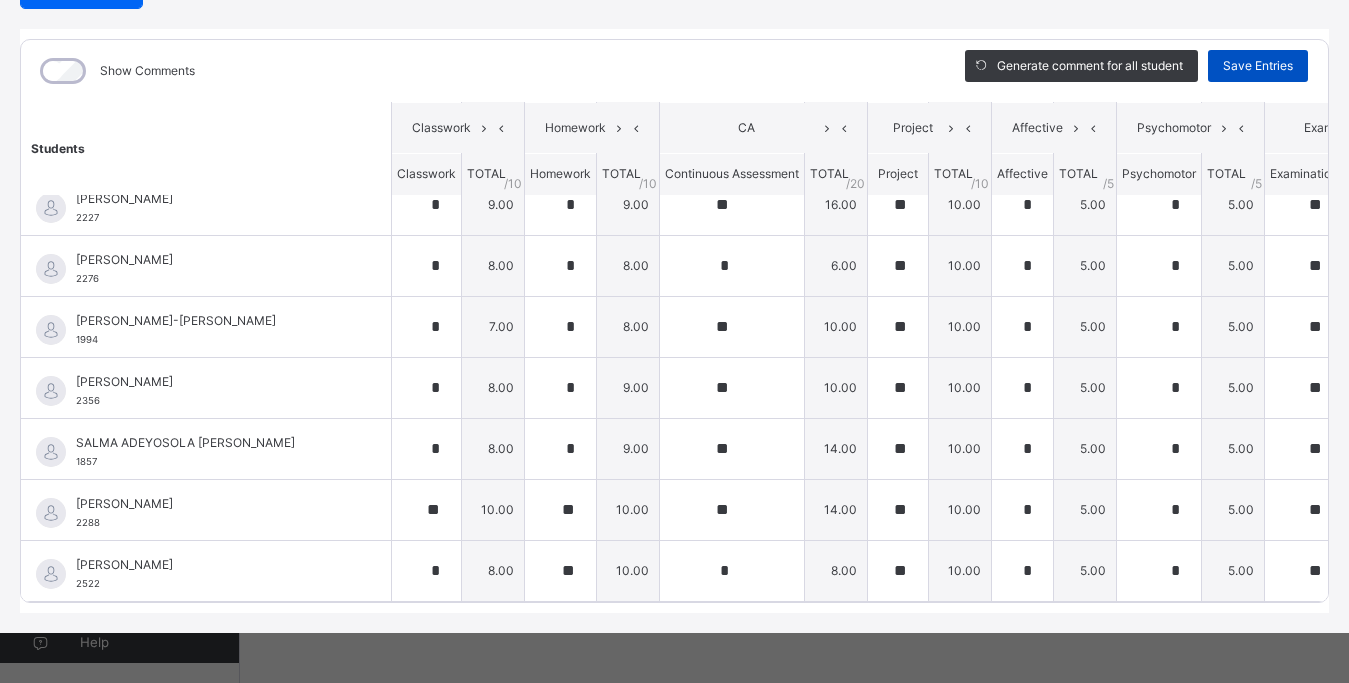 click on "Save Entries" at bounding box center [1258, 66] 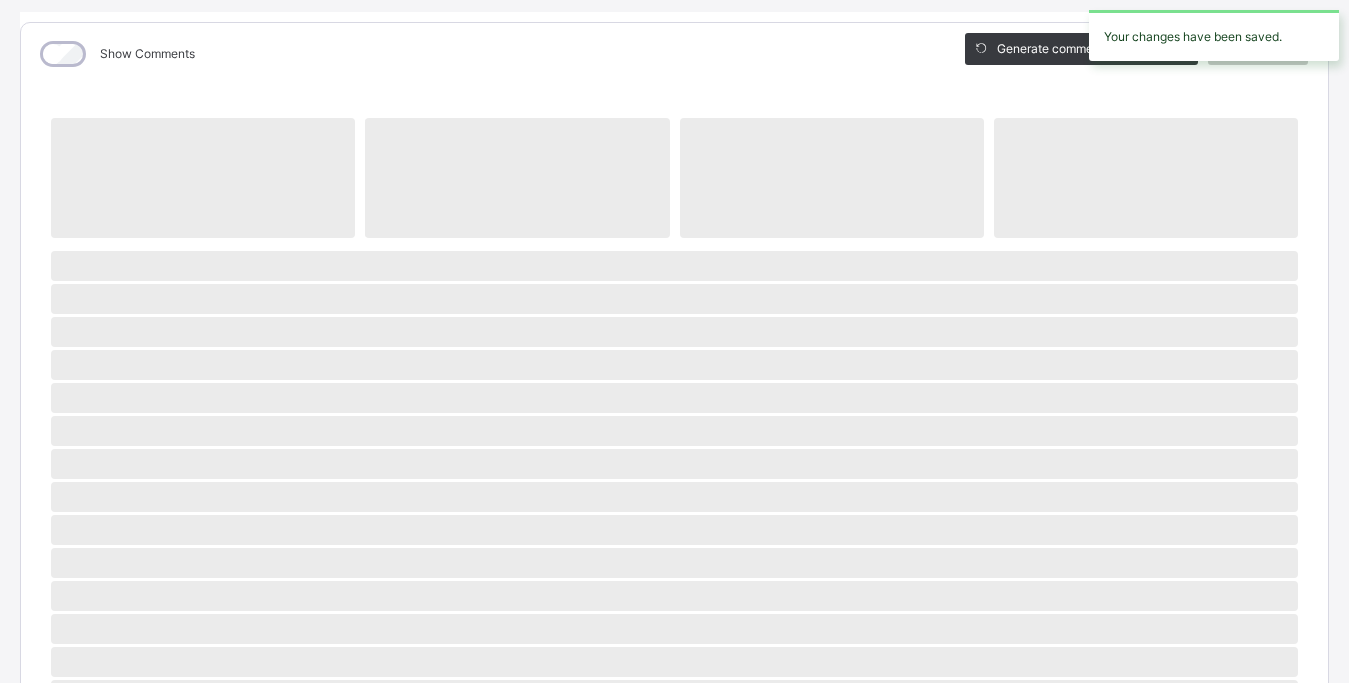 click on "‌" at bounding box center [674, 563] 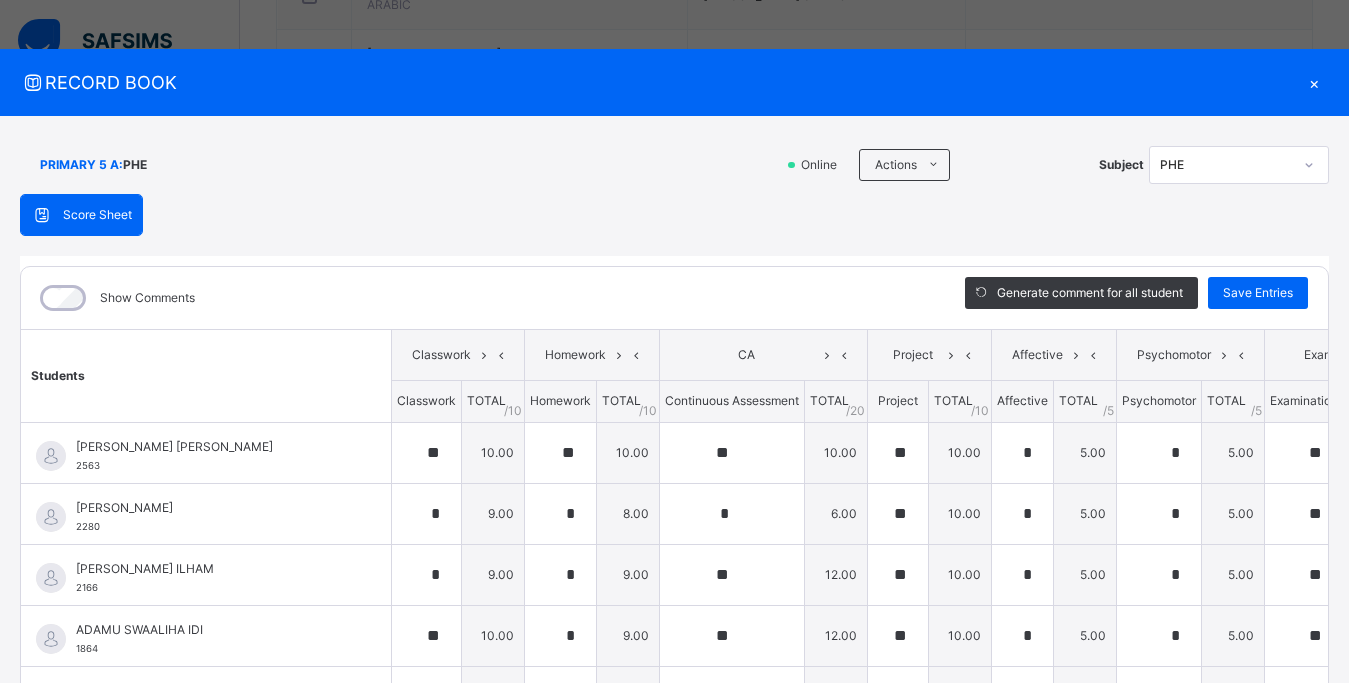 scroll, scrollTop: 0, scrollLeft: 0, axis: both 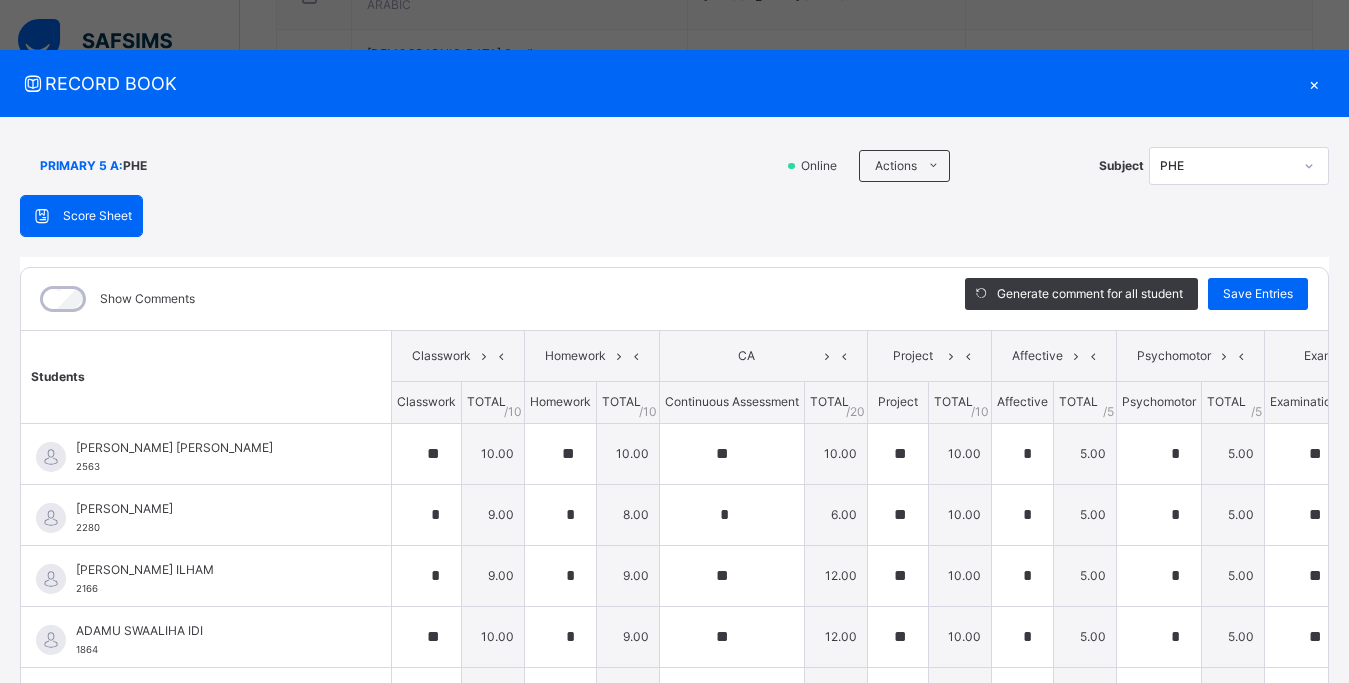 click on "×" at bounding box center [1314, 83] 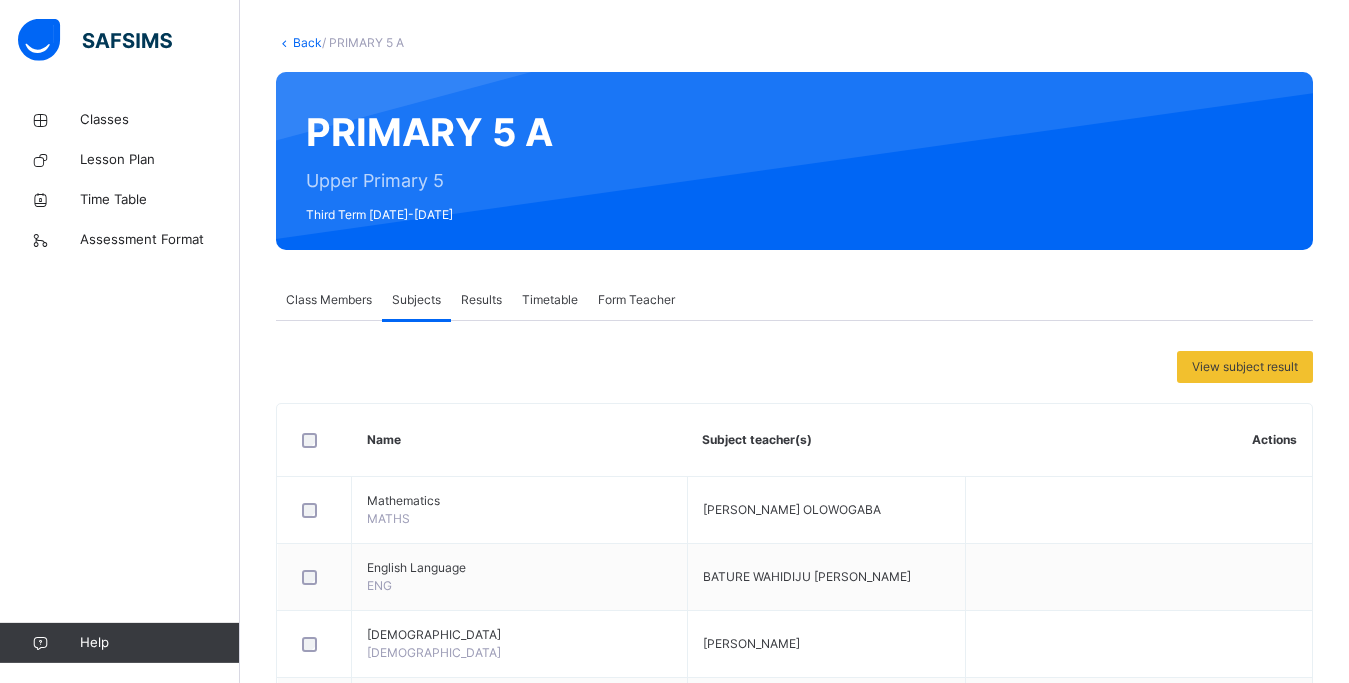 scroll, scrollTop: 0, scrollLeft: 0, axis: both 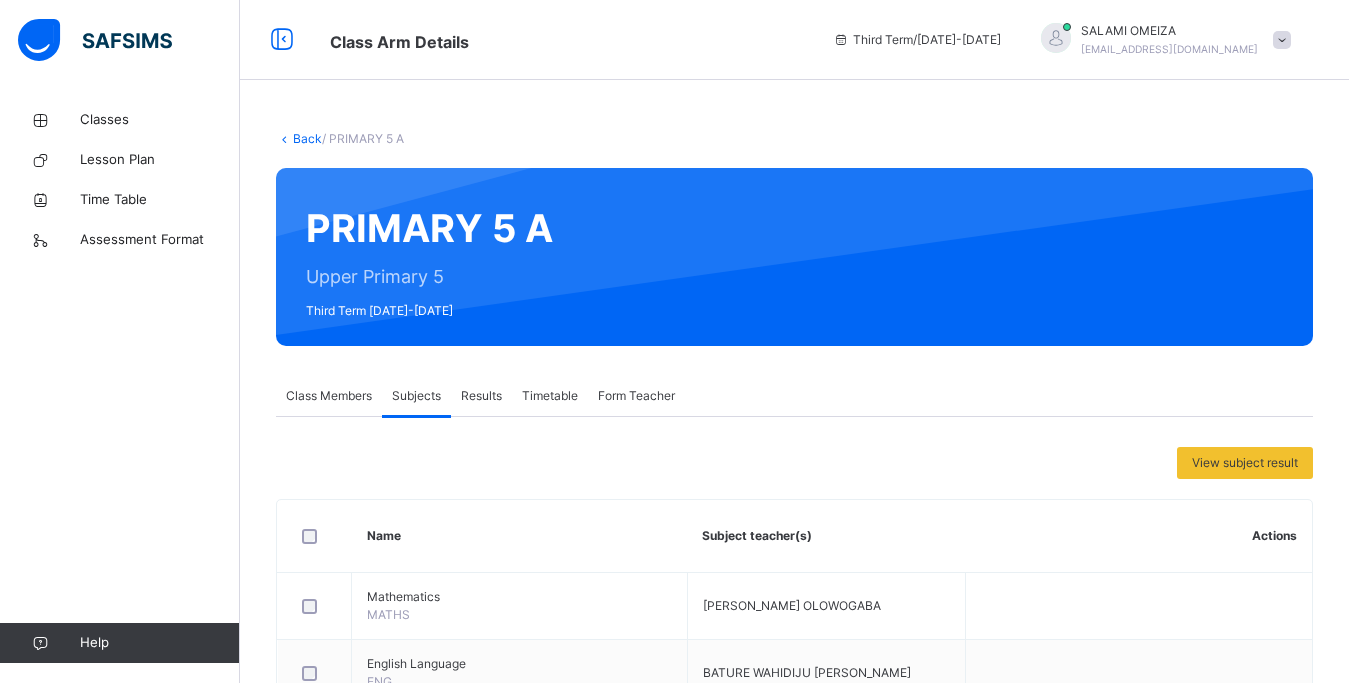 click on "Back" at bounding box center [307, 138] 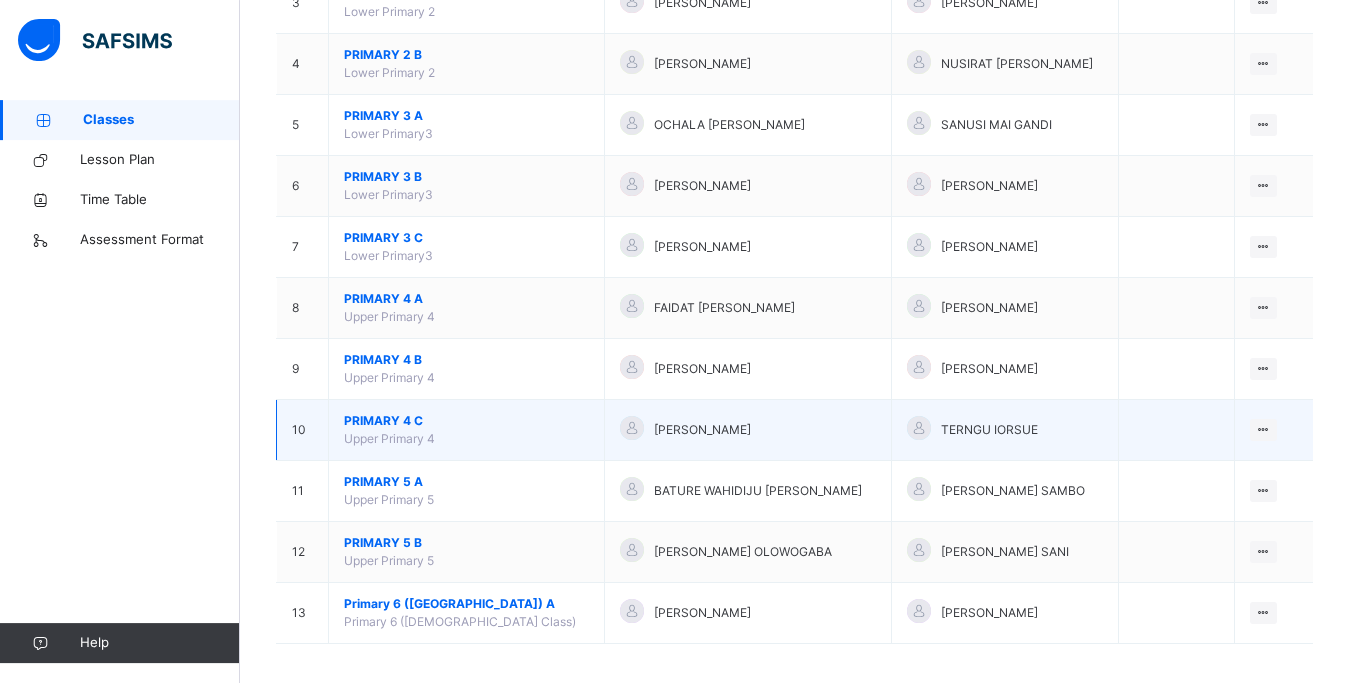 scroll, scrollTop: 416, scrollLeft: 0, axis: vertical 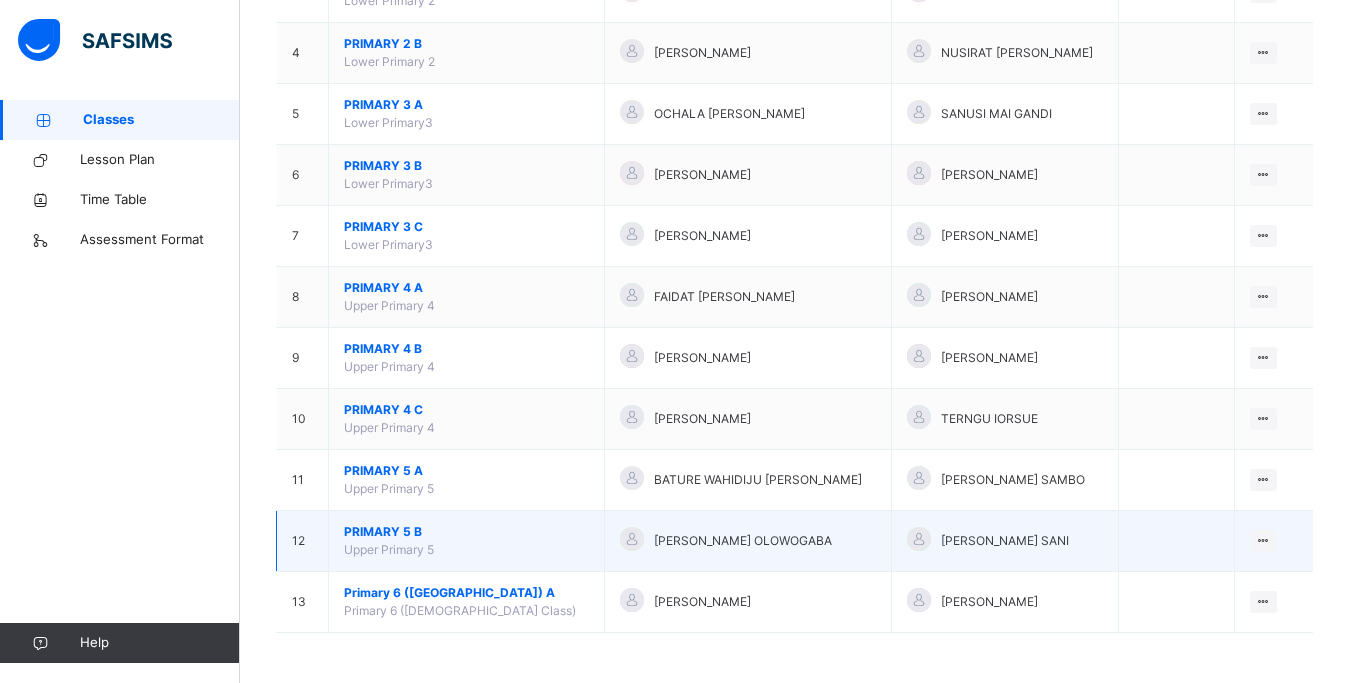click on "PRIMARY 5   B   Upper Primary 5" at bounding box center (467, 541) 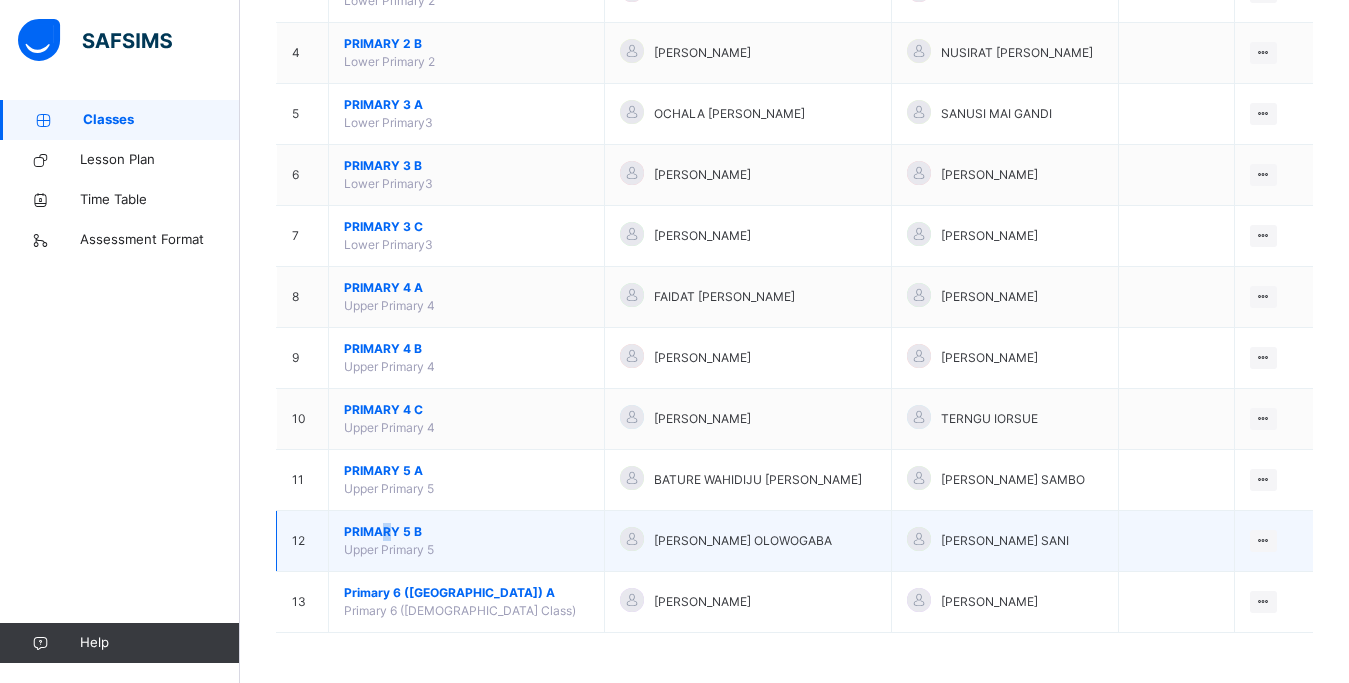click on "PRIMARY 5   B" at bounding box center [466, 532] 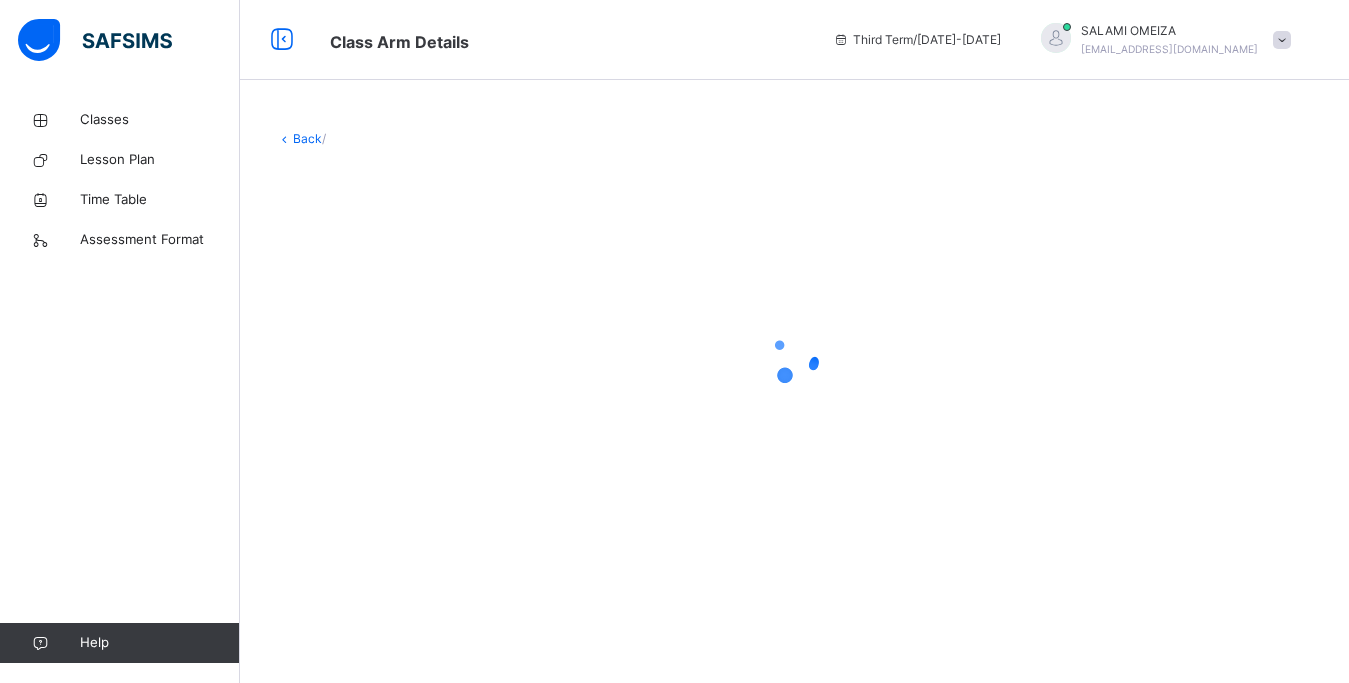 scroll, scrollTop: 0, scrollLeft: 0, axis: both 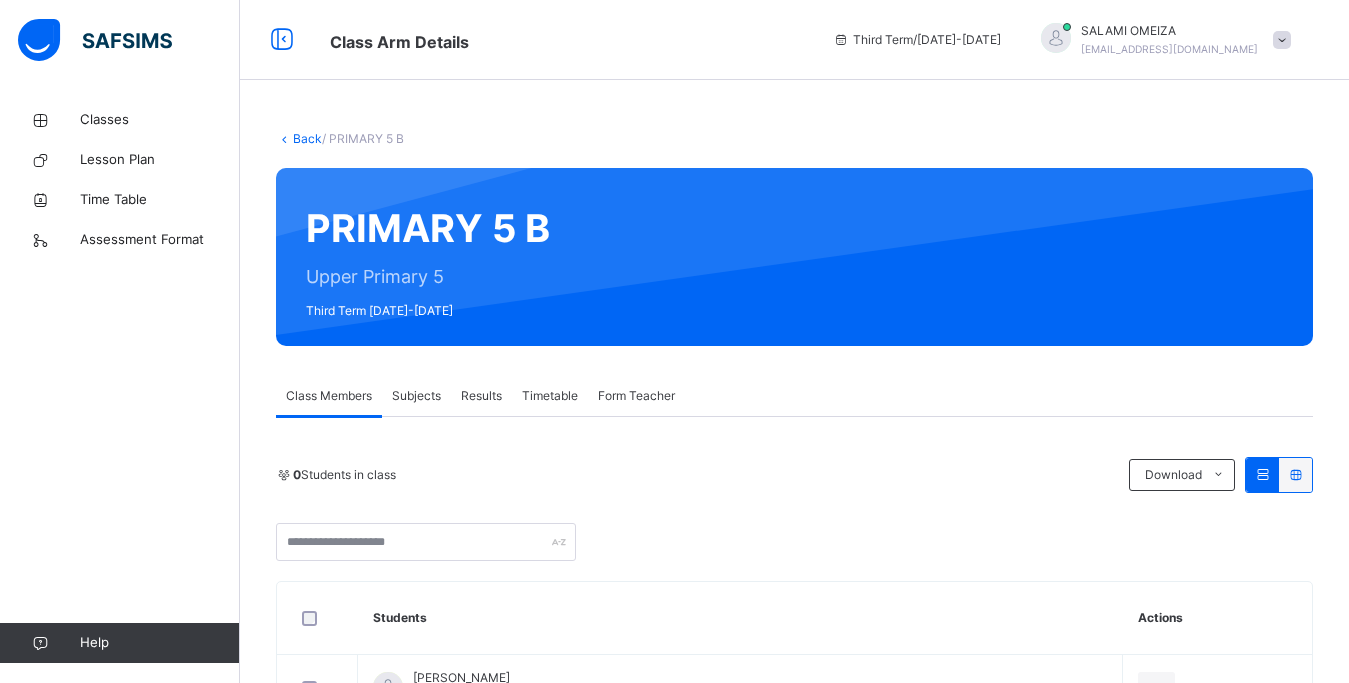 click on "Subjects" at bounding box center (416, 396) 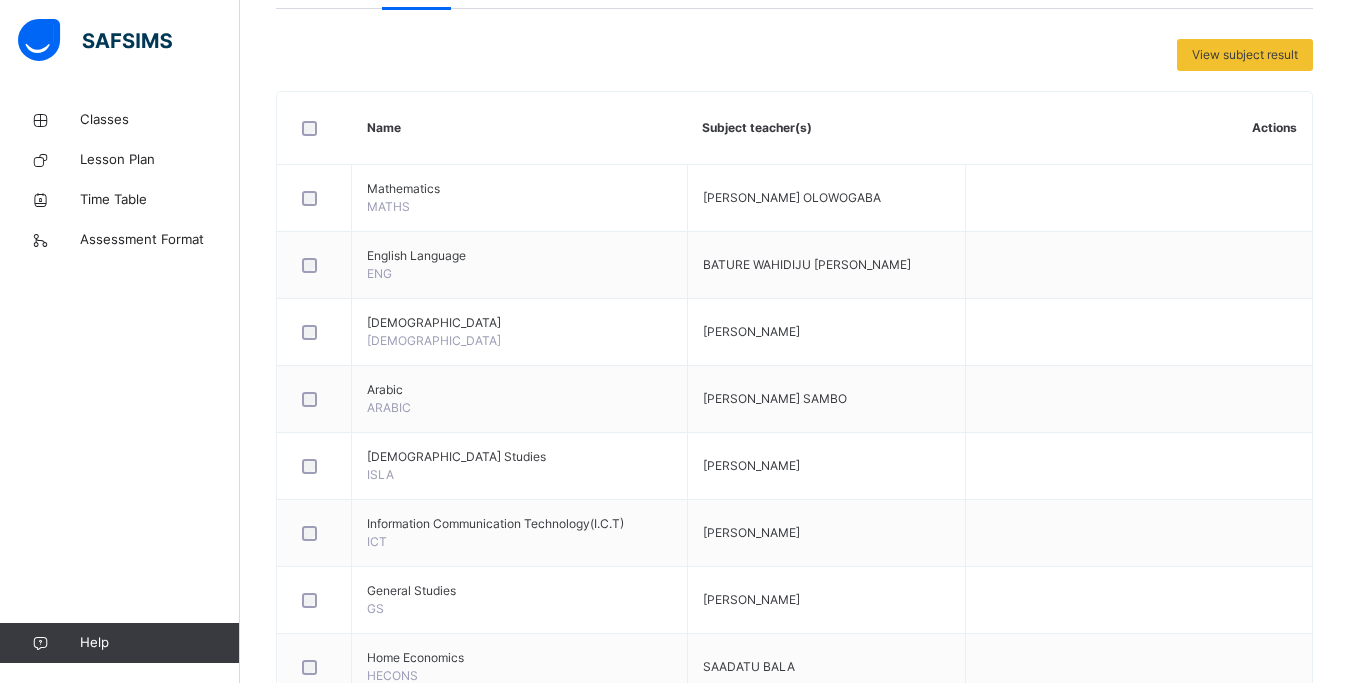 scroll, scrollTop: 811, scrollLeft: 0, axis: vertical 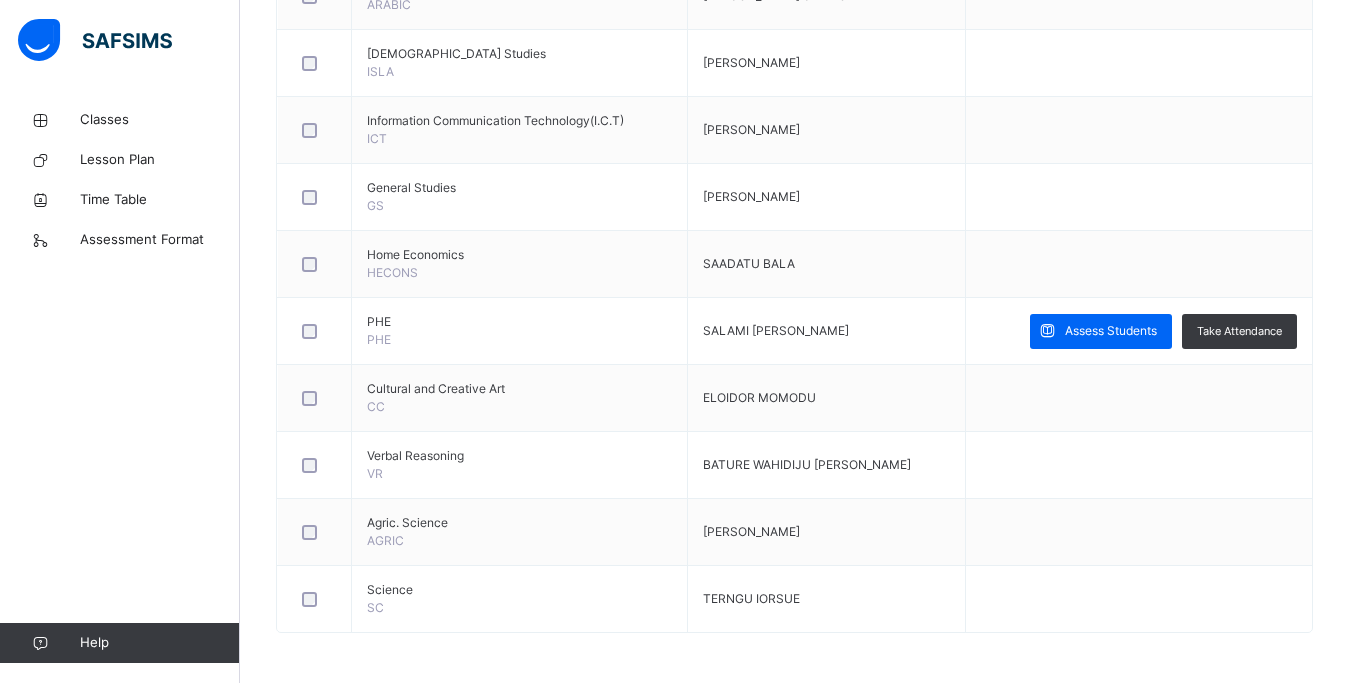 click on "Assess Students" at bounding box center (1111, 331) 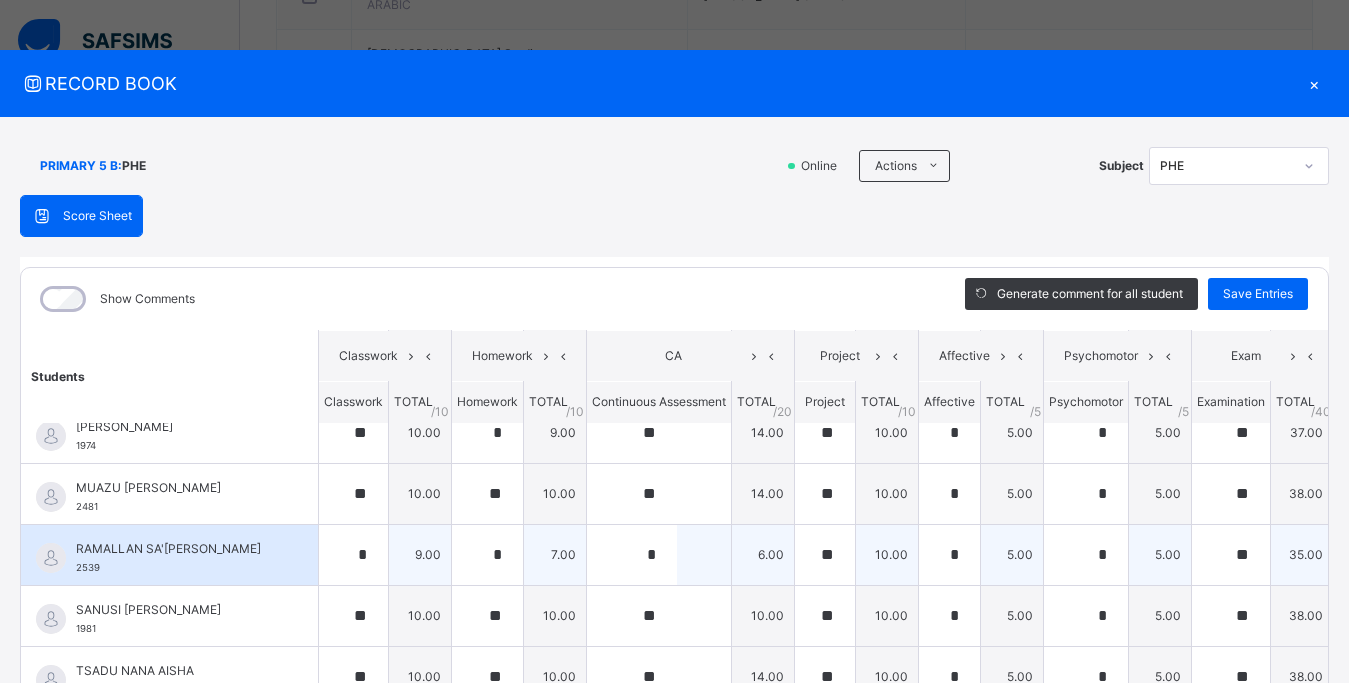 scroll, scrollTop: 770, scrollLeft: 0, axis: vertical 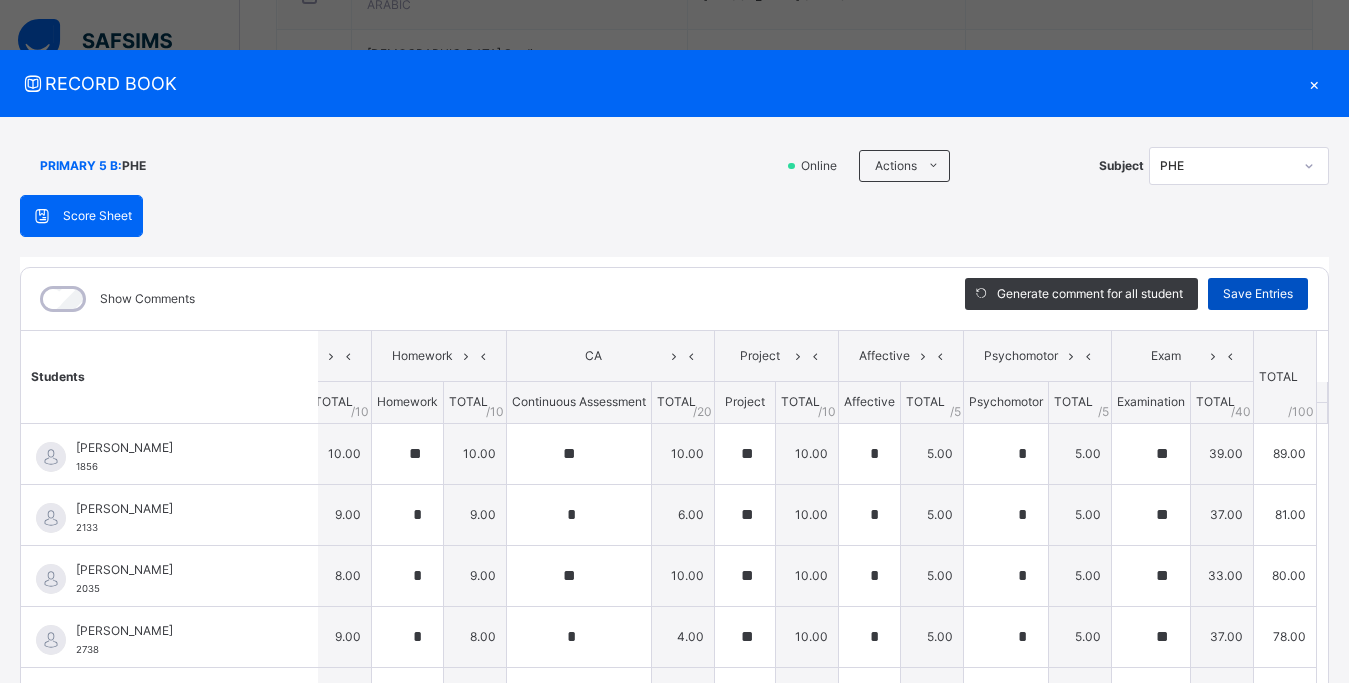 click on "Save Entries" at bounding box center [1258, 294] 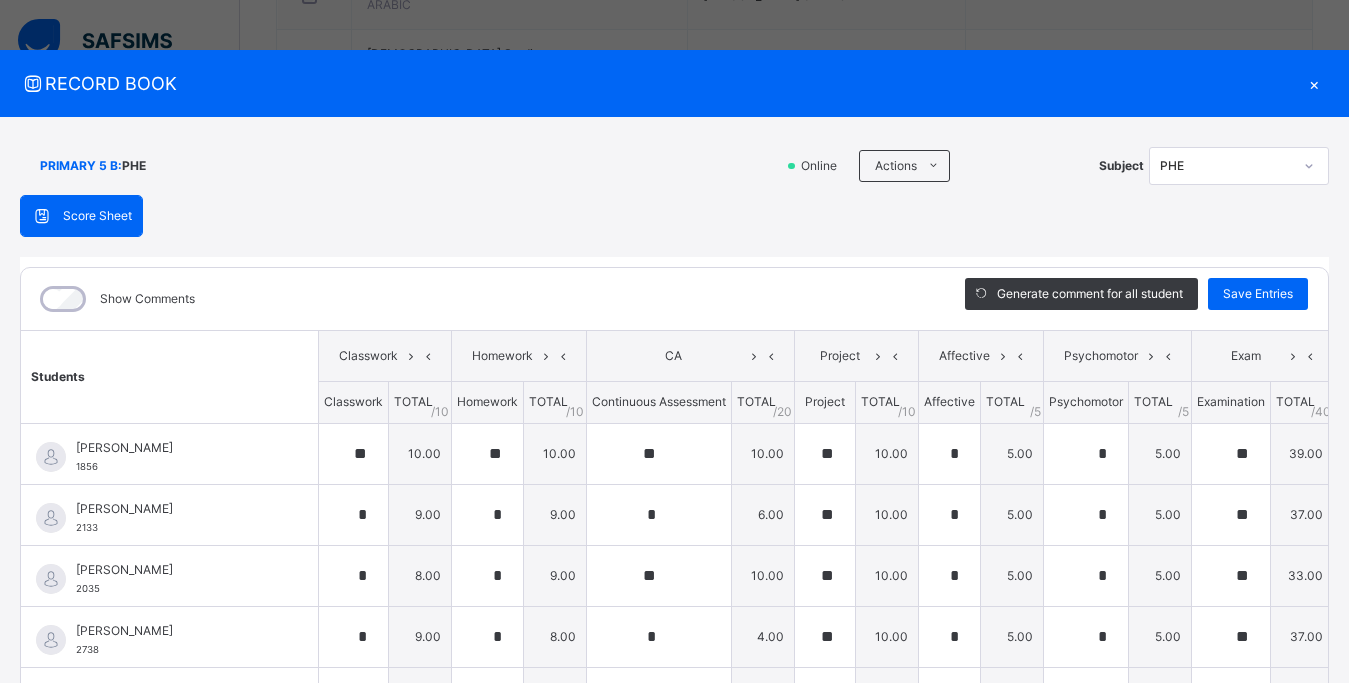 click on "×" at bounding box center [1314, 83] 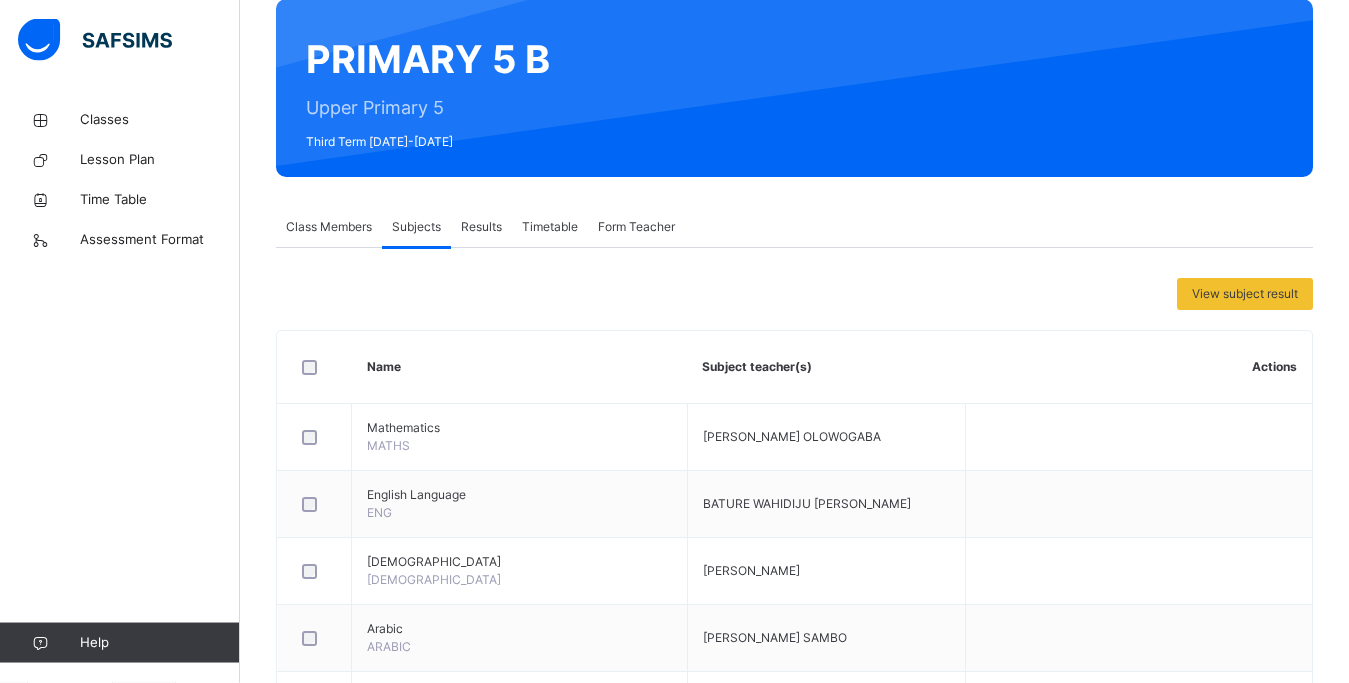 scroll, scrollTop: 97, scrollLeft: 0, axis: vertical 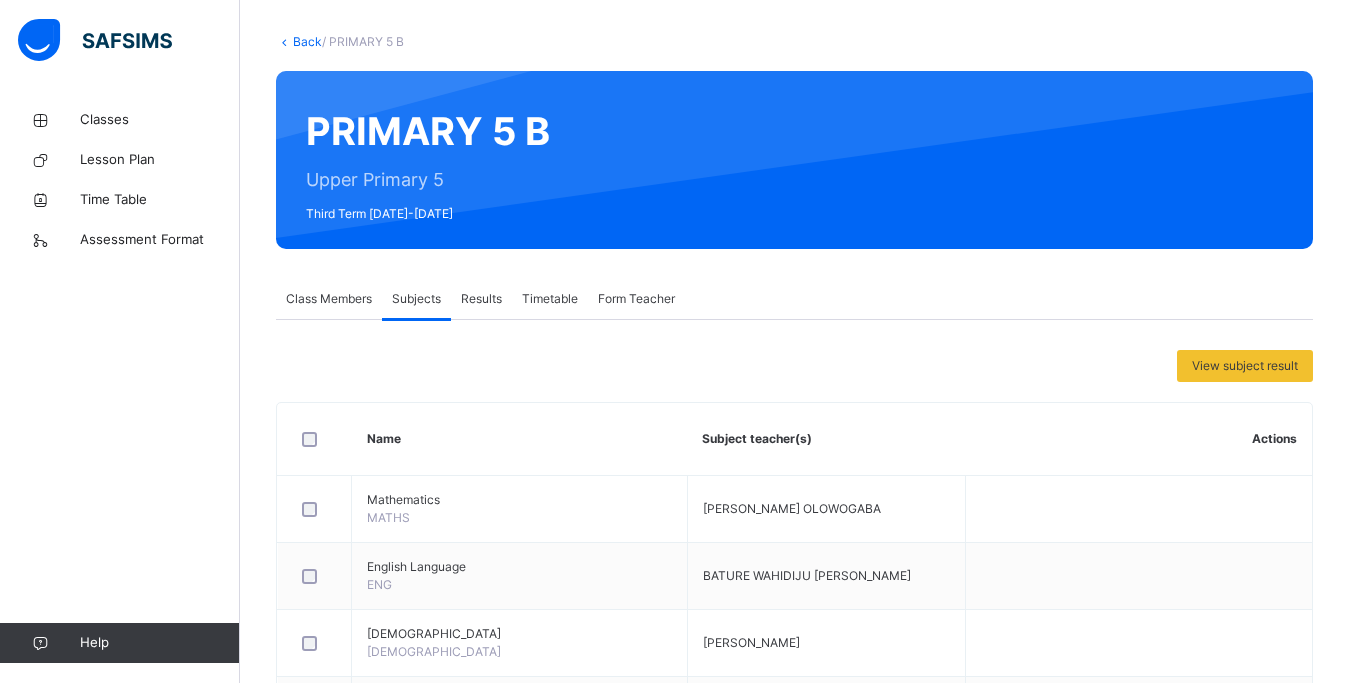 click on "Back" at bounding box center (307, 41) 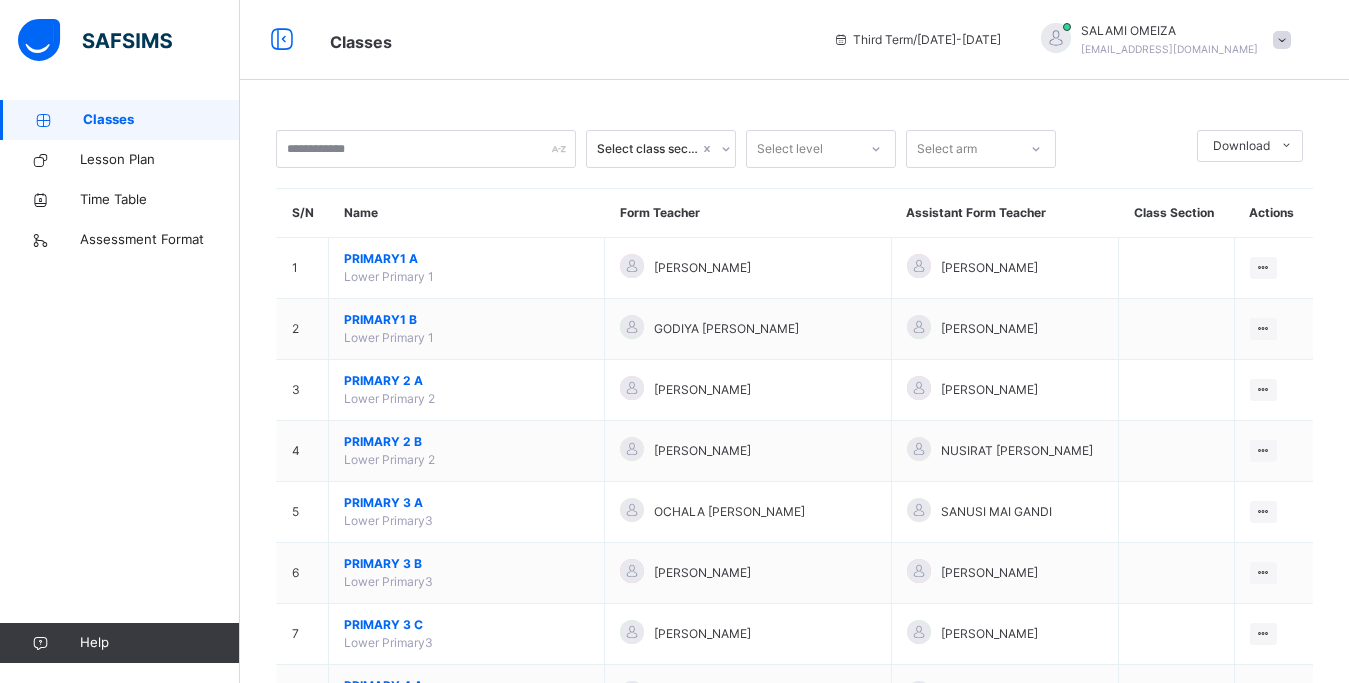 scroll, scrollTop: 416, scrollLeft: 0, axis: vertical 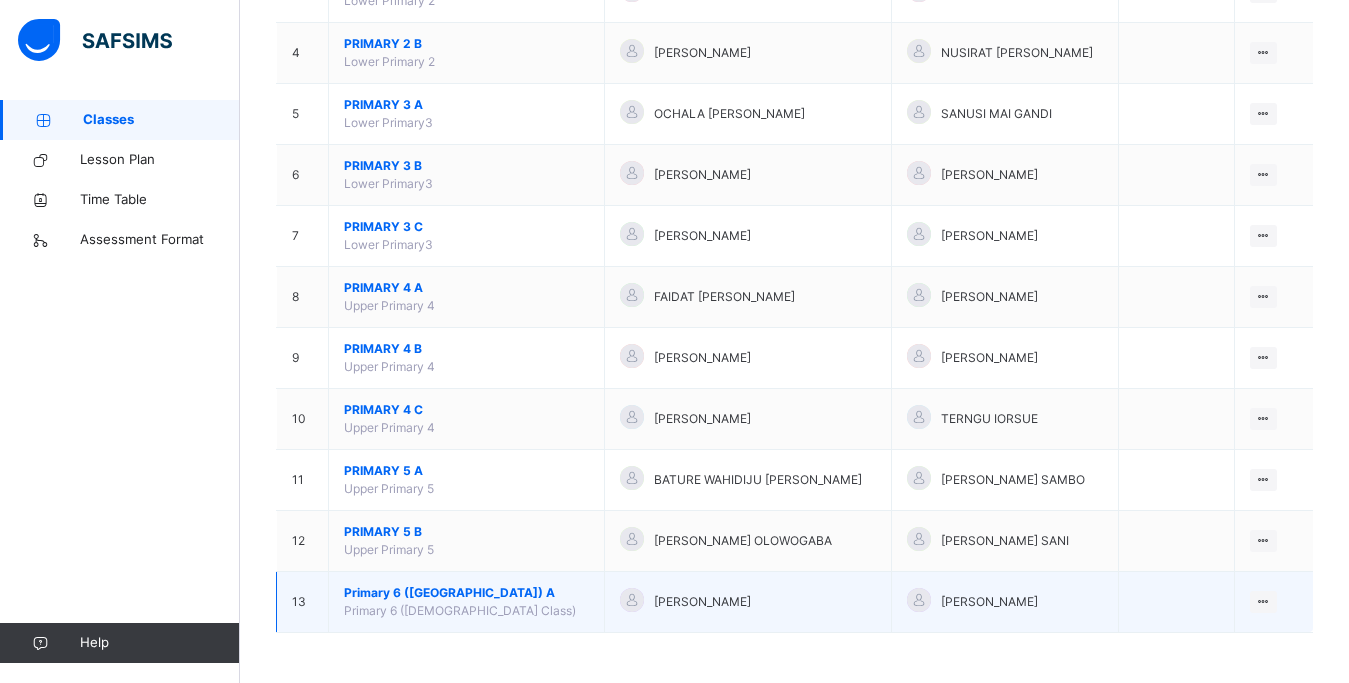 click on "Primary 6 ([DEMOGRAPHIC_DATA] Class)" at bounding box center [460, 610] 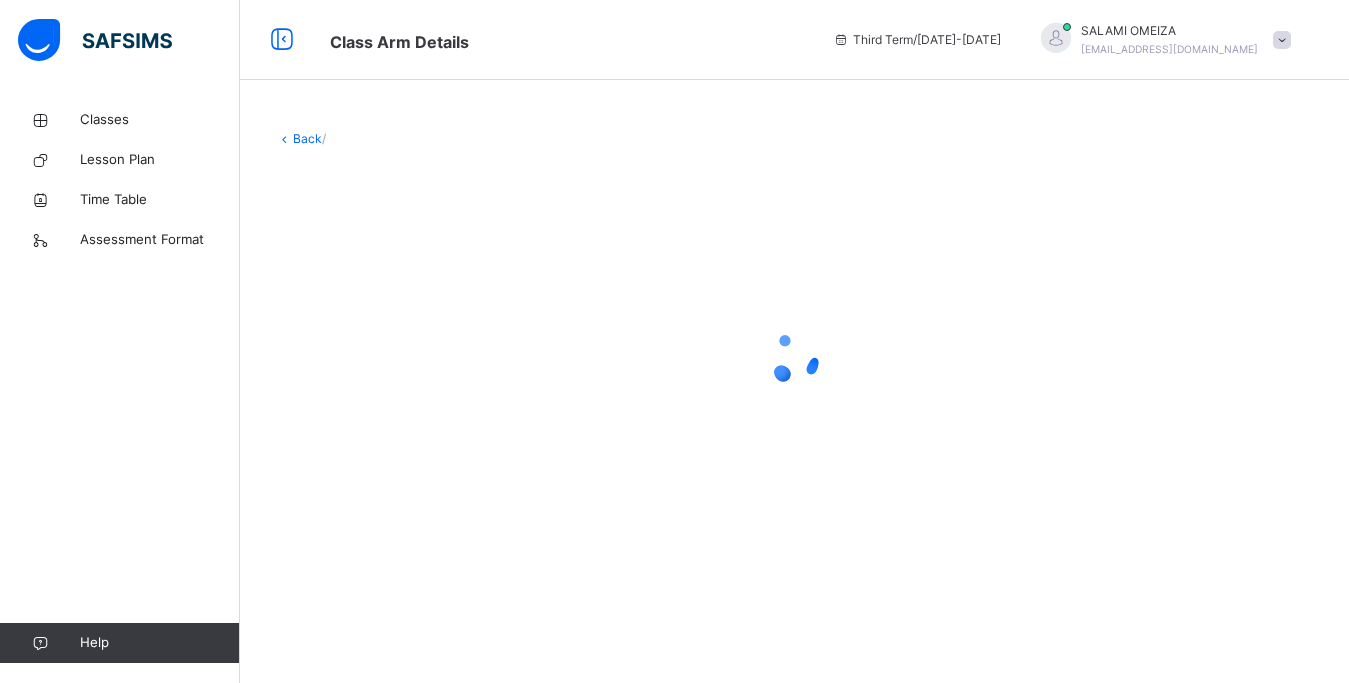 scroll, scrollTop: 0, scrollLeft: 0, axis: both 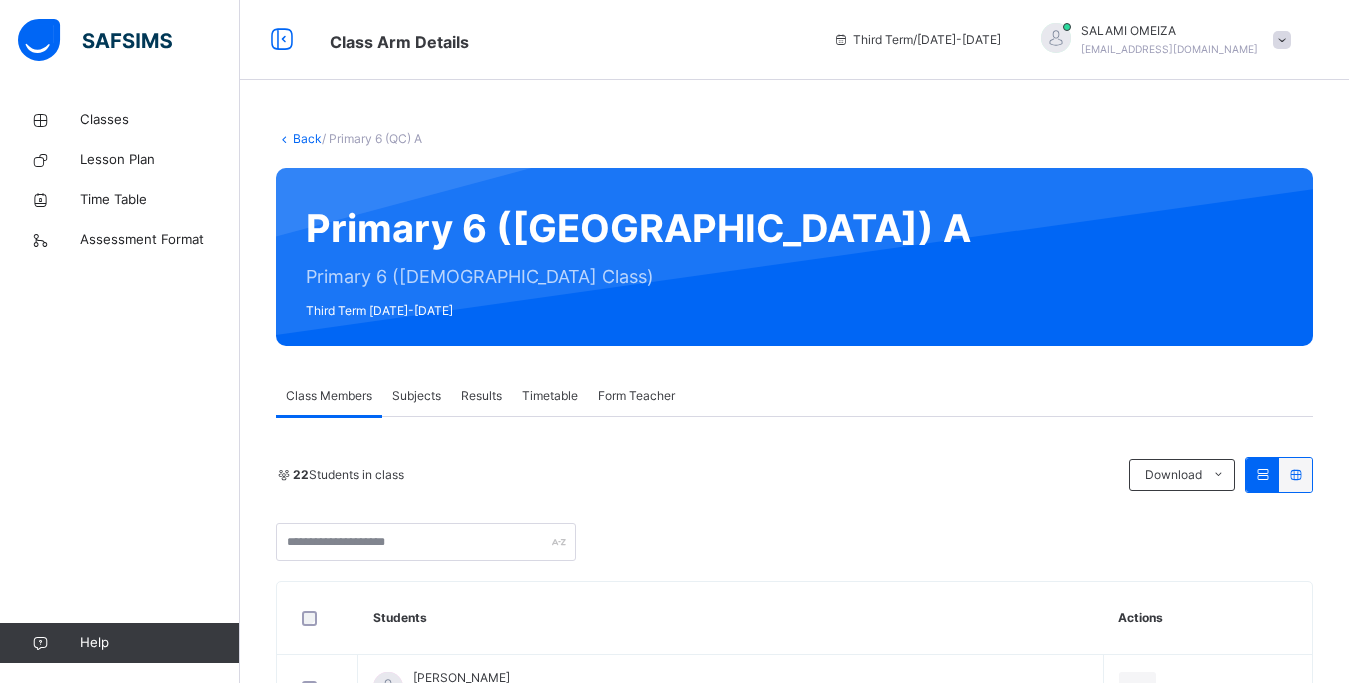 click on "Subjects" at bounding box center [416, 396] 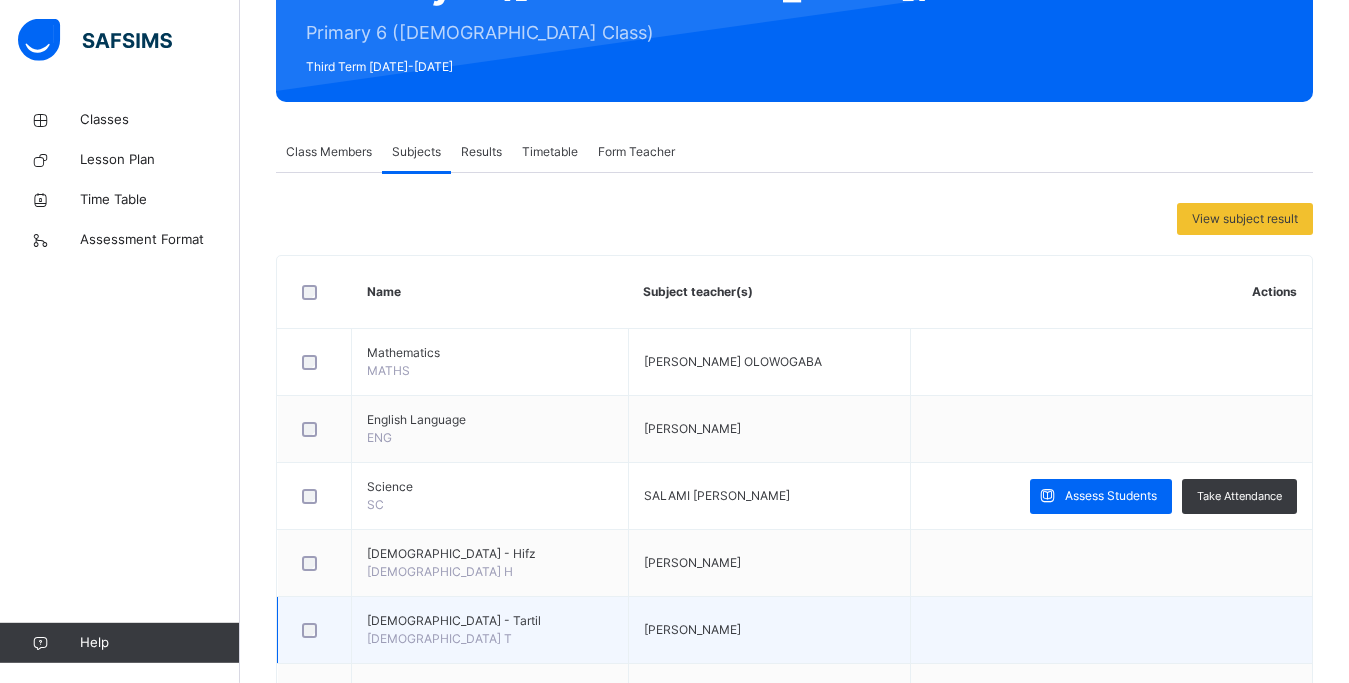 scroll, scrollTop: 306, scrollLeft: 0, axis: vertical 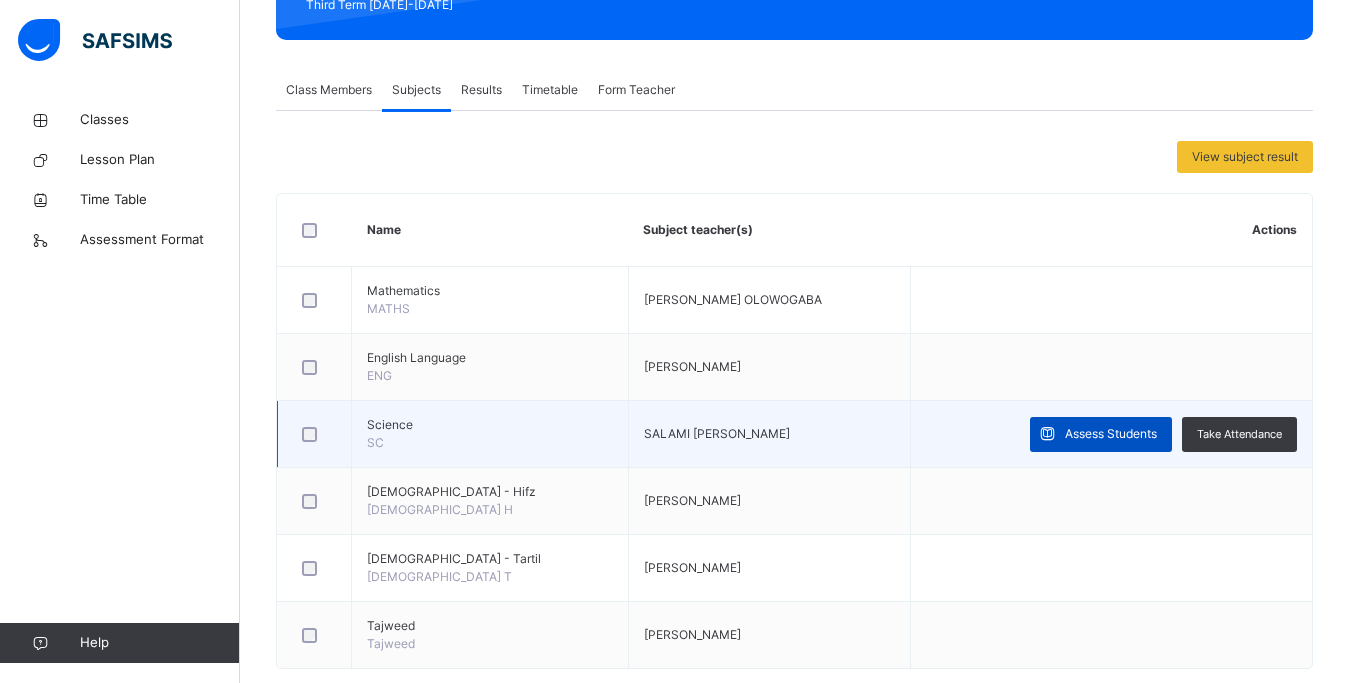 click on "Assess Students" at bounding box center [1111, 434] 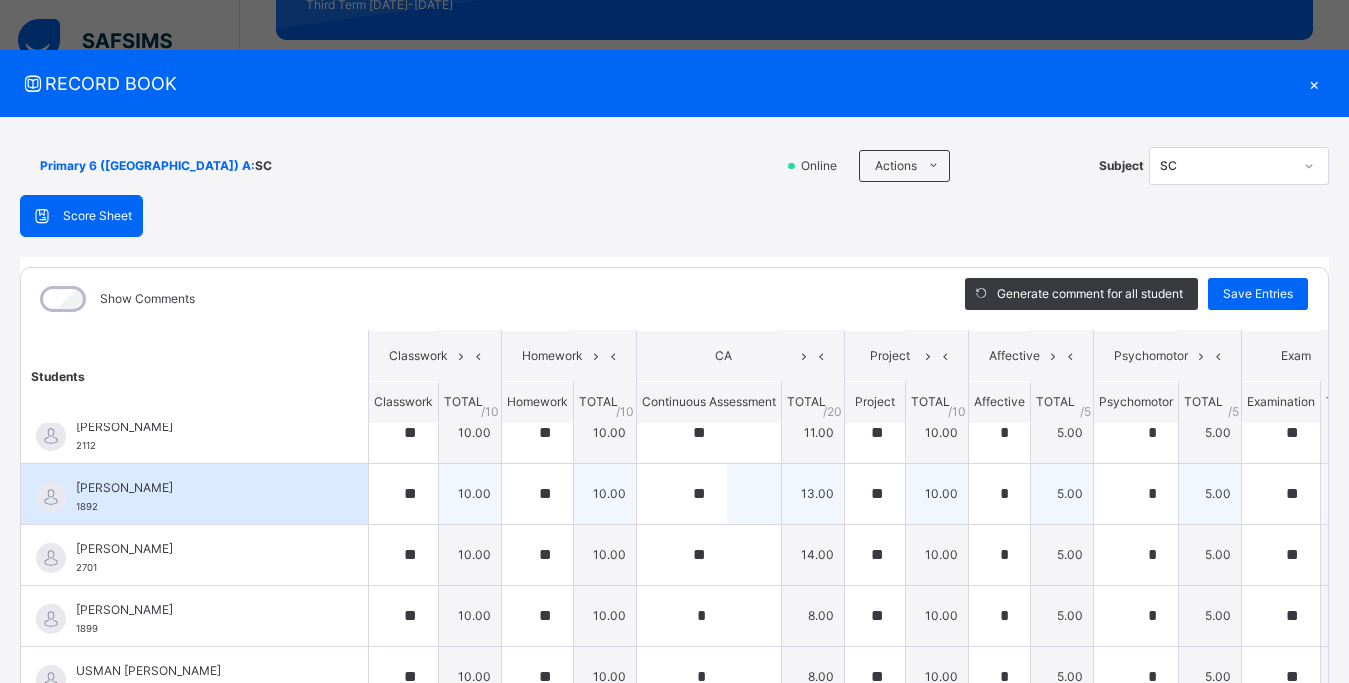 scroll, scrollTop: 953, scrollLeft: 0, axis: vertical 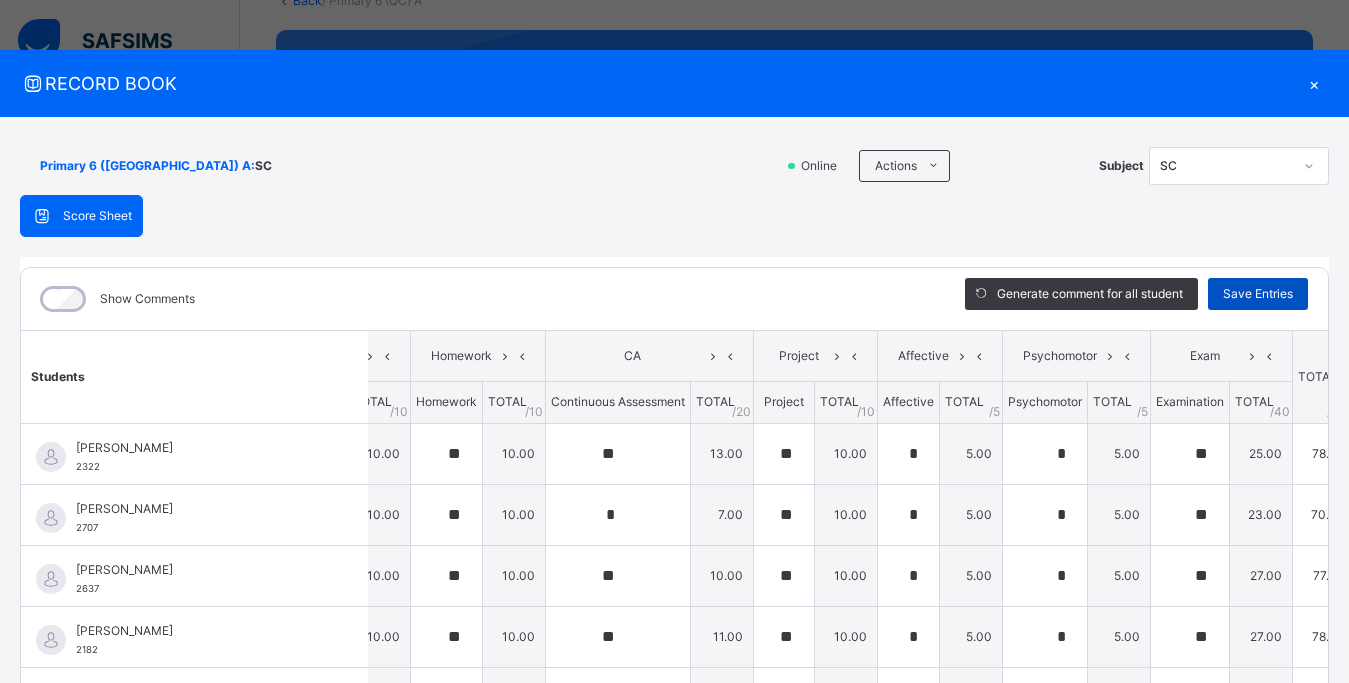 click on "Save Entries" at bounding box center (1258, 294) 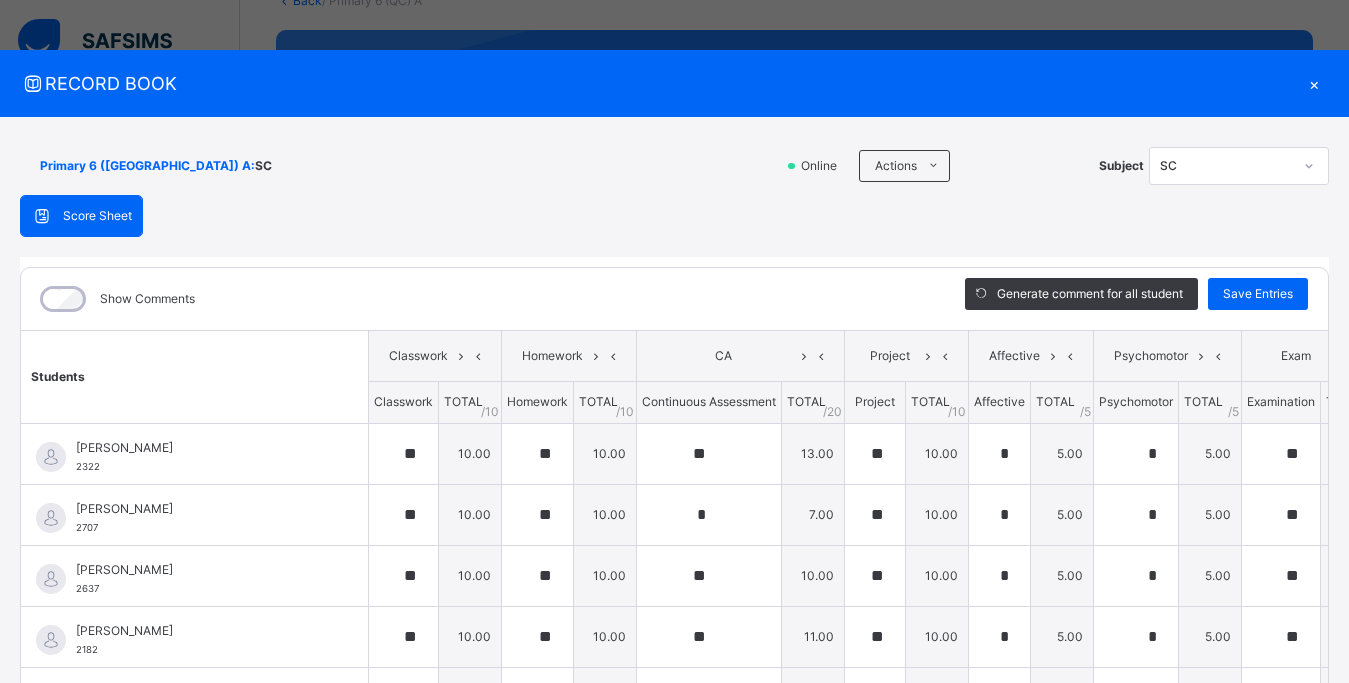 drag, startPoint x: 1328, startPoint y: 85, endPoint x: 1069, endPoint y: 80, distance: 259.04825 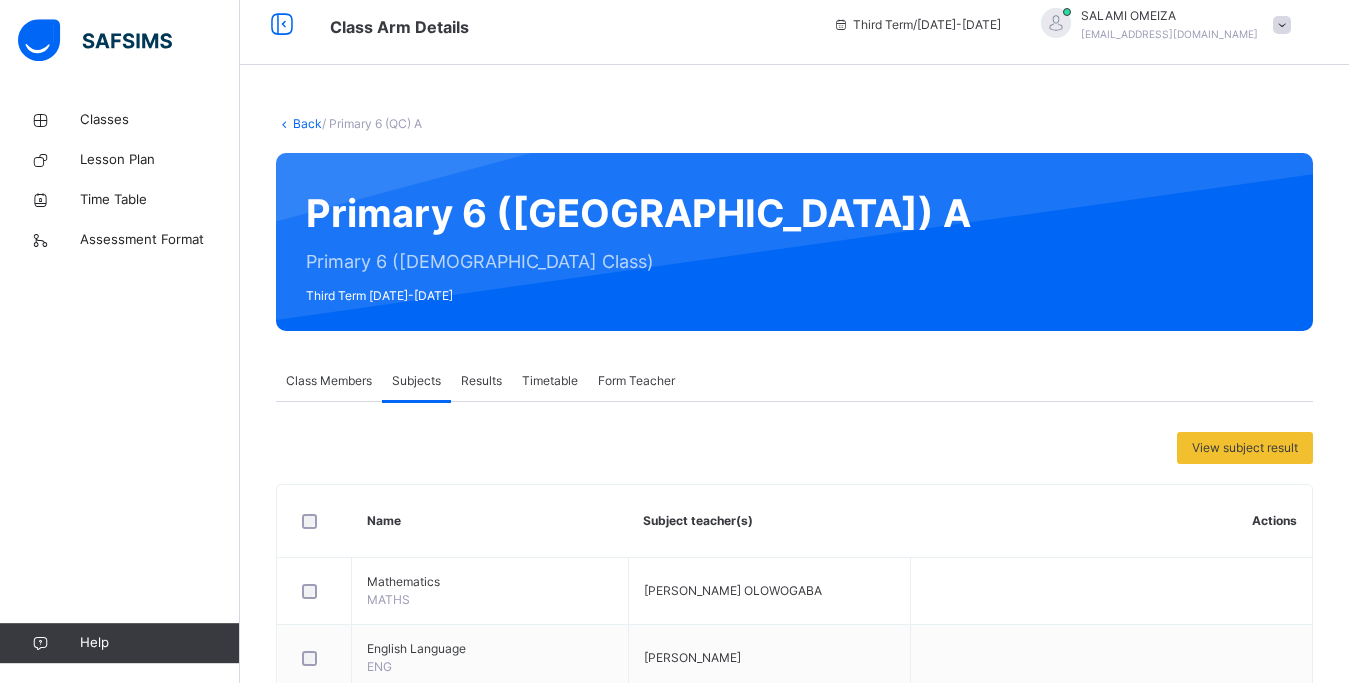 scroll, scrollTop: 0, scrollLeft: 0, axis: both 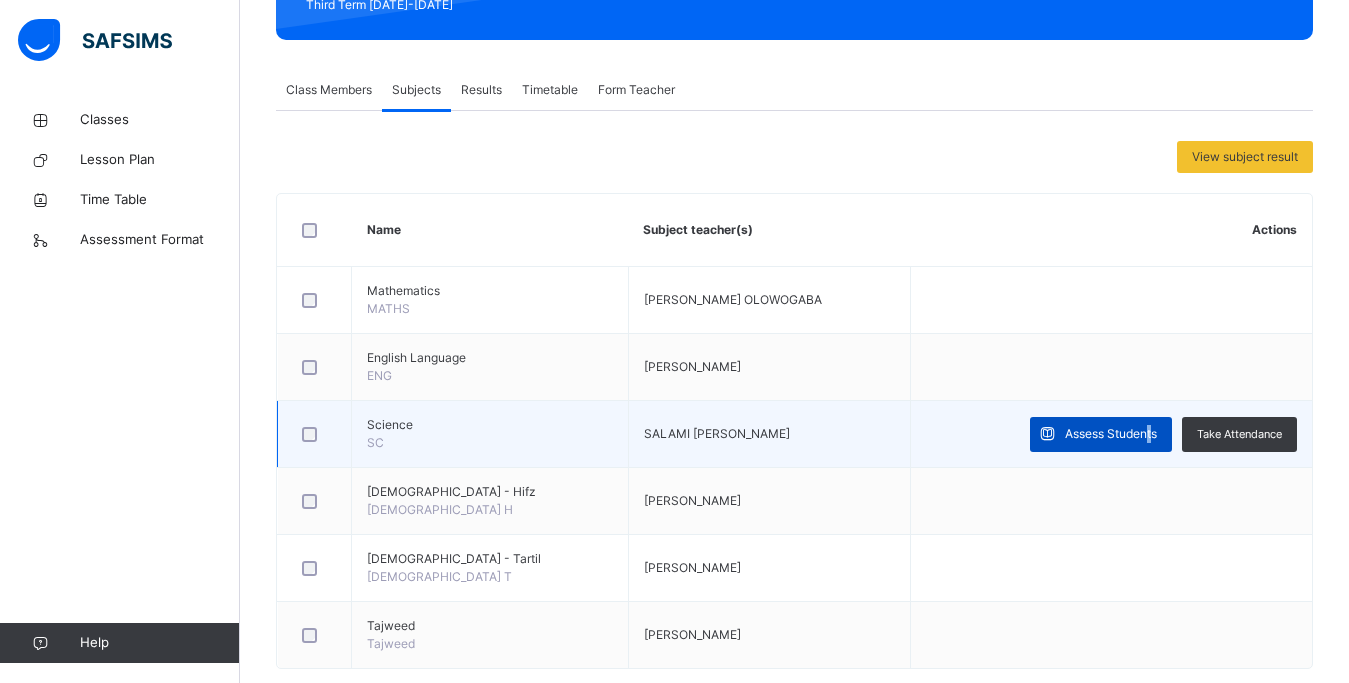 click on "Assess Students" at bounding box center [1111, 434] 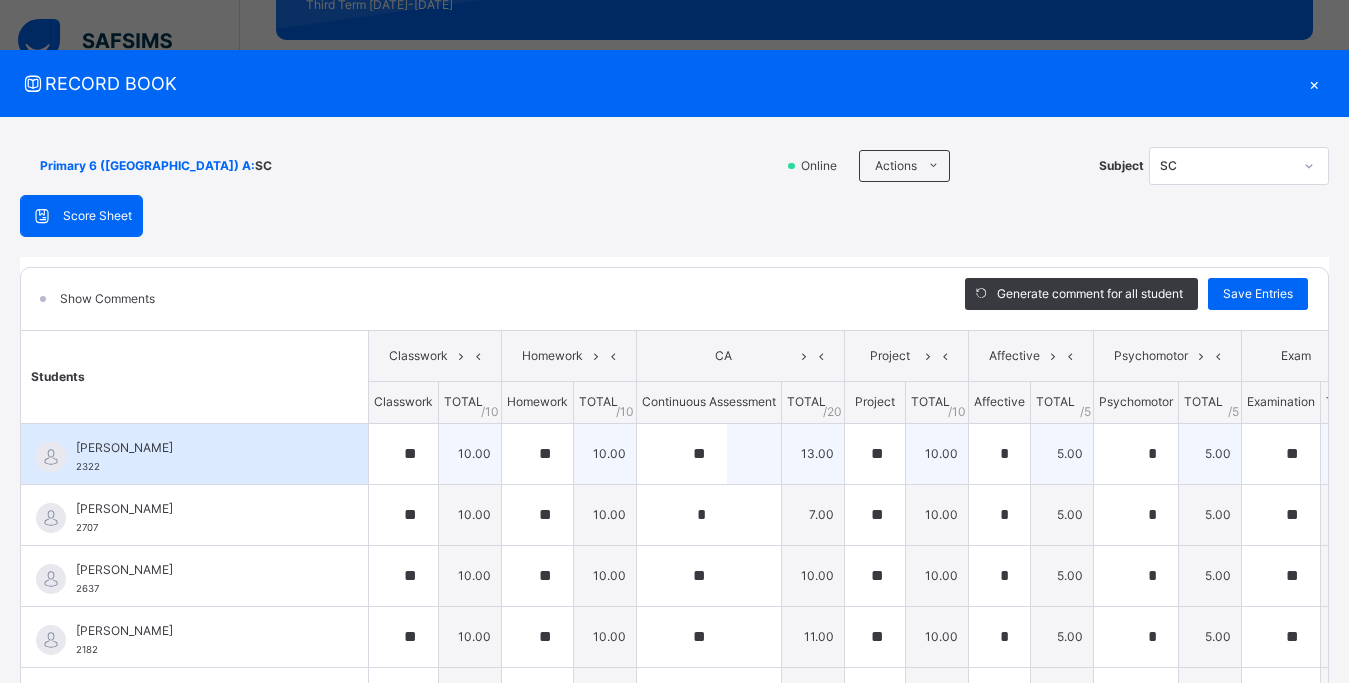 click on "5.00" at bounding box center (1210, 453) 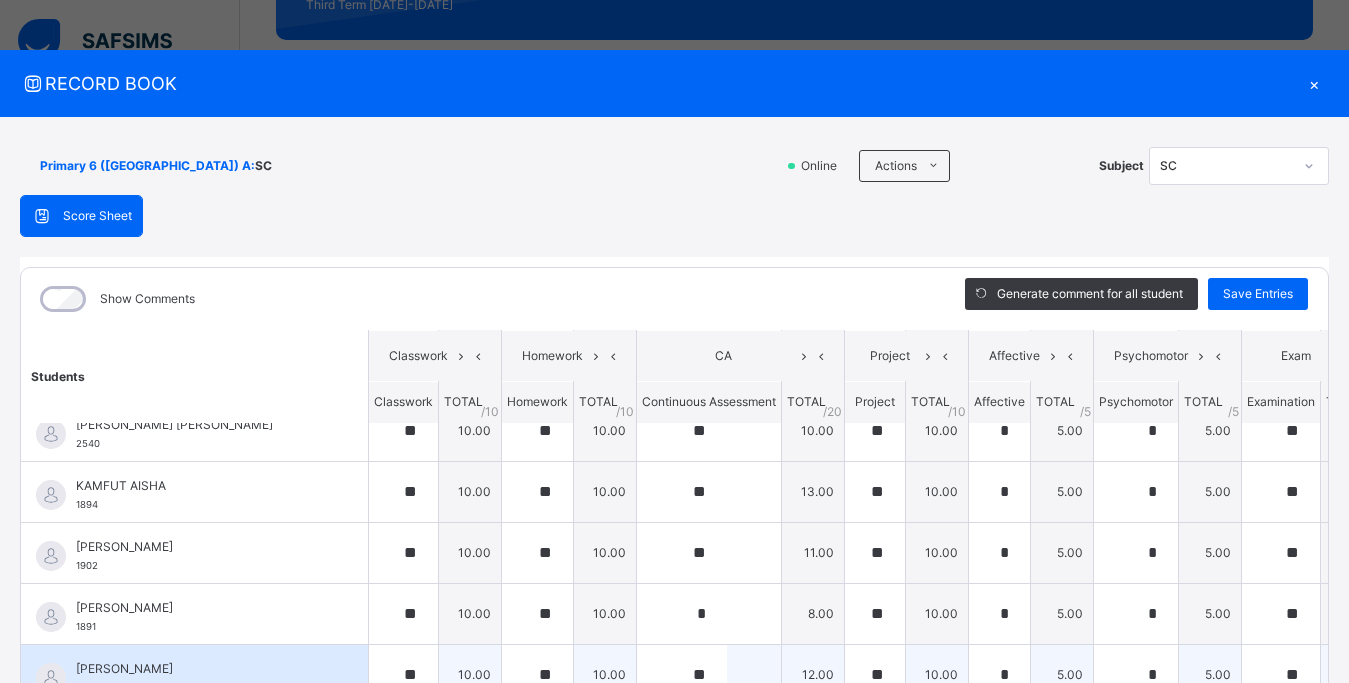 scroll, scrollTop: 540, scrollLeft: 0, axis: vertical 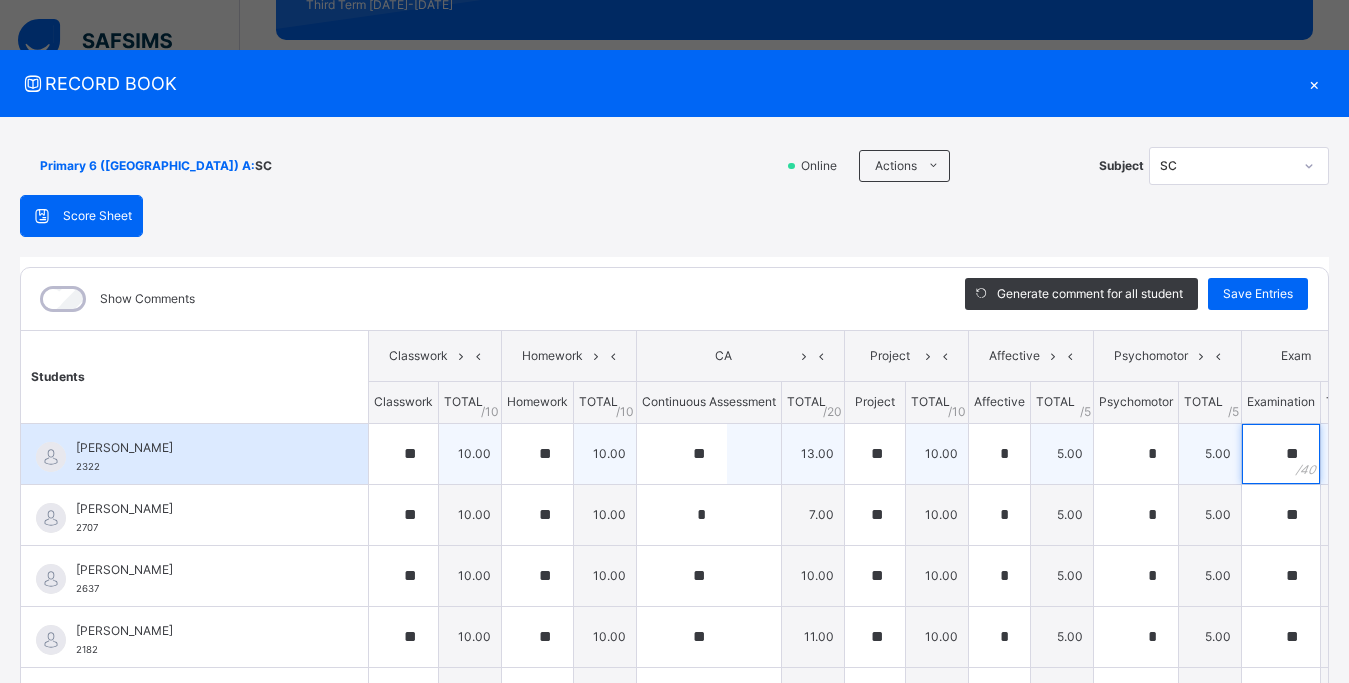 click on "**" at bounding box center (1281, 454) 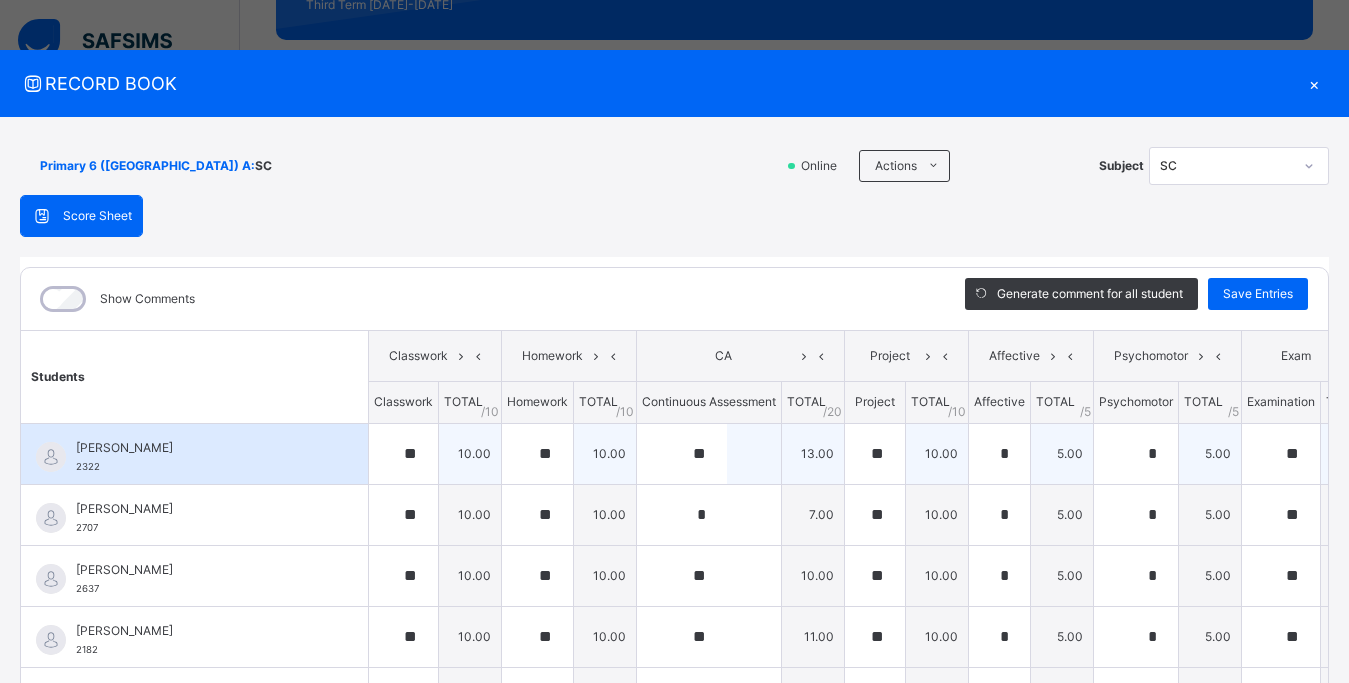 click on "25.00" at bounding box center (1352, 453) 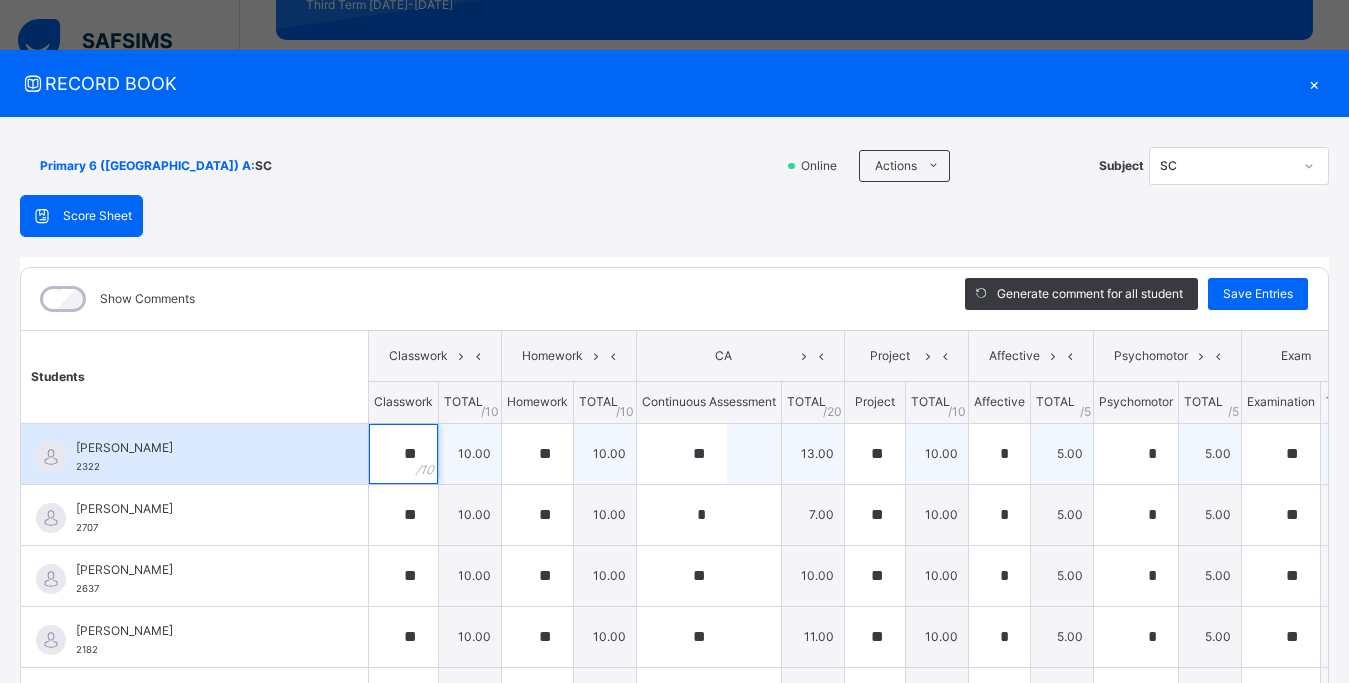 click on "**" at bounding box center (403, 454) 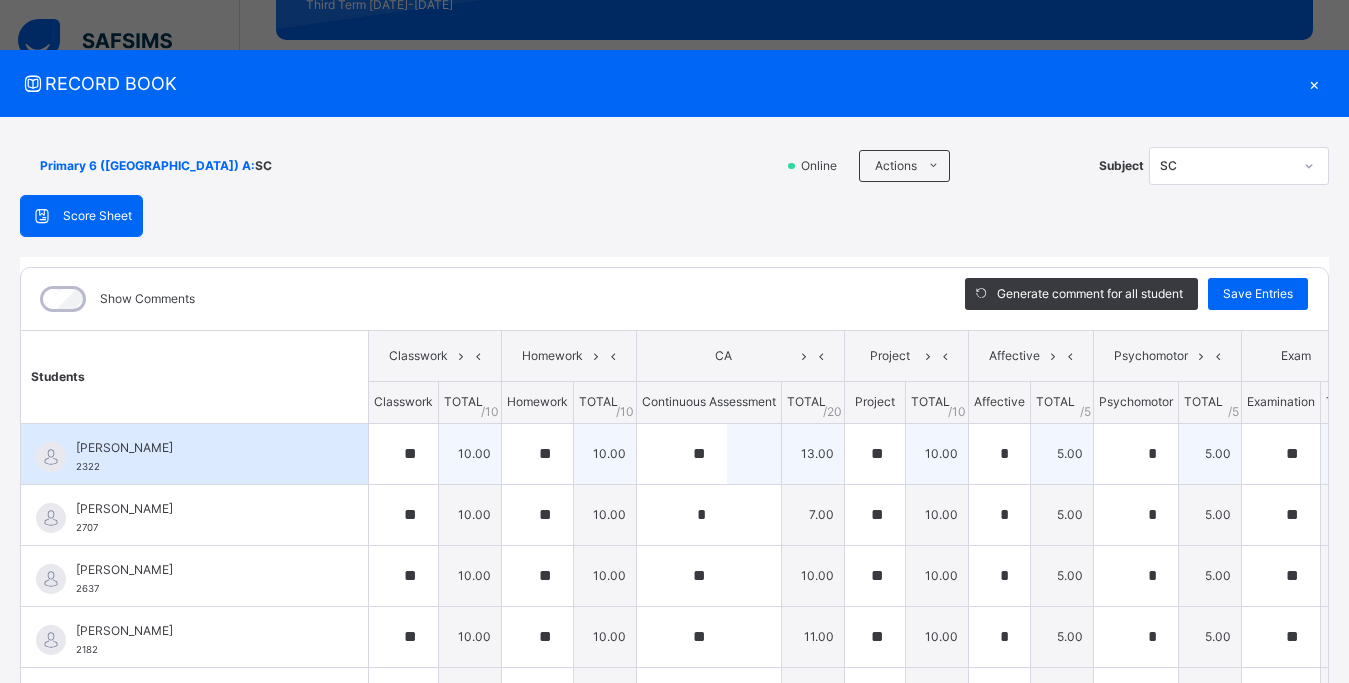 click on "10.00" at bounding box center [470, 453] 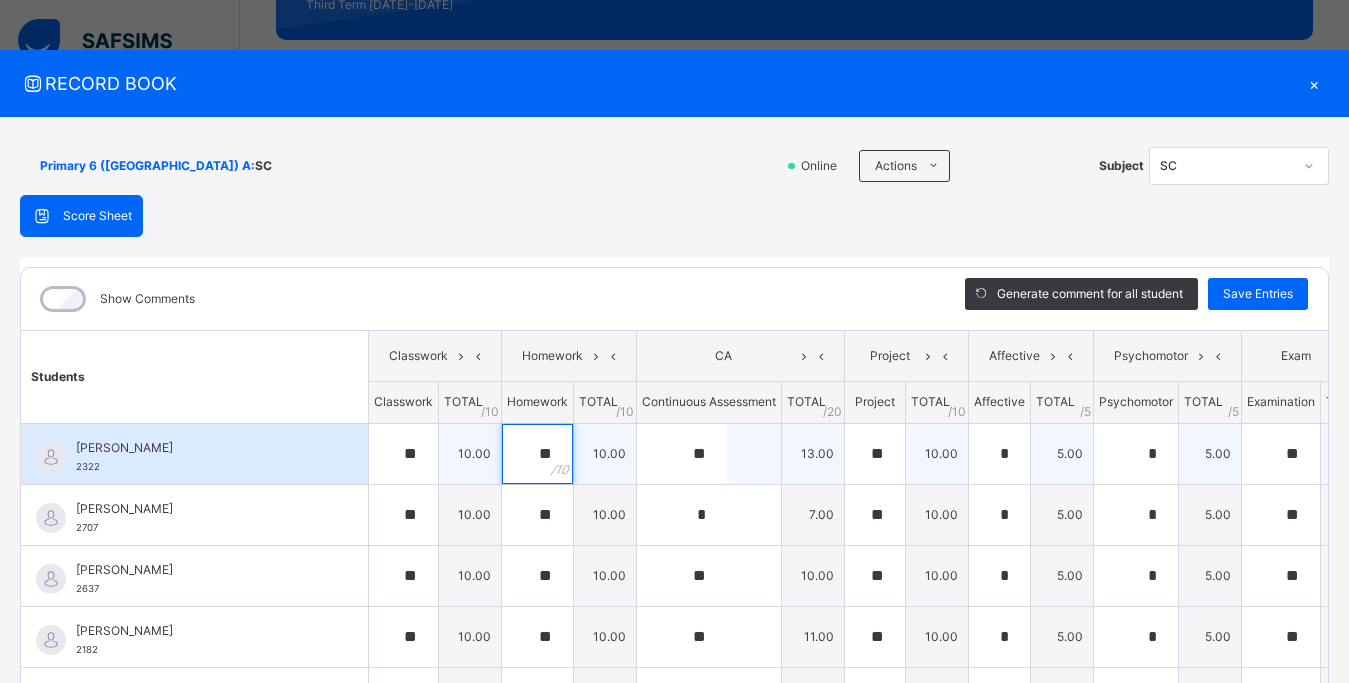 click on "**" at bounding box center (537, 454) 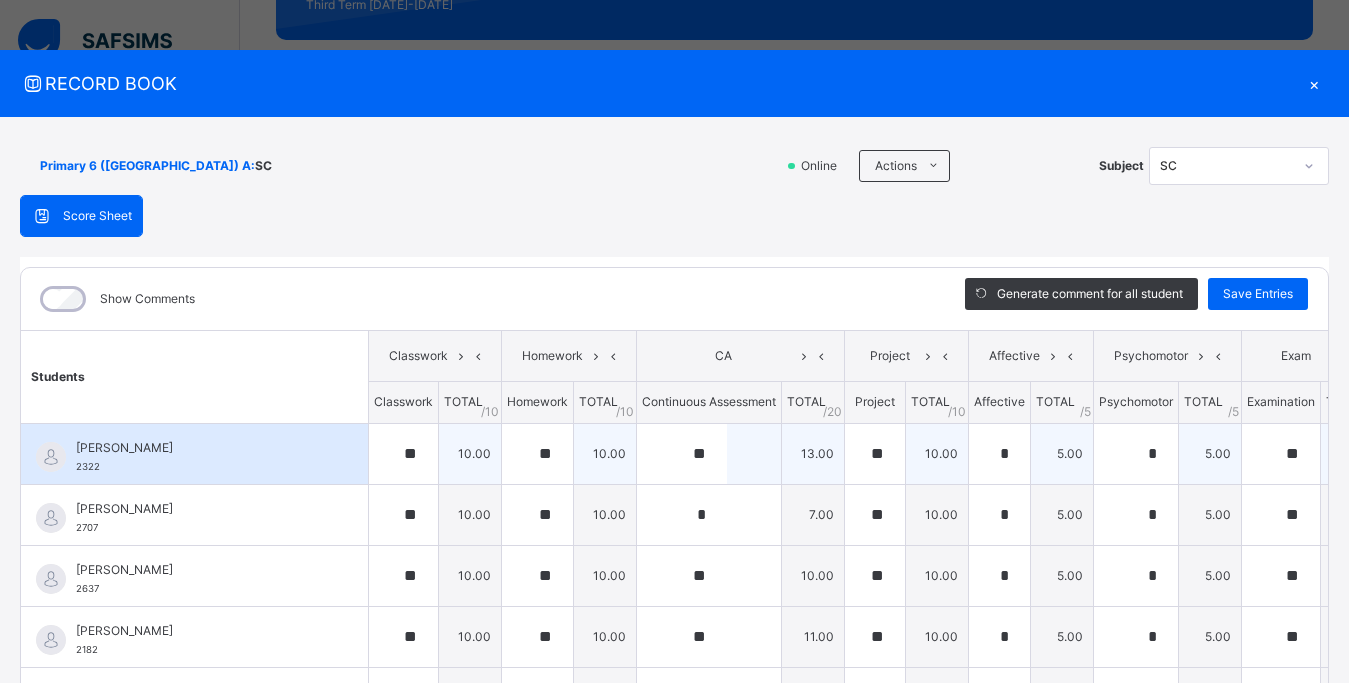 click on "**" at bounding box center (537, 454) 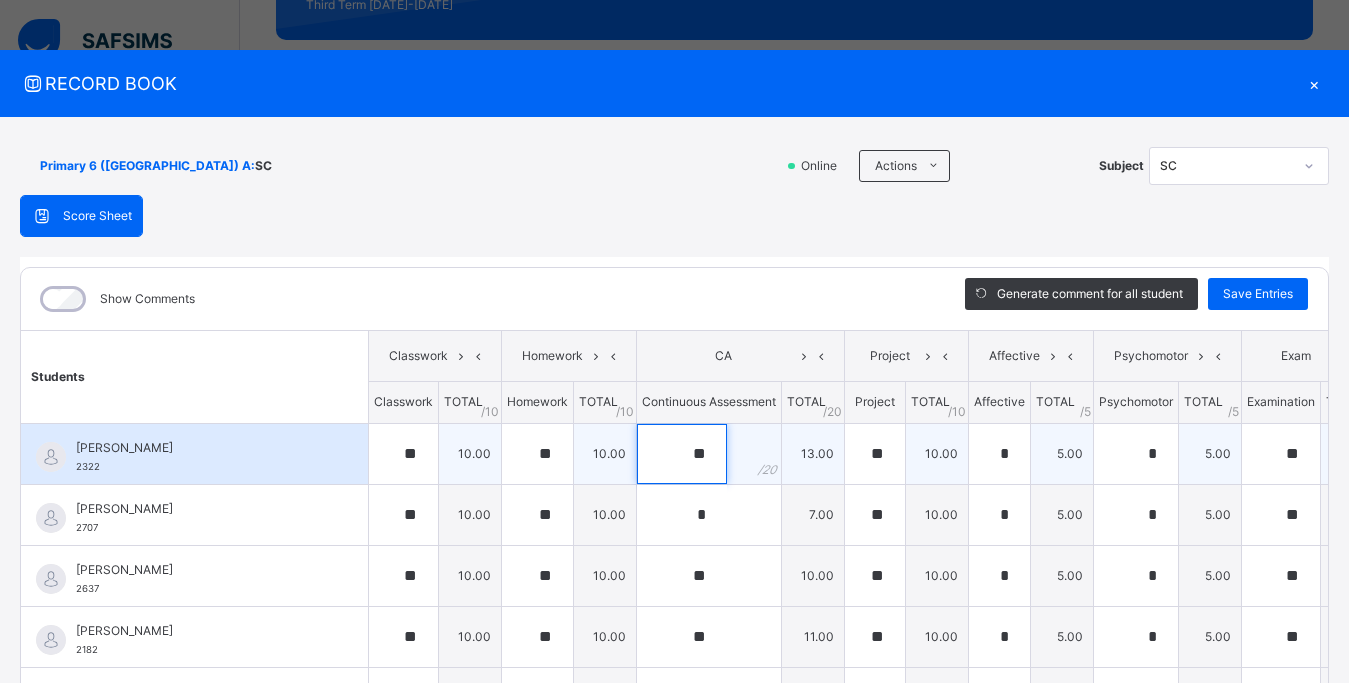 click on "**" at bounding box center [682, 454] 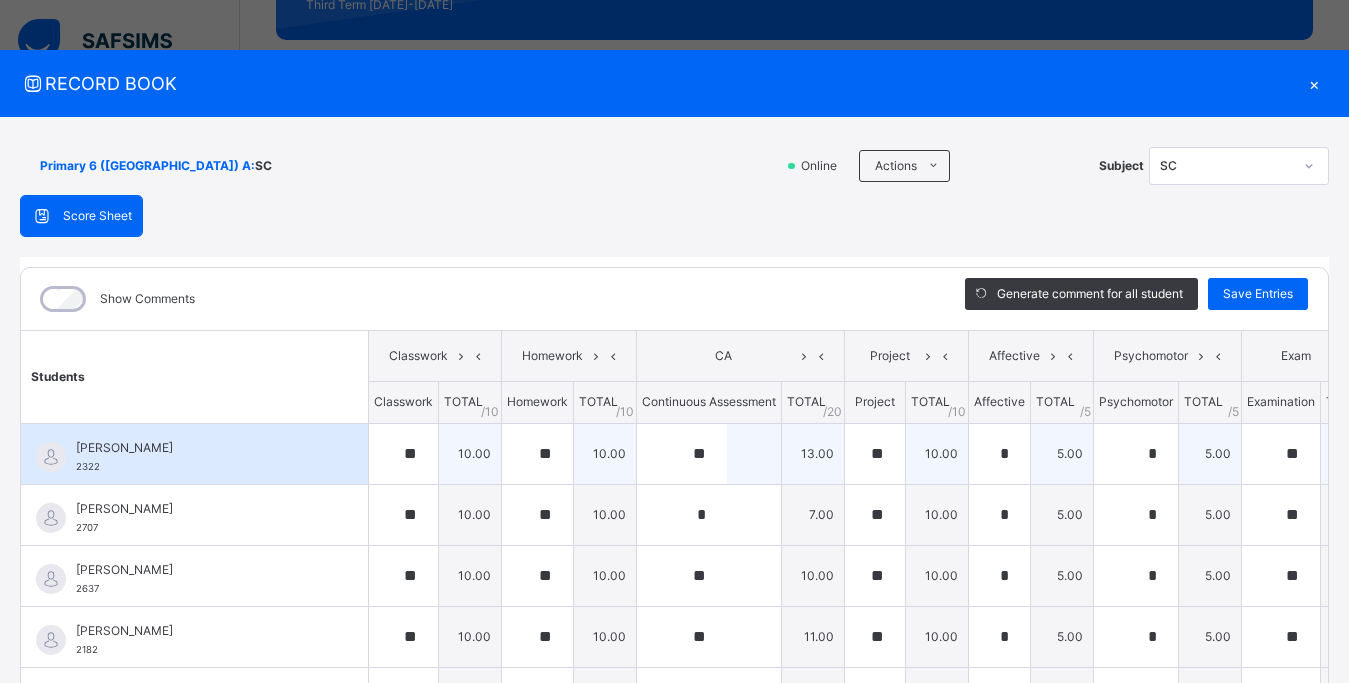 click on "13.00" at bounding box center (813, 453) 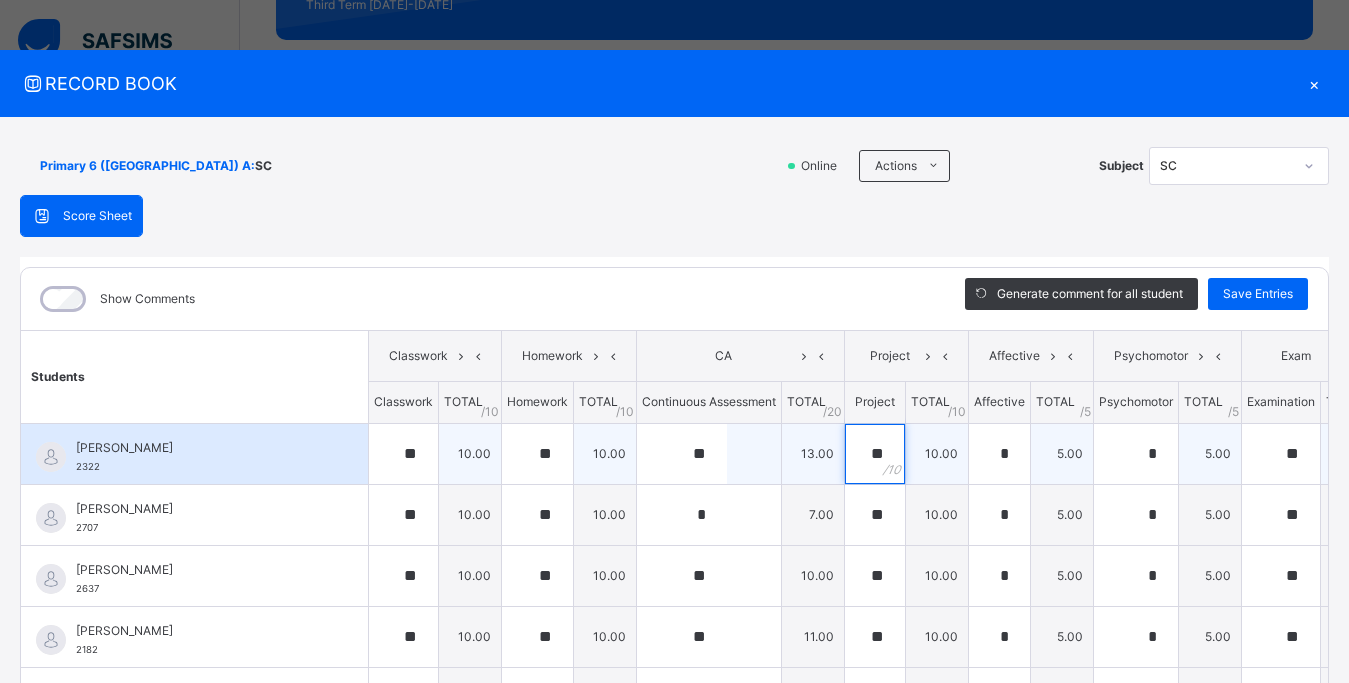 click on "**" at bounding box center (875, 454) 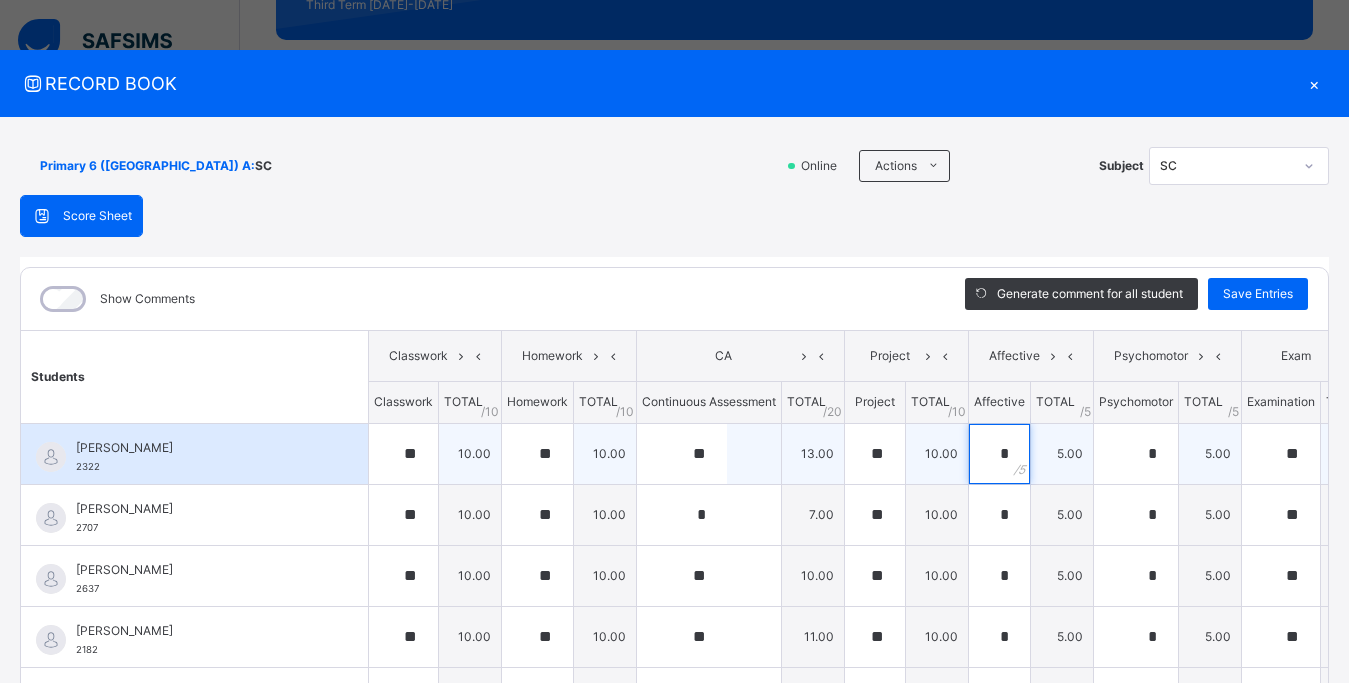click on "*" at bounding box center [999, 454] 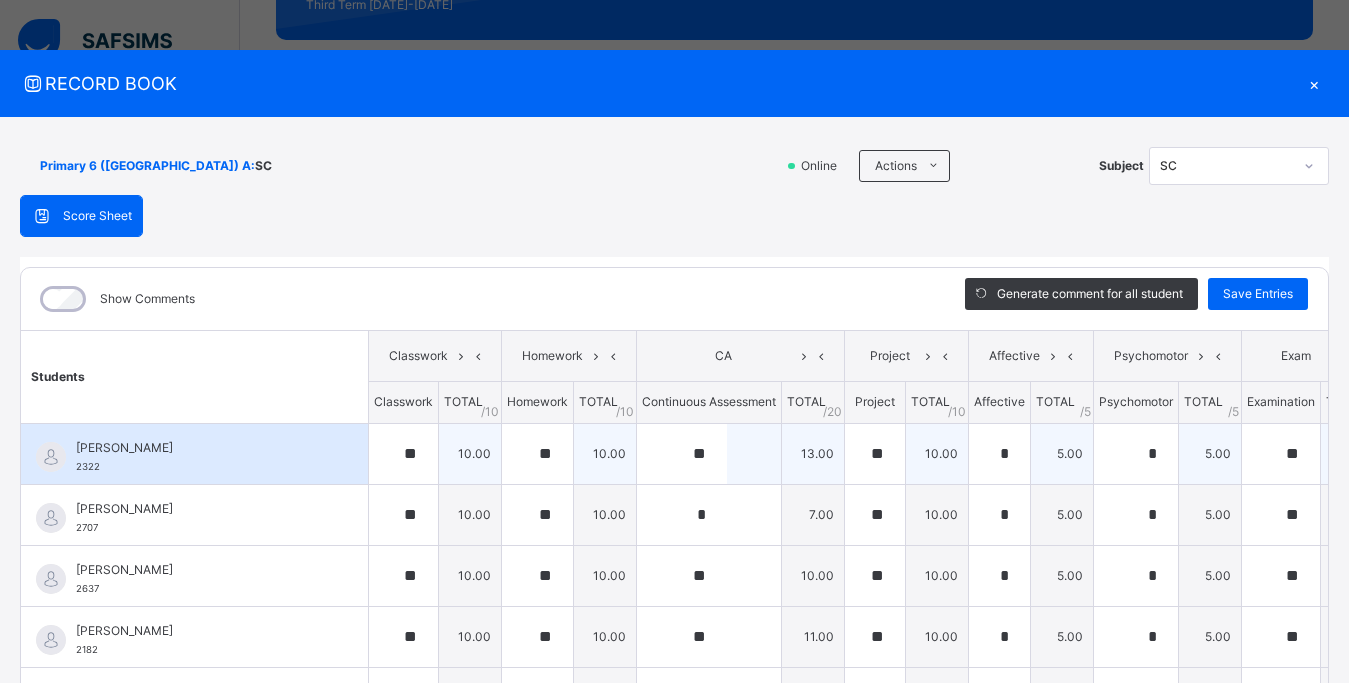click on "*" at bounding box center [999, 454] 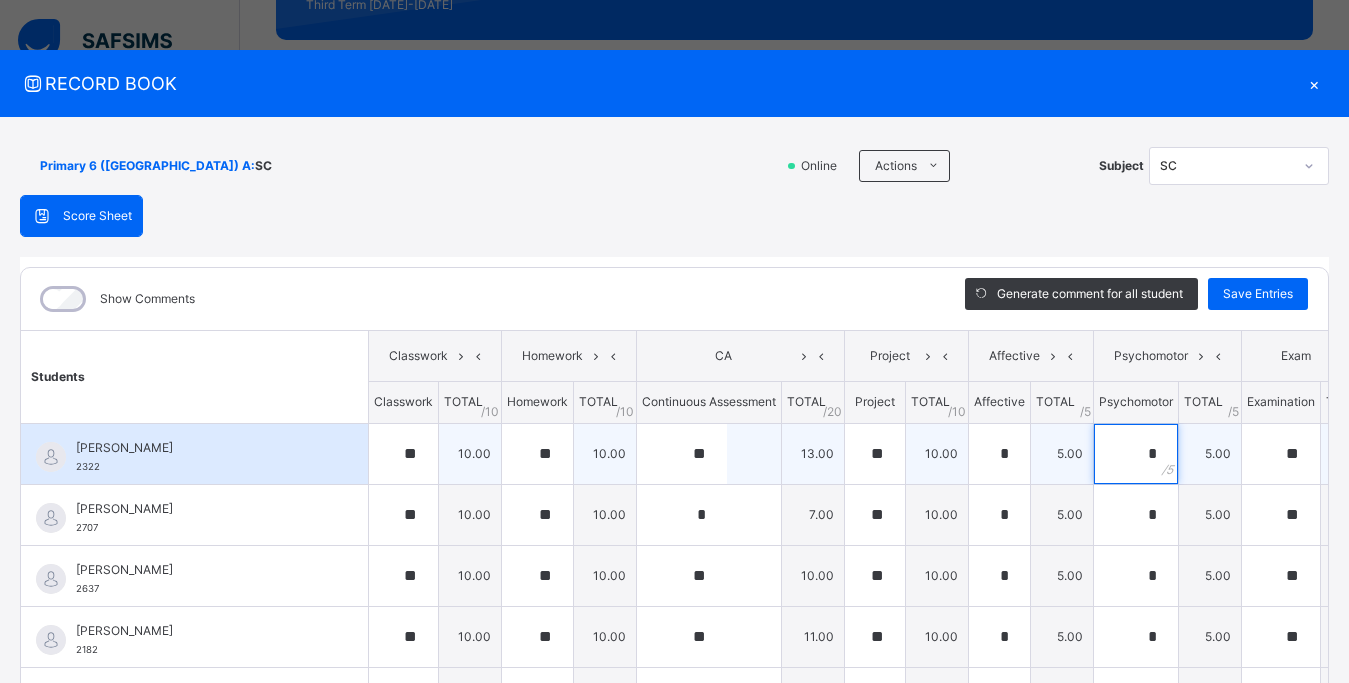 click on "*" at bounding box center [1136, 454] 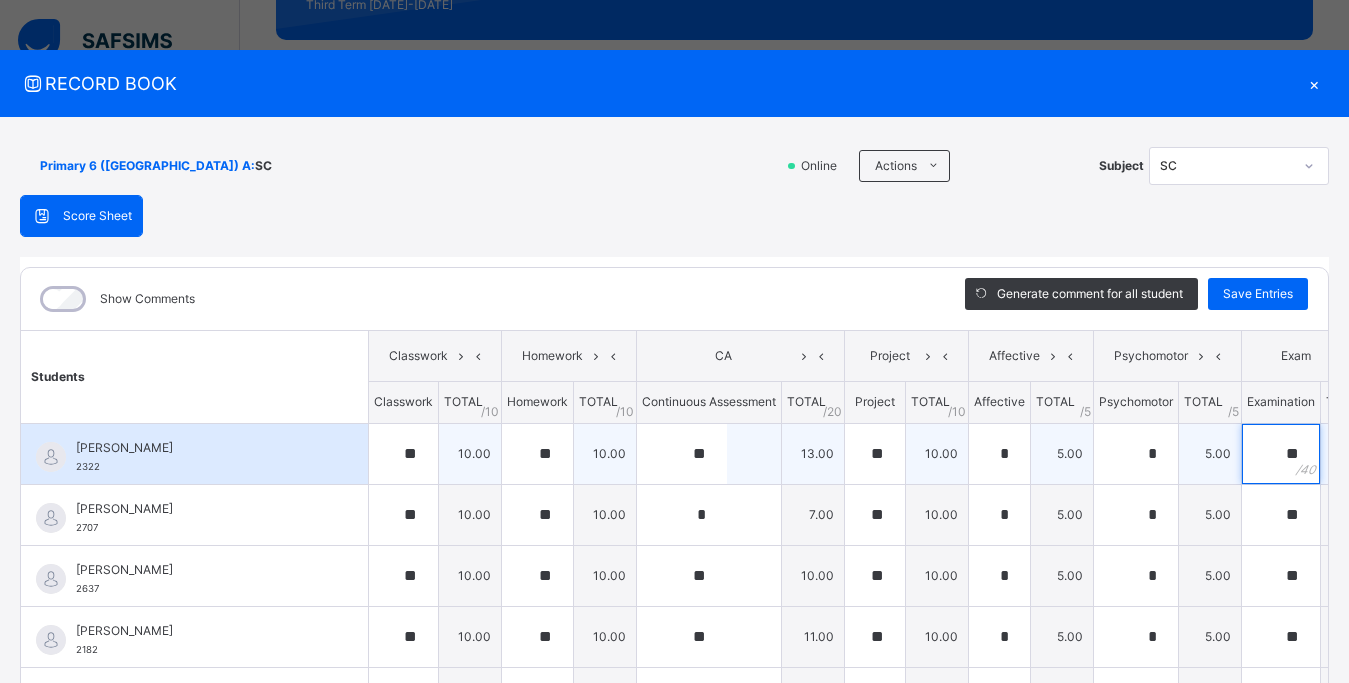 click on "**" at bounding box center (1281, 454) 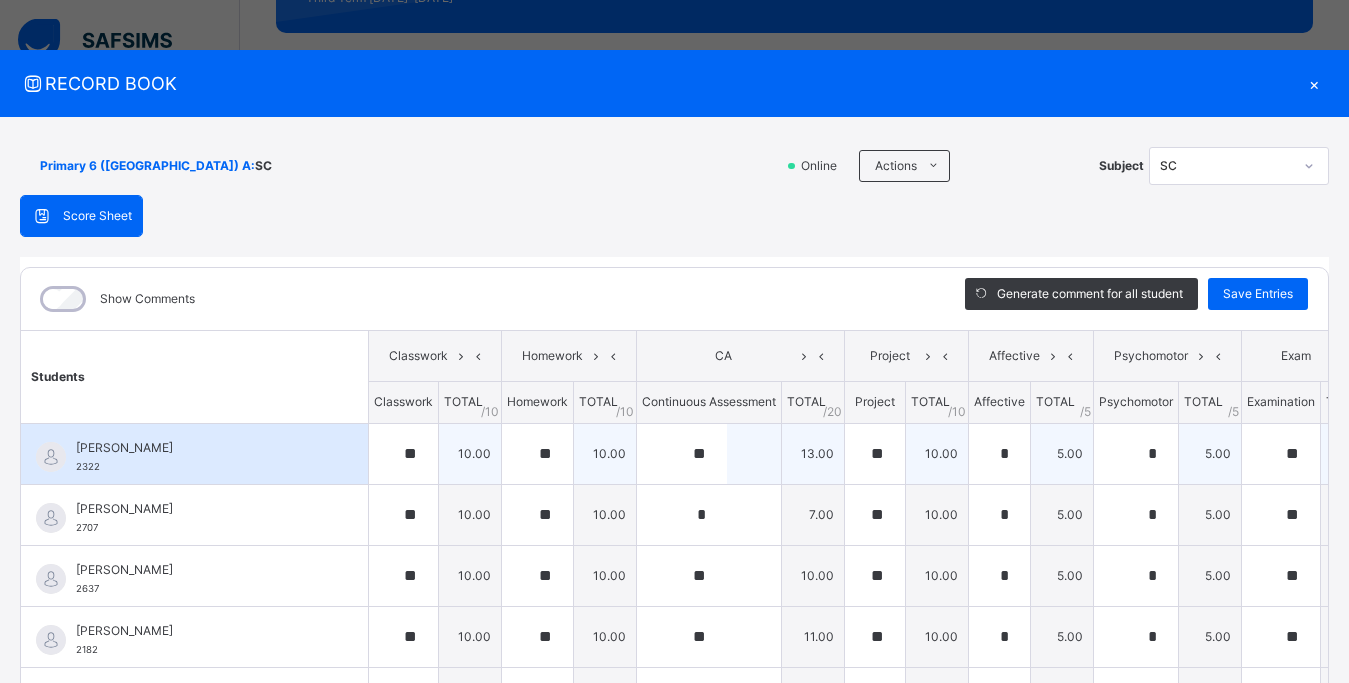 scroll, scrollTop: 342, scrollLeft: 0, axis: vertical 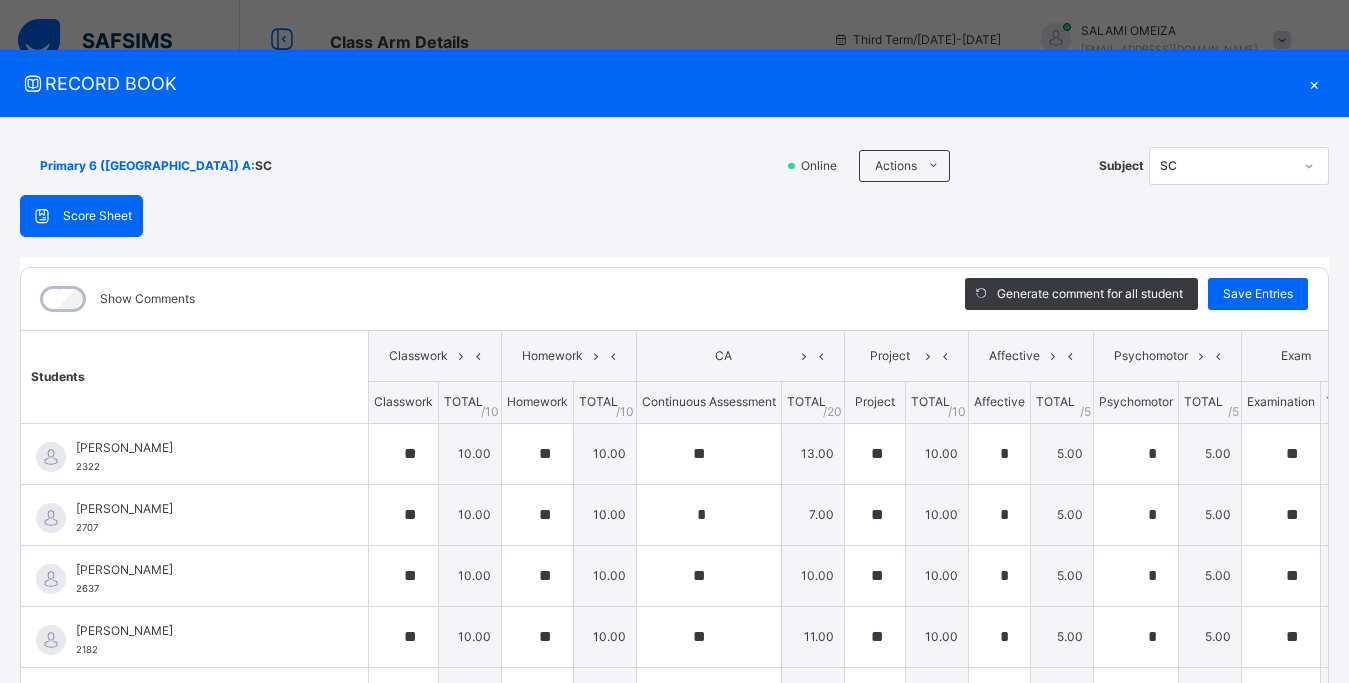 click on "×" at bounding box center (1314, 83) 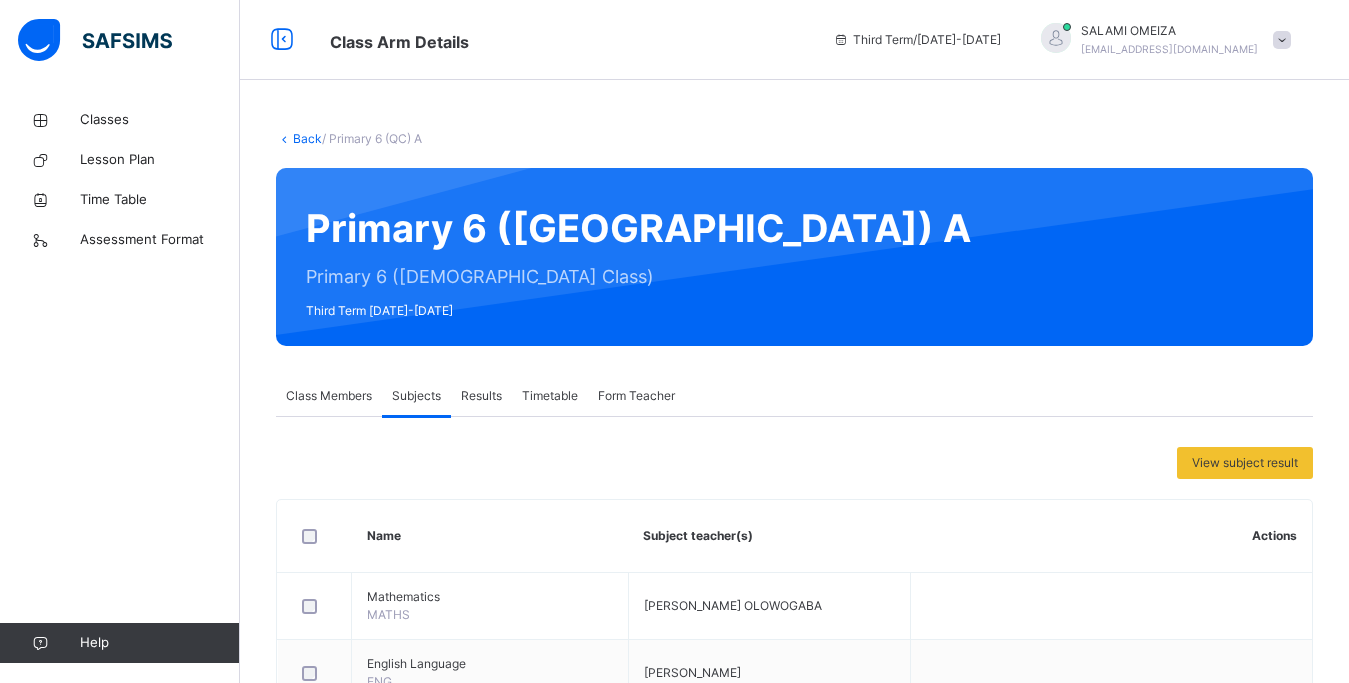 click on "Back" at bounding box center [307, 138] 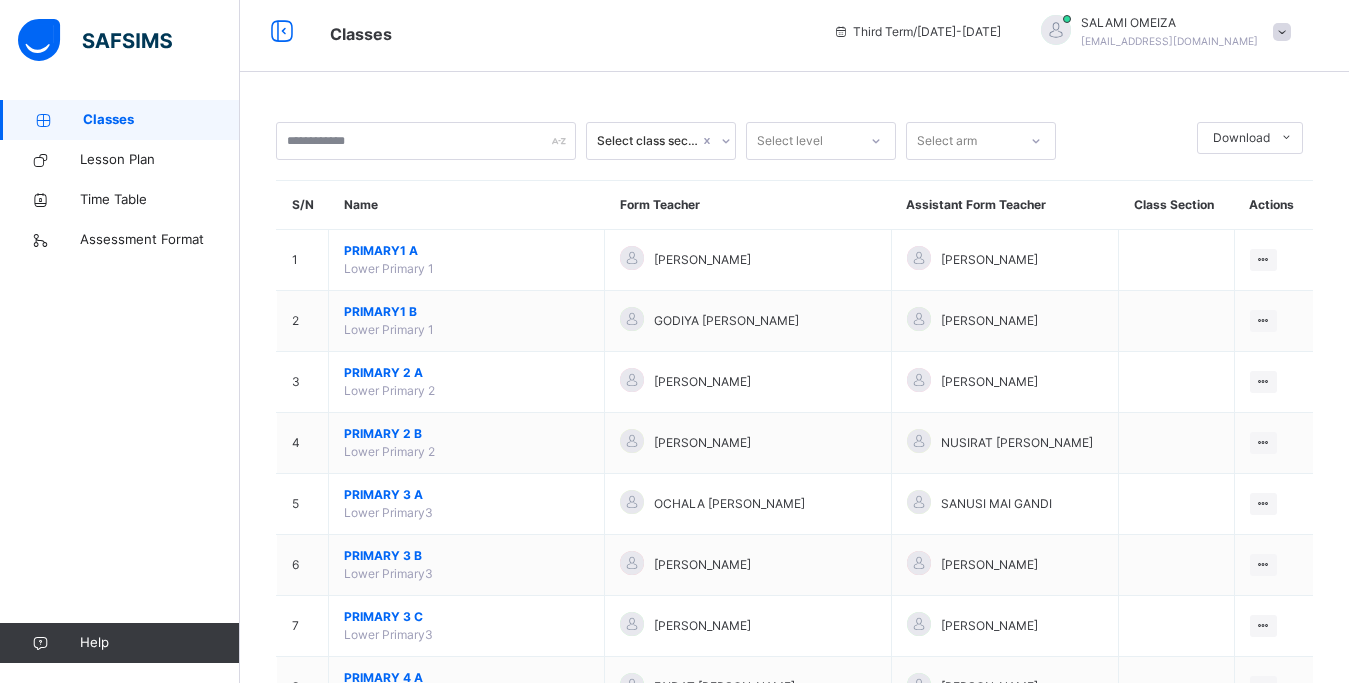 scroll, scrollTop: 0, scrollLeft: 0, axis: both 